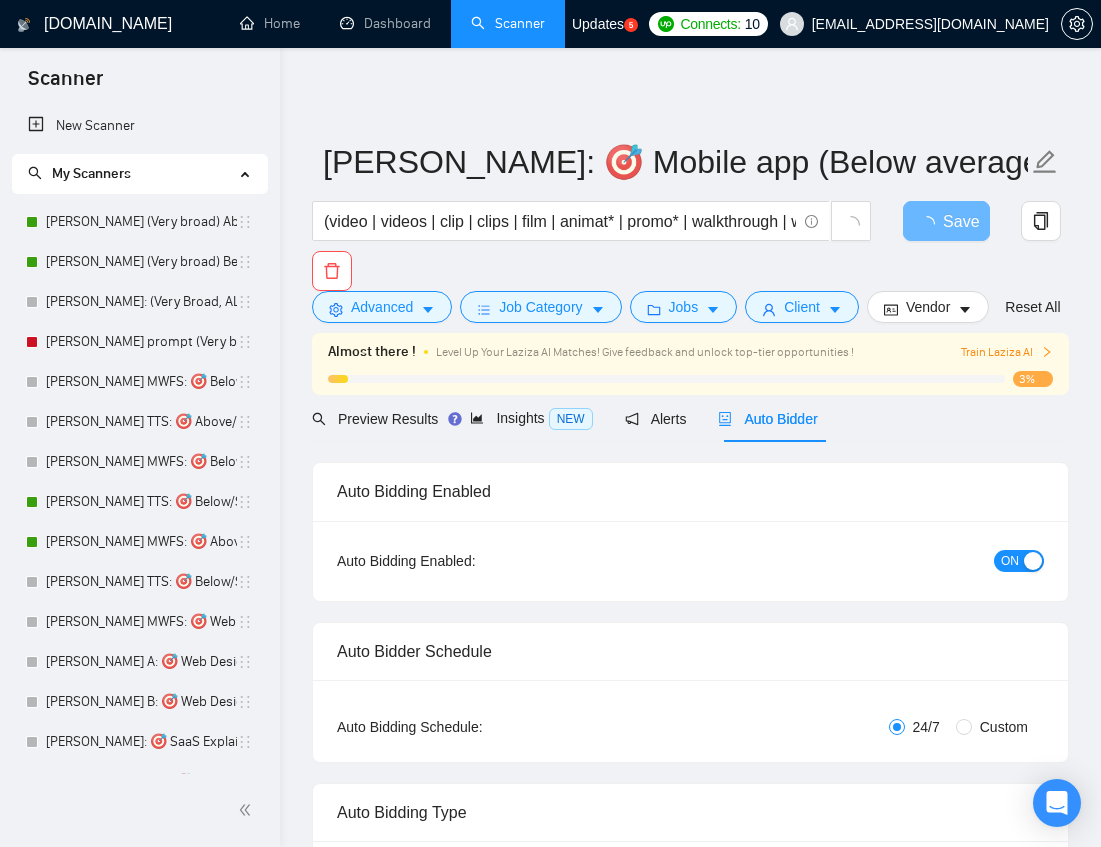 scroll, scrollTop: 0, scrollLeft: 0, axis: both 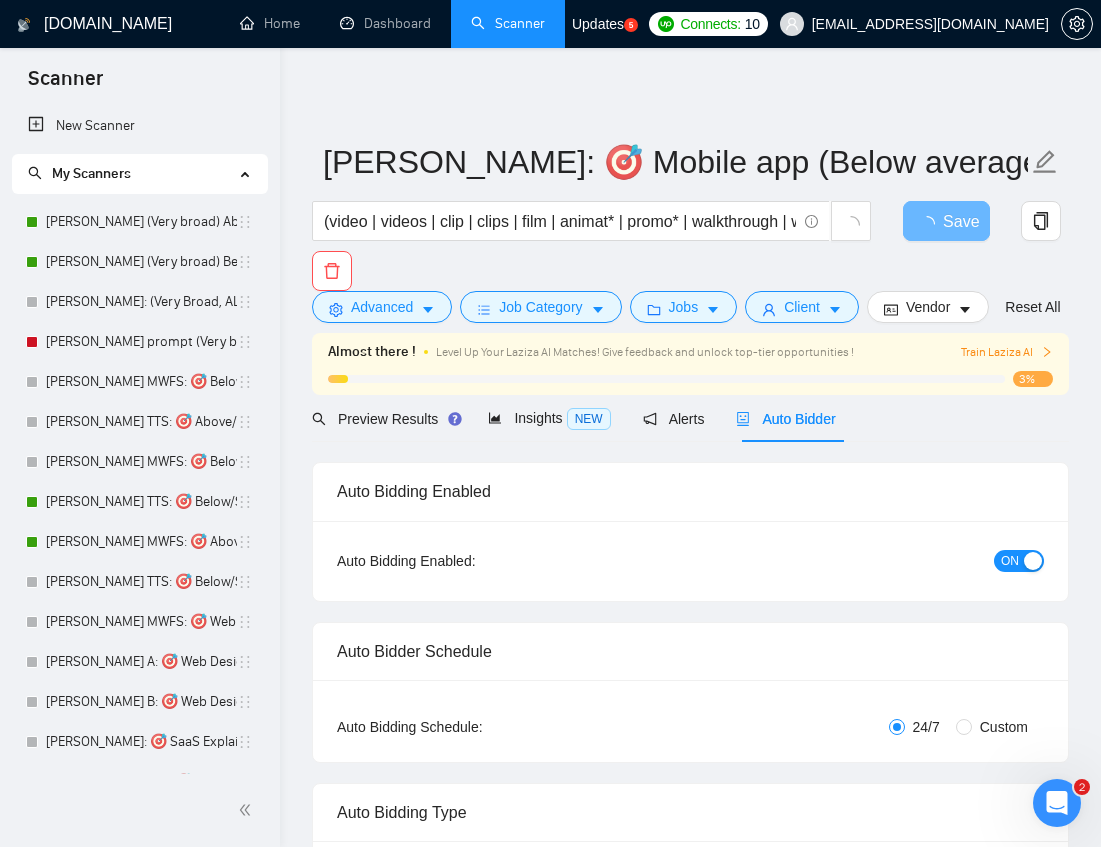 click on "[PERSON_NAME]: 🎯 Mobile app (Below average & average) (video | videos | clip | clips | film | animat* | promo* | walkthrough | whiteboard | motion | "demo  video"  | graphic* | desig* ) ( UI | mobile app | app | mobile ) Save Advanced   Job Category   Jobs   Client   Vendor   Reset All Almost there ! Level Up Your Laziza AI Matches! Give feedback and unlock top-tier opportunities ! Train Laziza AI 3% Preview Results Insights NEW Alerts Auto Bidder Auto Bidding Enabled Auto Bidding Enabled: ON Auto Bidder Schedule Auto Bidding Type: Automated (recommended) Semi-automated Auto Bidding Schedule: 24/7 Custom Custom Auto Bidder Schedule Repeat every week [DATE] [DATE] [DATE] [DATE] [DATE] [DATE] [DATE] Active Hours ( [GEOGRAPHIC_DATA]/[GEOGRAPHIC_DATA] ): From: To: ( 24  hours) [GEOGRAPHIC_DATA]/[GEOGRAPHIC_DATA] Auto Bidding Type Select your bidding algorithm: Choose the algorithm for you bidding. The price per proposal does not include your connects expenditure. Template Bidder 0.50  credits / proposal Sardor AI 🤖 1.00  credits / proposal" at bounding box center (690, 2895) 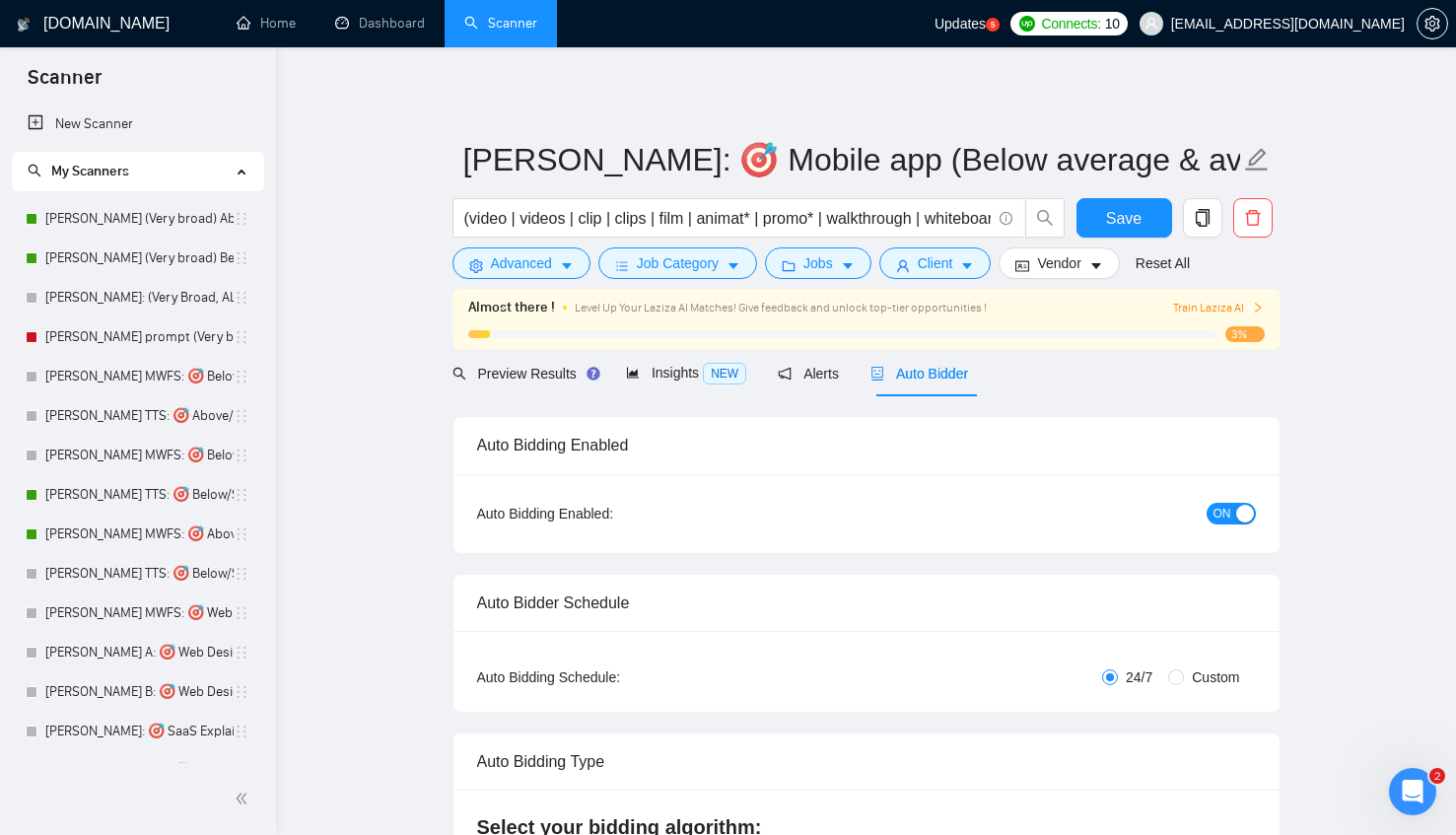 click on "[PERSON_NAME]: 🎯 Mobile app (Below average & average) (video | videos | clip | clips | film | animat* | promo* | walkthrough | whiteboard | motion | "demo  video"  | graphic* | desig* ) ( UI | mobile app | app | mobile ) Save Advanced   Job Category   Jobs   Client   Vendor   Reset All Almost there ! Level Up Your Laziza AI Matches! Give feedback and unlock top-tier opportunities ! Train Laziza AI 3% Preview Results Insights NEW Alerts Auto Bidder Auto Bidding Enabled Auto Bidding Enabled: ON Auto Bidder Schedule Auto Bidding Type: Automated (recommended) Semi-automated Auto Bidding Schedule: 24/7 Custom Custom Auto Bidder Schedule Repeat every week [DATE] [DATE] [DATE] [DATE] [DATE] [DATE] [DATE] Active Hours ( [GEOGRAPHIC_DATA]/[GEOGRAPHIC_DATA] ): From: To: ( 24  hours) [GEOGRAPHIC_DATA]/[GEOGRAPHIC_DATA] Auto Bidding Type Select your bidding algorithm: Choose the algorithm for you bidding. The price per proposal does not include your connects expenditure. Template Bidder 0.50  credits / proposal Sardor AI 🤖 1.00  credits / proposal" at bounding box center (867, 2803) 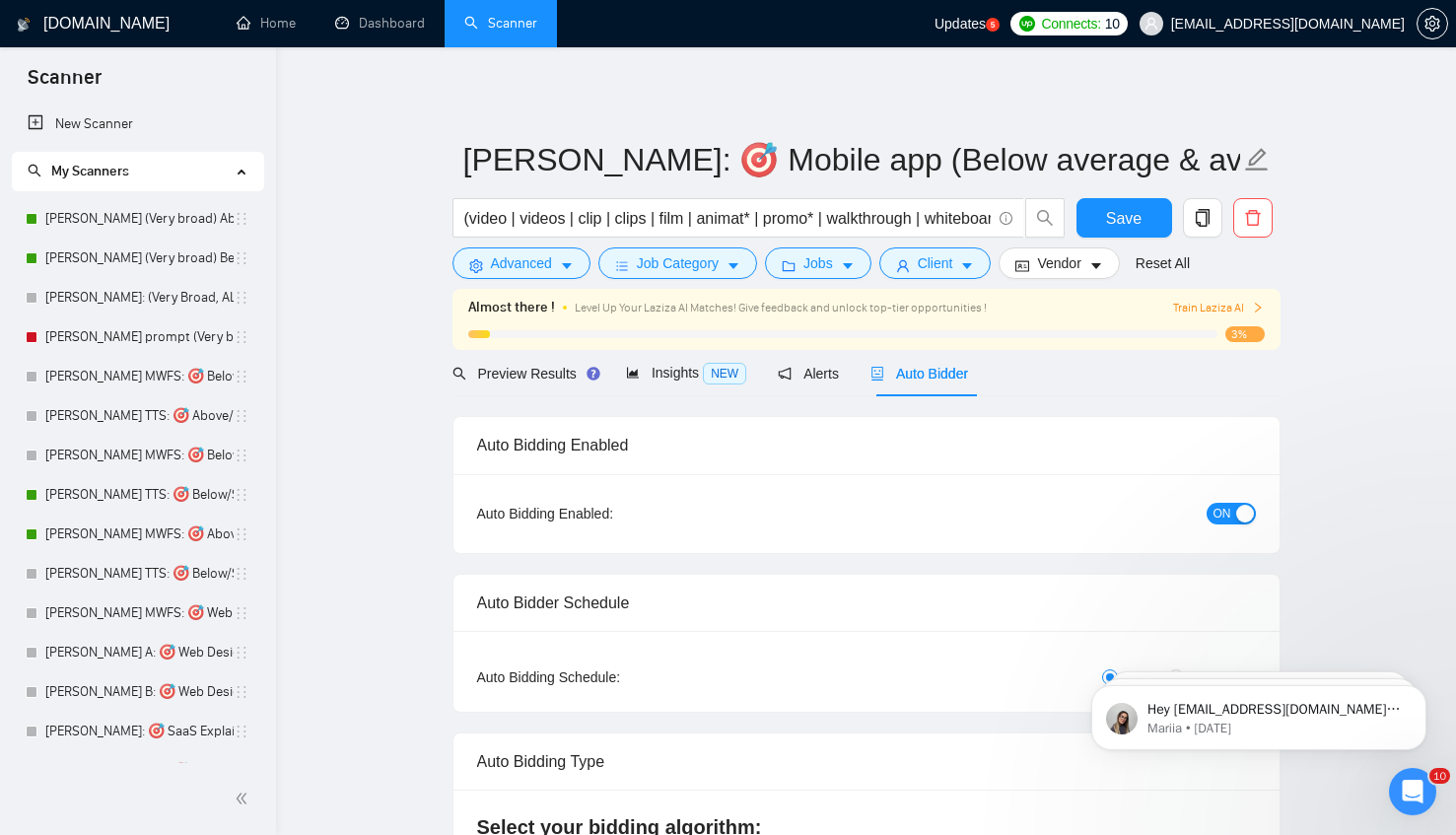 scroll, scrollTop: 0, scrollLeft: 0, axis: both 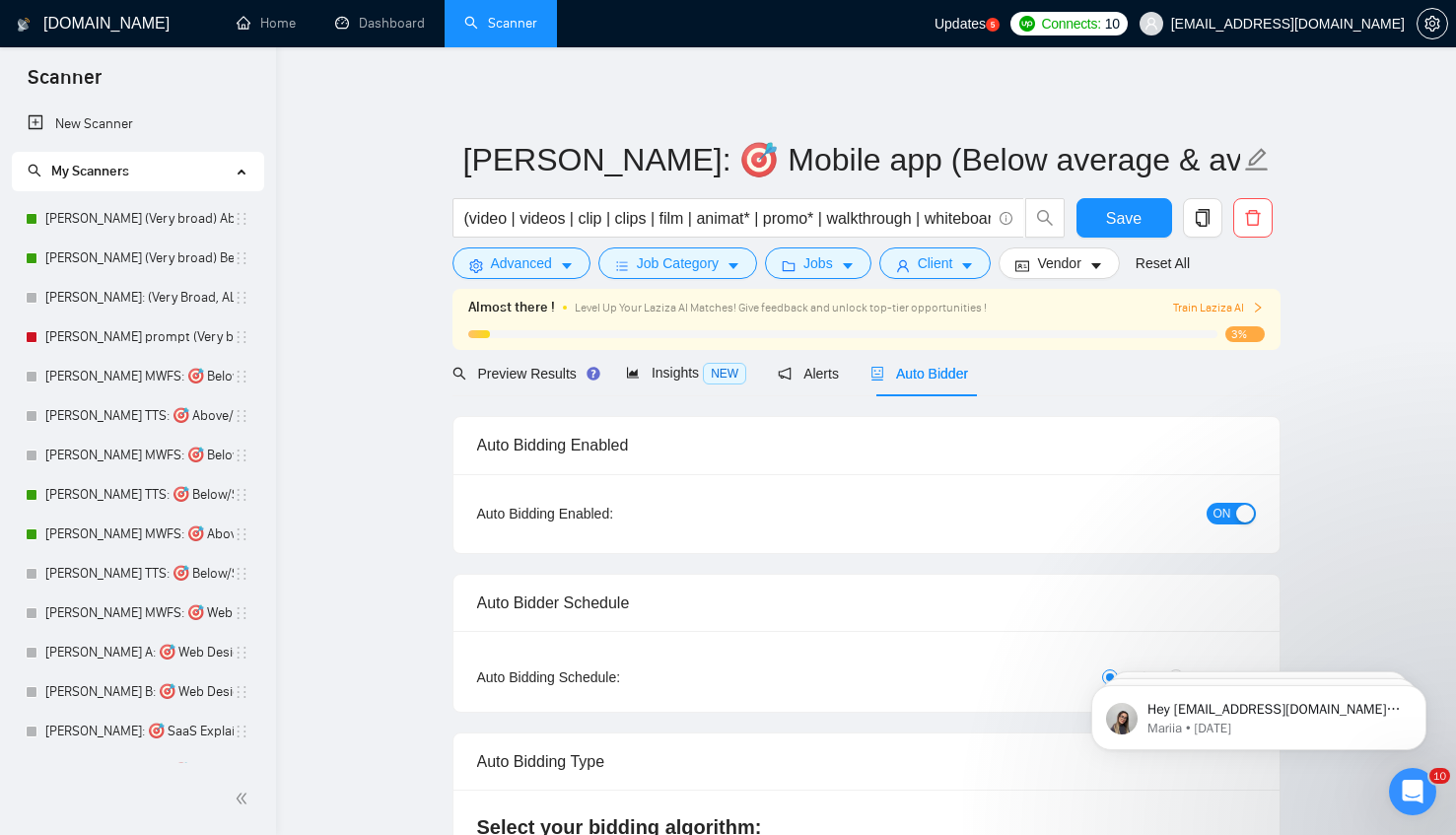 click on "Updates" at bounding box center (960, 24) 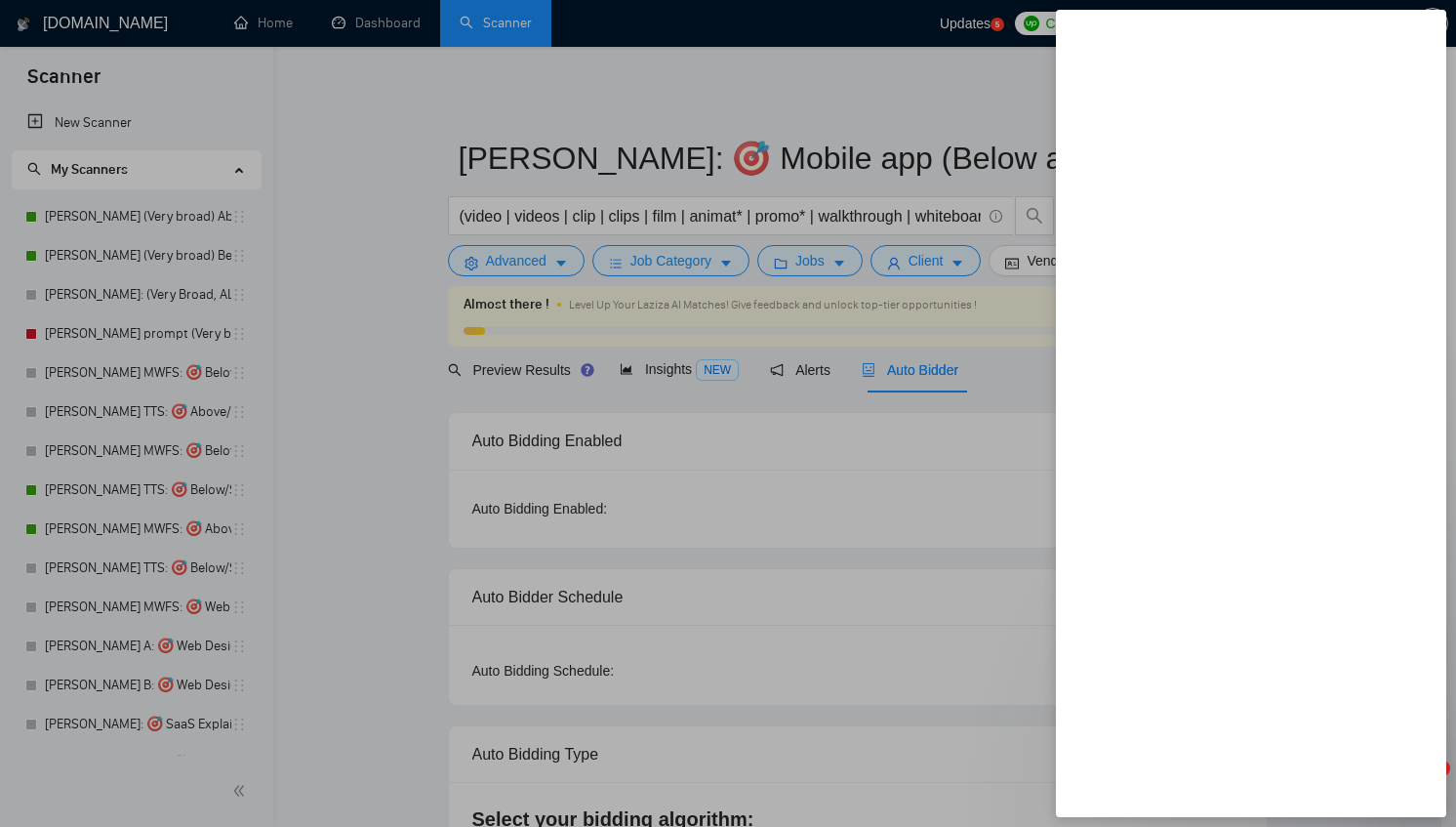 click at bounding box center [728, 413] 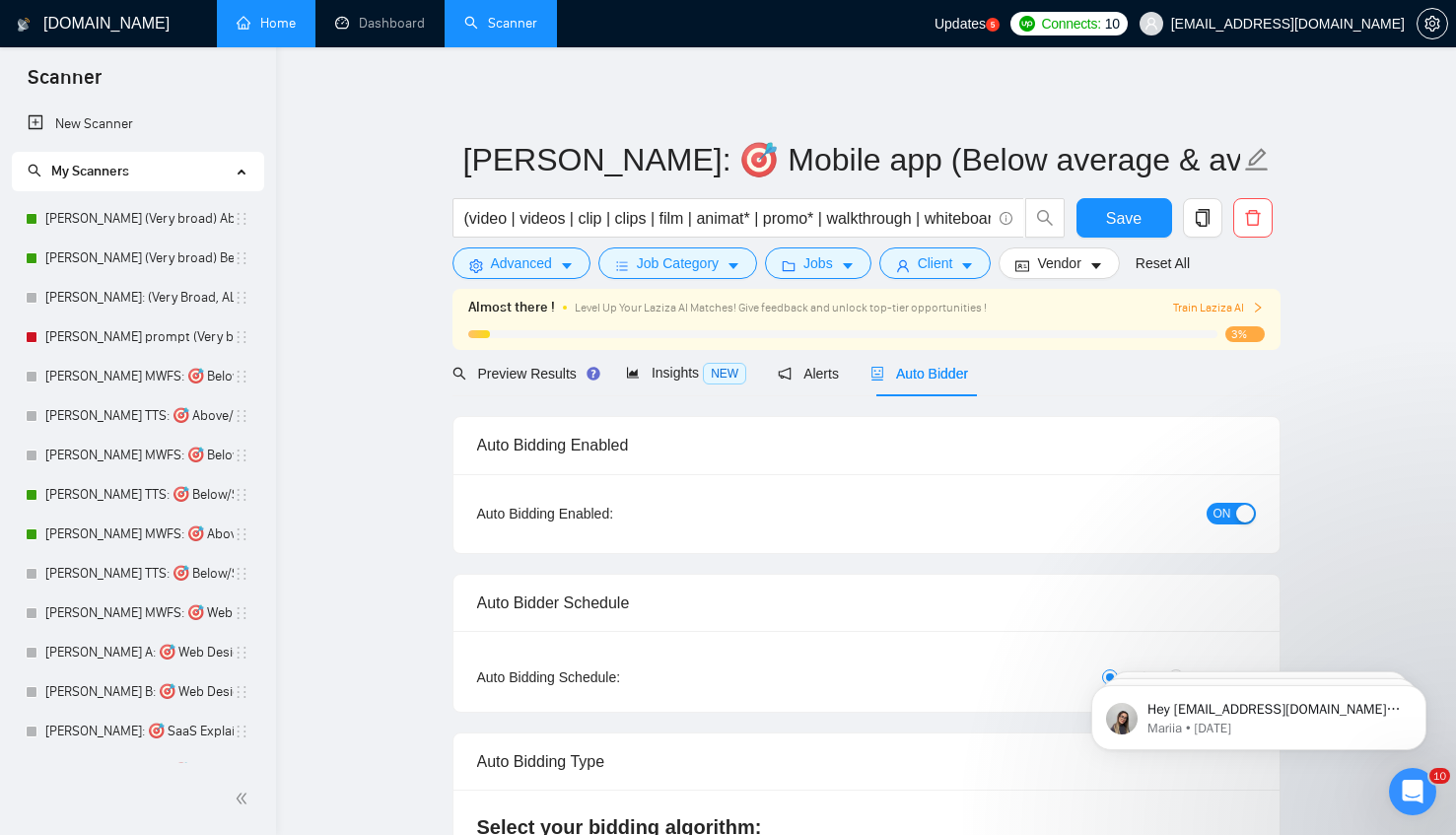 click on "Home" at bounding box center (266, 23) 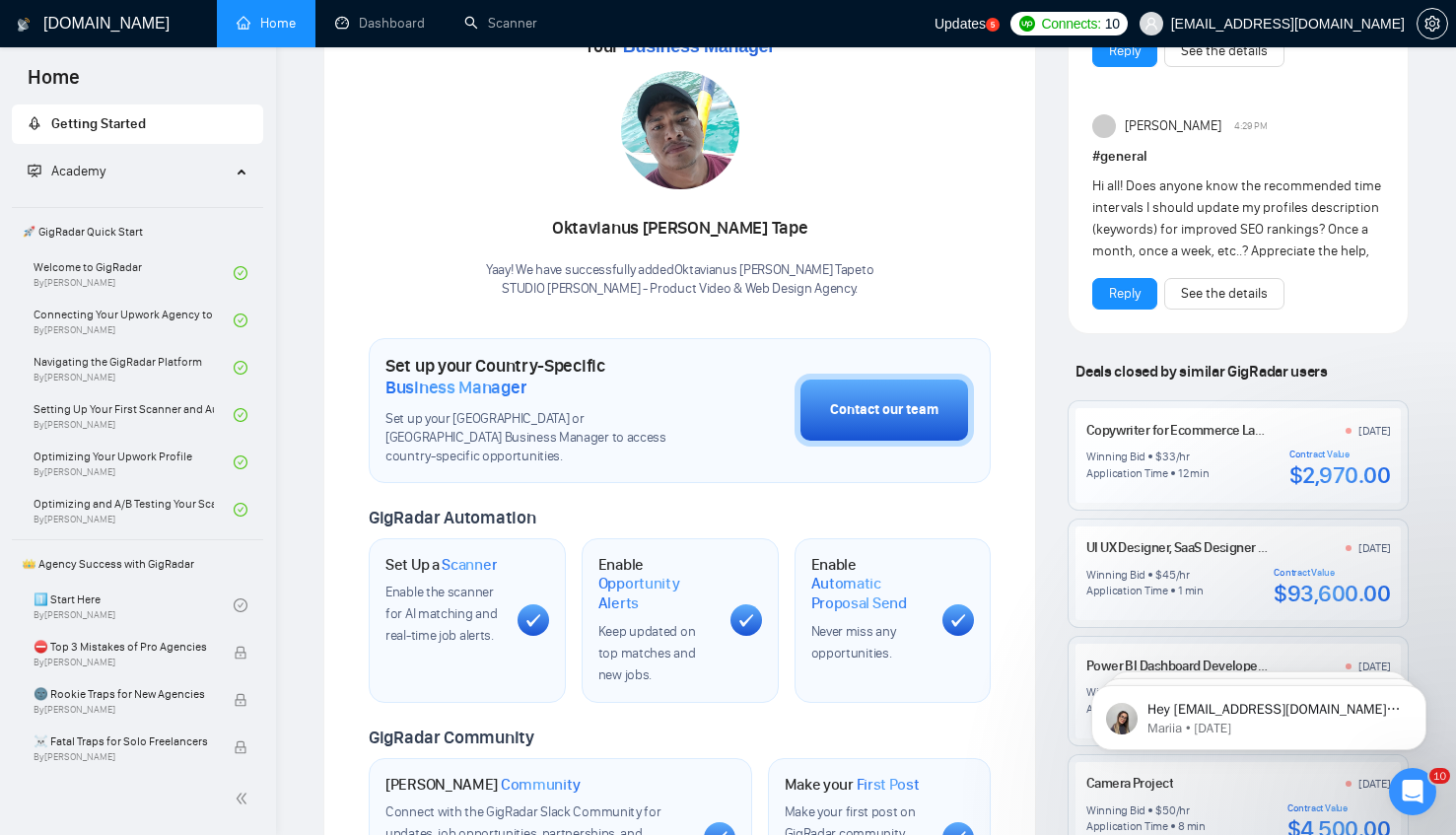 scroll, scrollTop: 0, scrollLeft: 0, axis: both 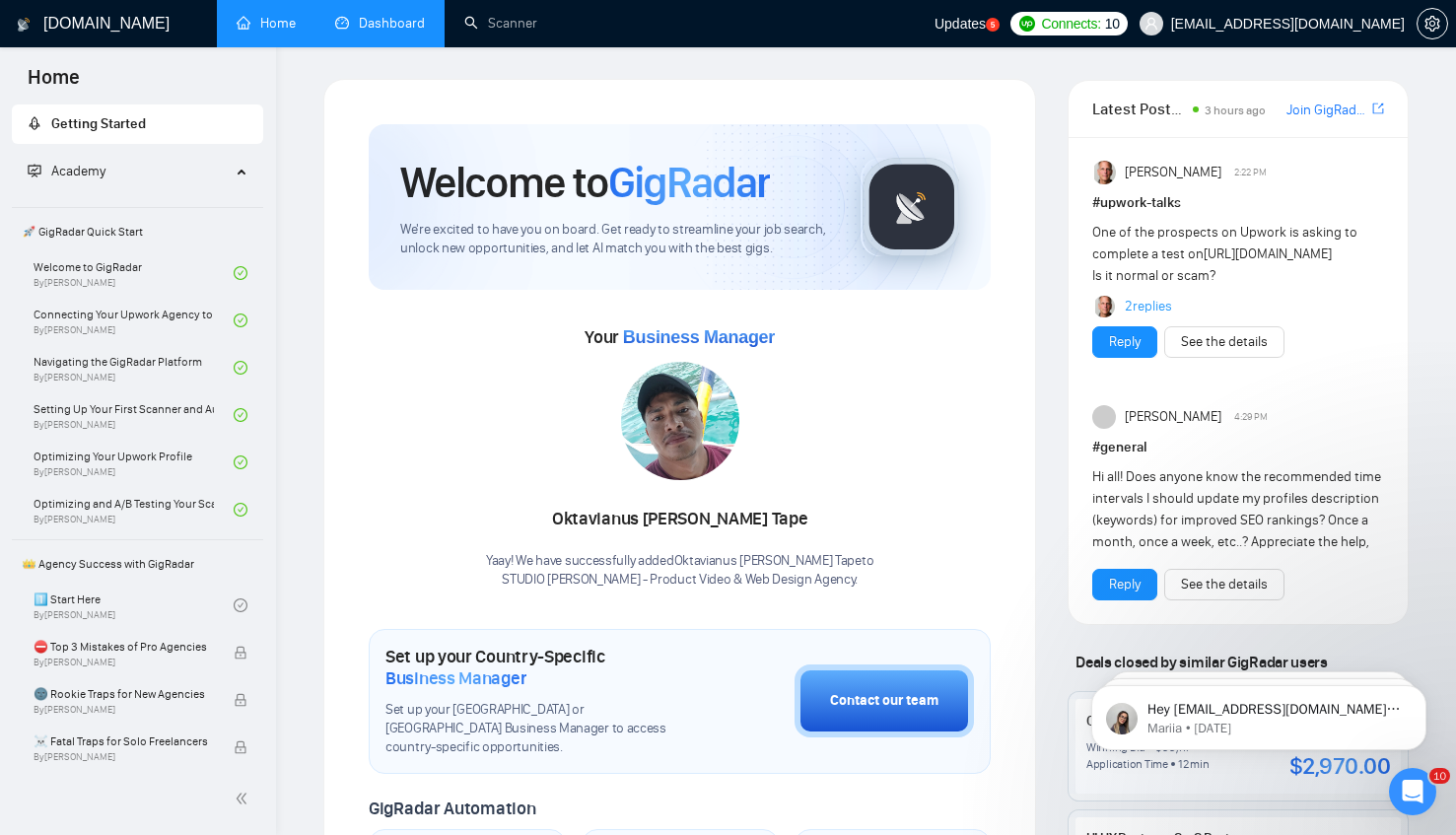 click on "Dashboard" at bounding box center (380, 23) 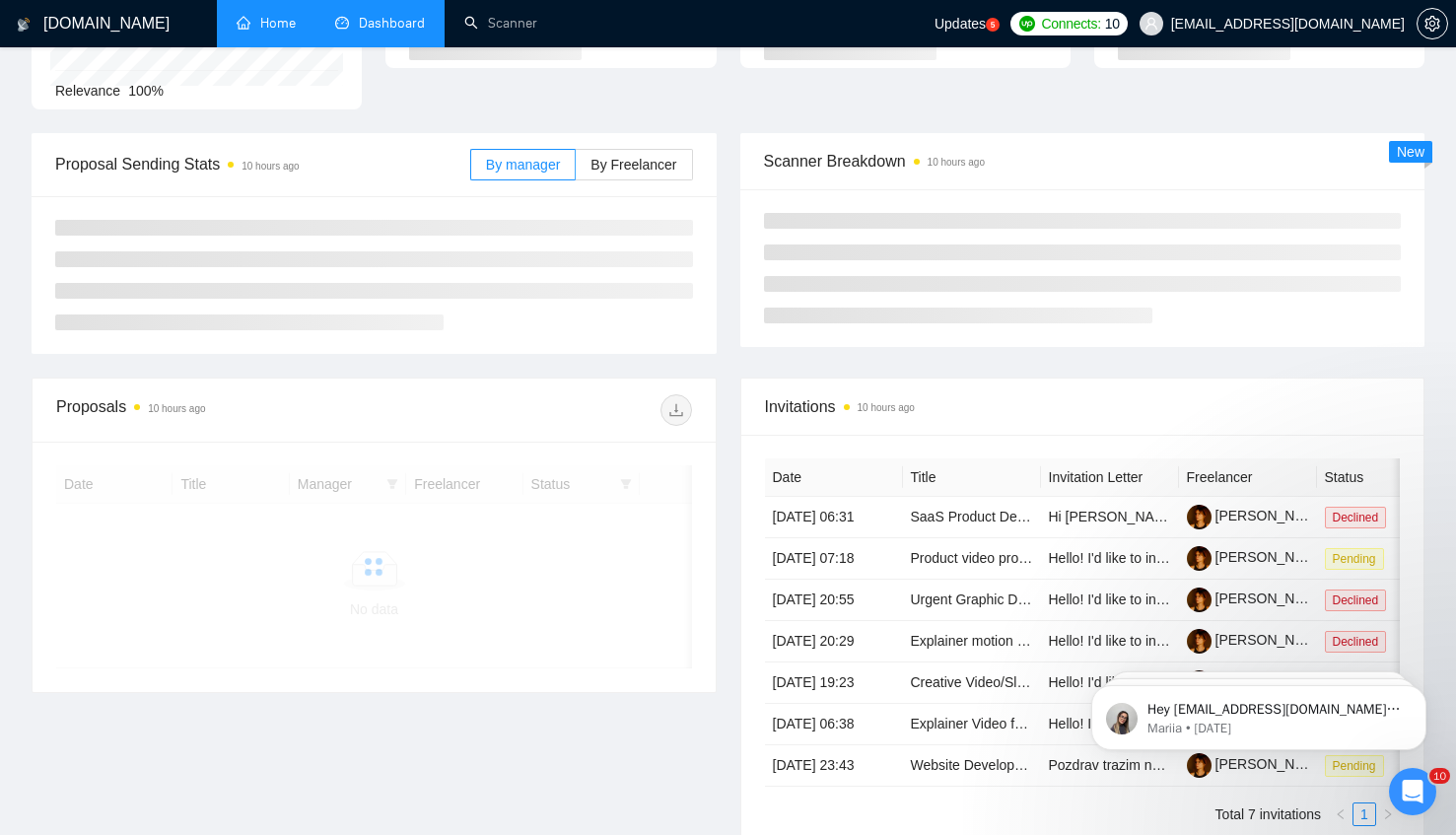 scroll, scrollTop: 0, scrollLeft: 0, axis: both 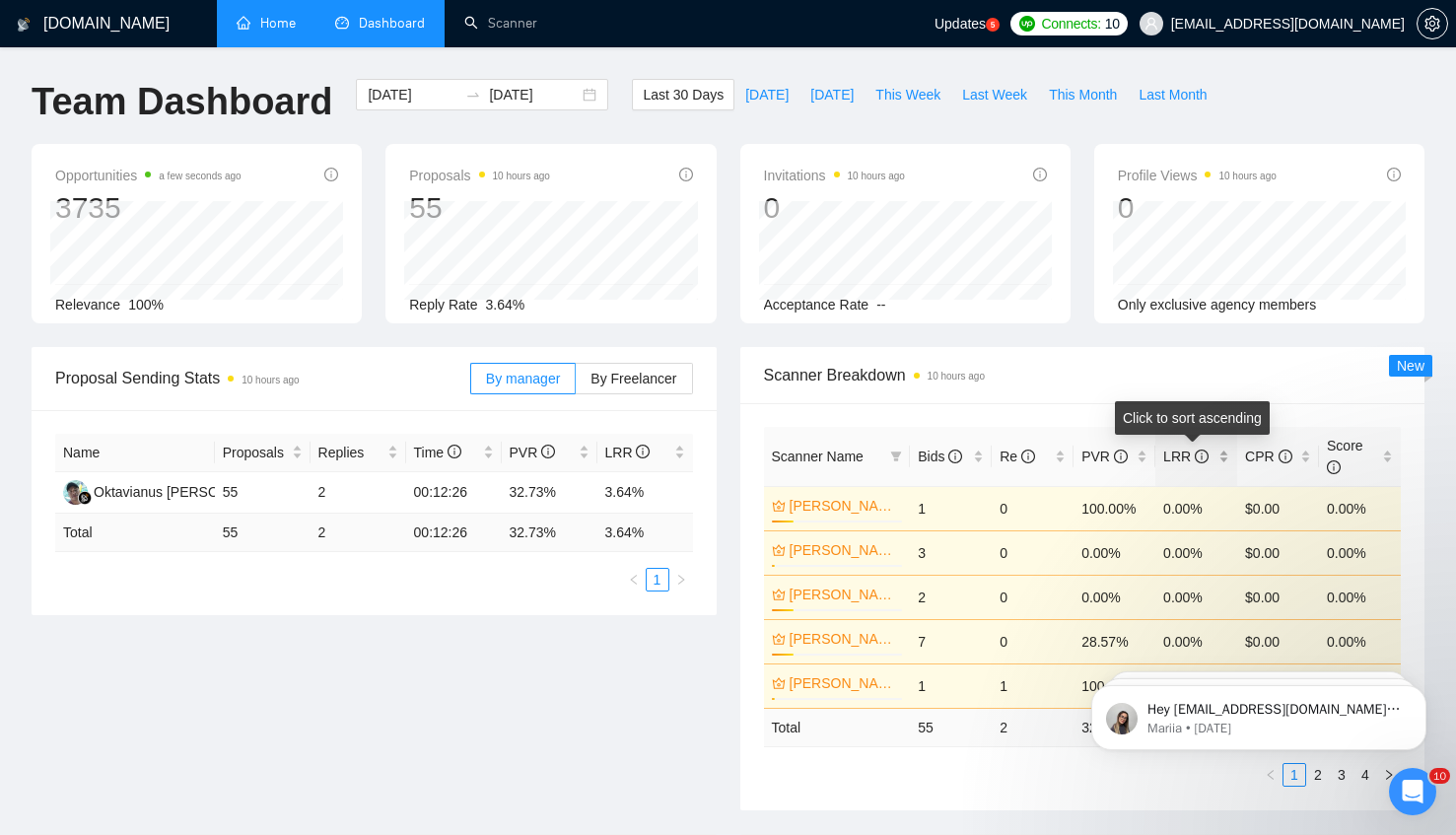 click on "LRR" at bounding box center [1186, 456] 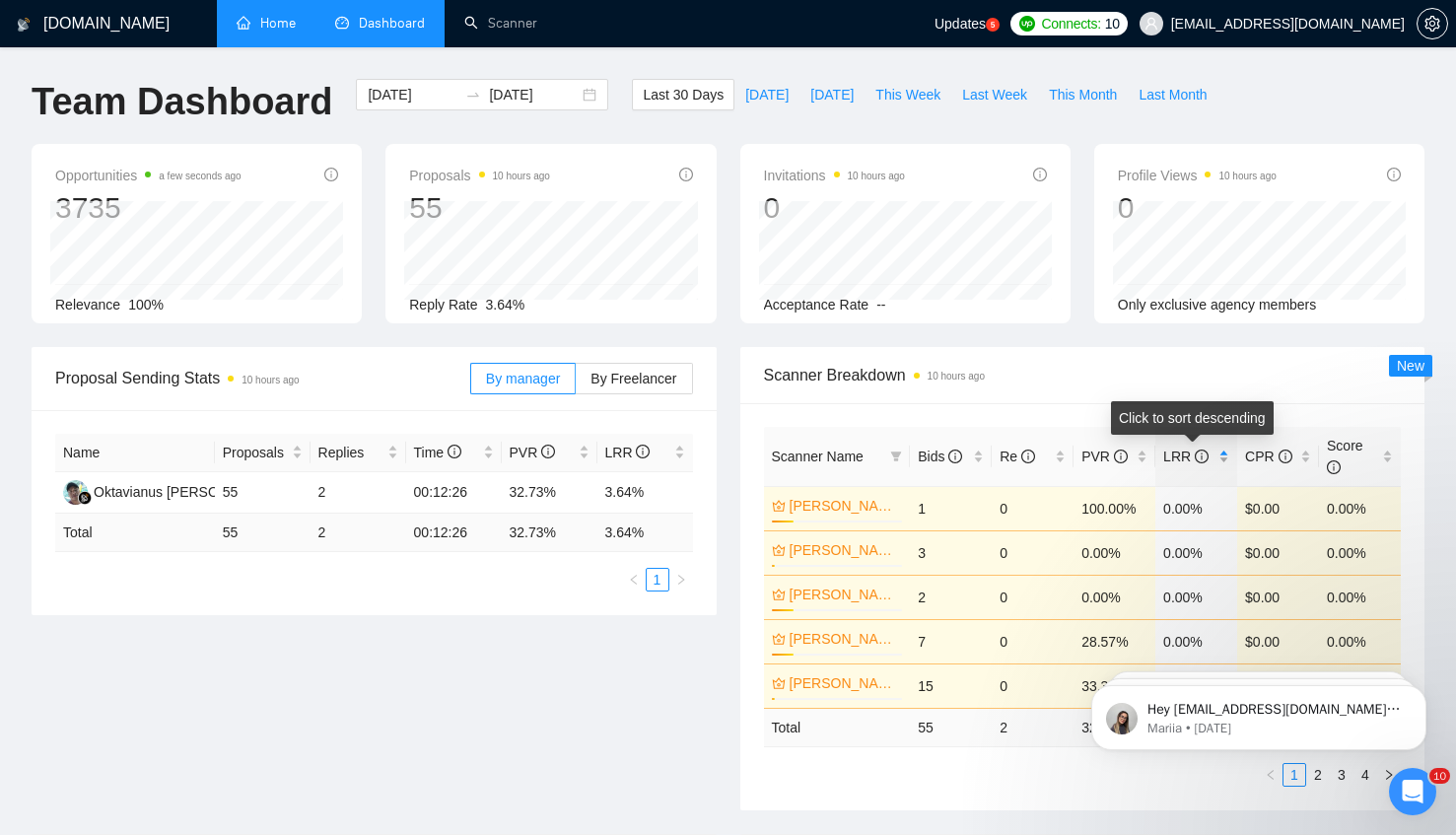 click on "LRR" at bounding box center [1186, 456] 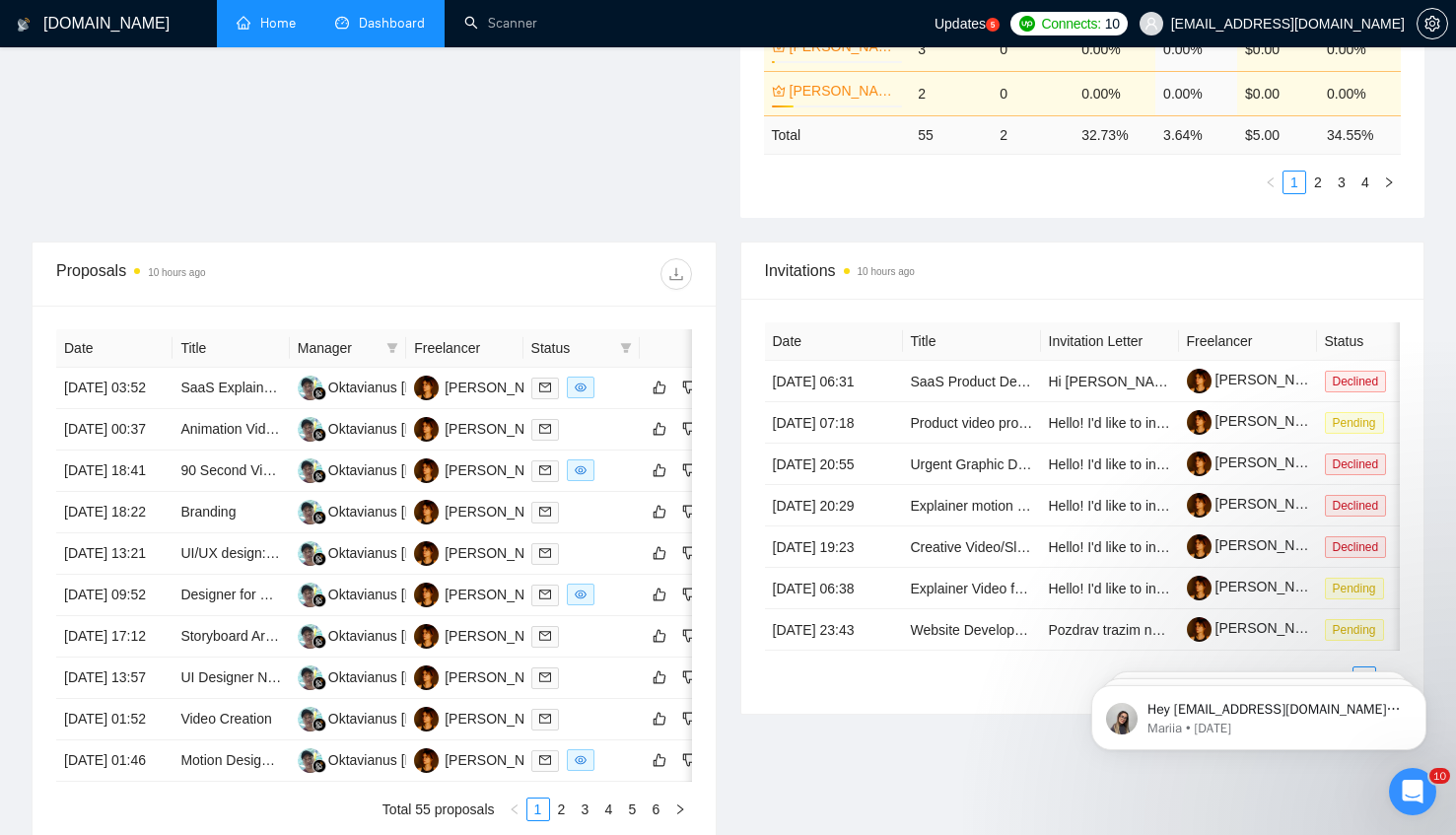 scroll, scrollTop: 981, scrollLeft: 0, axis: vertical 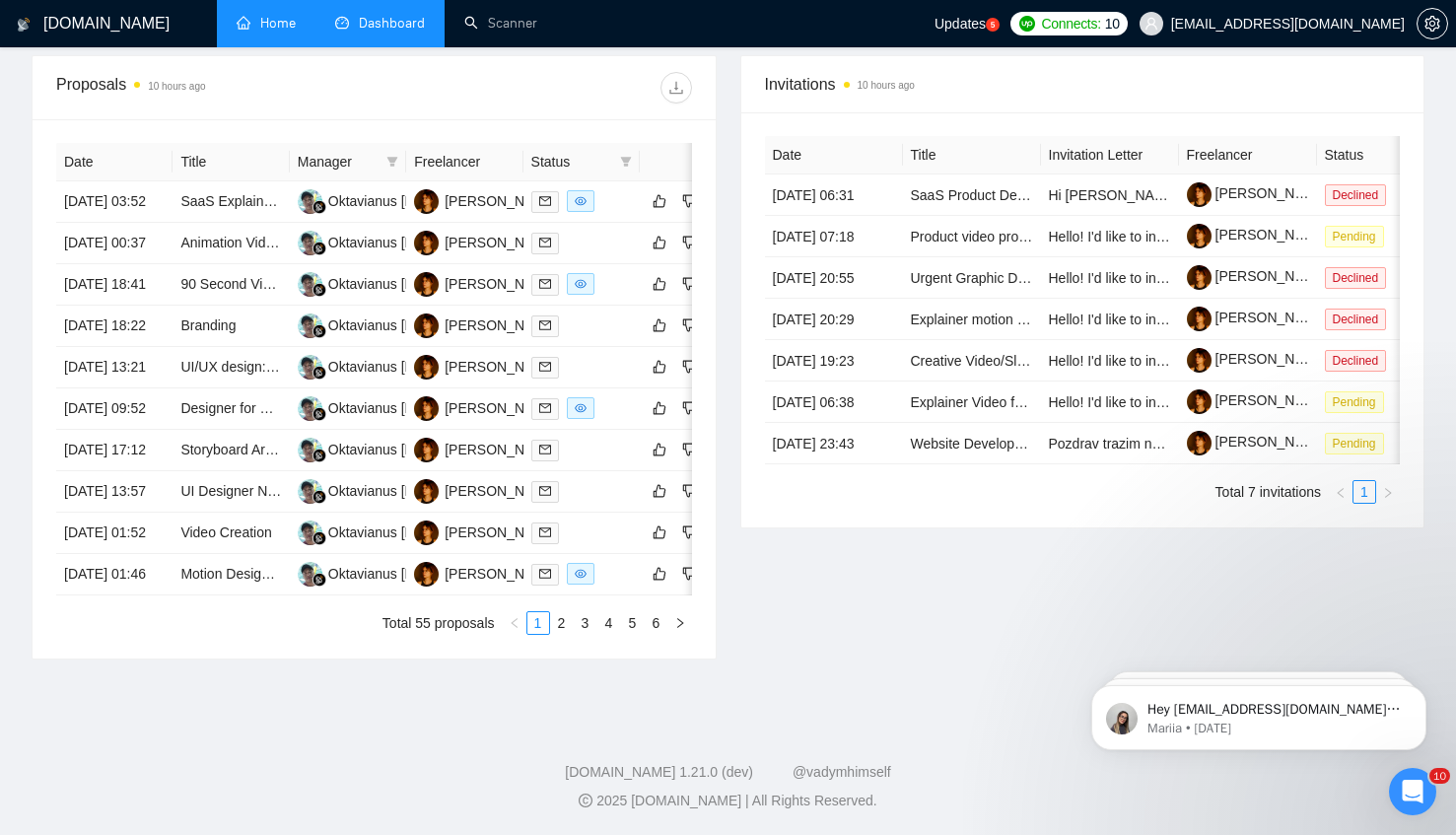 click on "[DOMAIN_NAME] Home Dashboard Scanner Updates
5
Connects: 10 [EMAIL_ADDRESS][DOMAIN_NAME] Team Dashboard [DATE] [DATE] Last 30 Days [DATE] [DATE] This Week Last Week This Month Last Month Opportunities a few seconds ago 3735   Relevance 100% Proposals 10 hours ago 55   Reply Rate 3.64% Invitations 10 hours ago 0   [DATE]
[DATE] 0 Acceptance Rate -- Profile Views 10 hours ago 0   Only exclusive agency members Proposal Sending Stats 10 hours ago By manager By Freelancer Name Proposals Replies Time   PVR   LRR   Oktavianus [PERSON_NAME] Tape 55 2 00:12:26 32.73% 3.64% Total 55 2 00:12:26 32.73 % 3.64 % 1 Scanner Breakdown 10 hours ago Scanner Name Bids   Re   PVR   LRR   CPR   Score   [PERSON_NAME]: (Very Broad, ALL CAT. ) Above/LONG Motion Graphics SaaS Animation 3% 1 1 100.00% 100.00% $2.00 13.11% [PERSON_NAME] MMWF: 🎯 Above/LONG SaaS Explainer  17% 4 1 25.00% 25.00% $8.00 55.99% [PERSON_NAME] TTS: 🎯 Above/LONG UI UX Web Design (Above average descriptions) 17% 1 0" at bounding box center (728, 28) 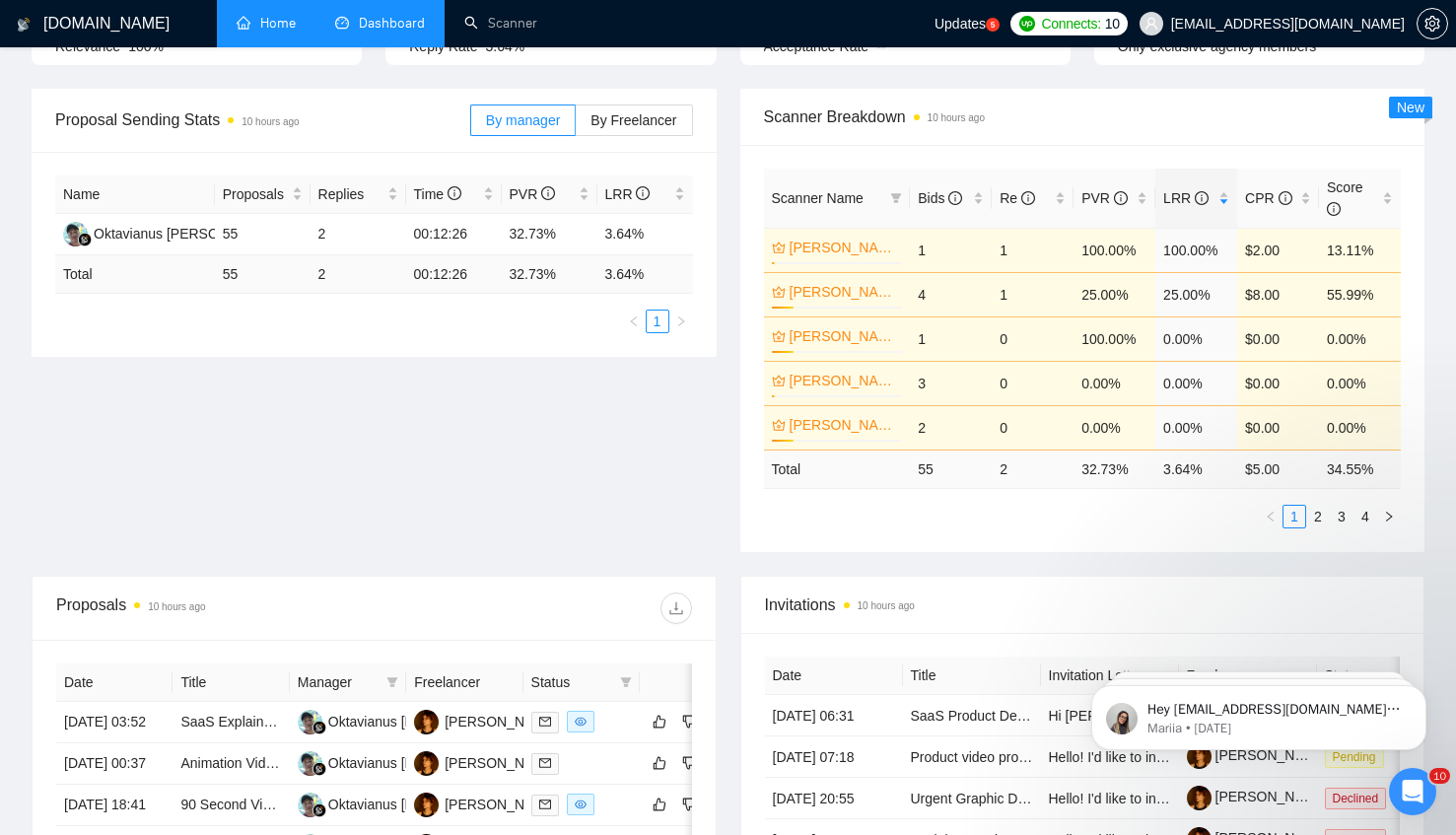 scroll, scrollTop: 0, scrollLeft: 0, axis: both 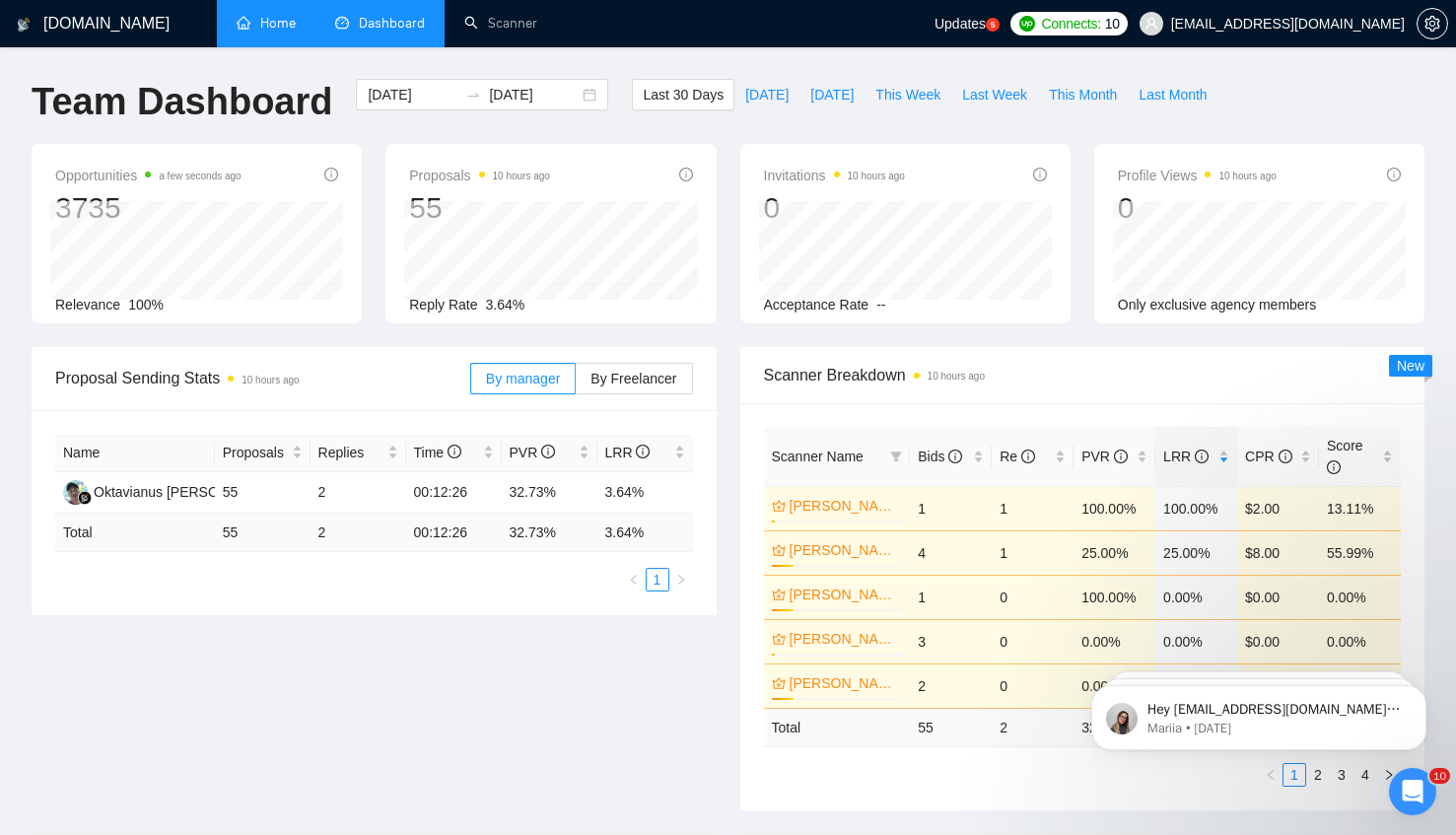 drag, startPoint x: 313, startPoint y: 703, endPoint x: 298, endPoint y: 653, distance: 52.201533 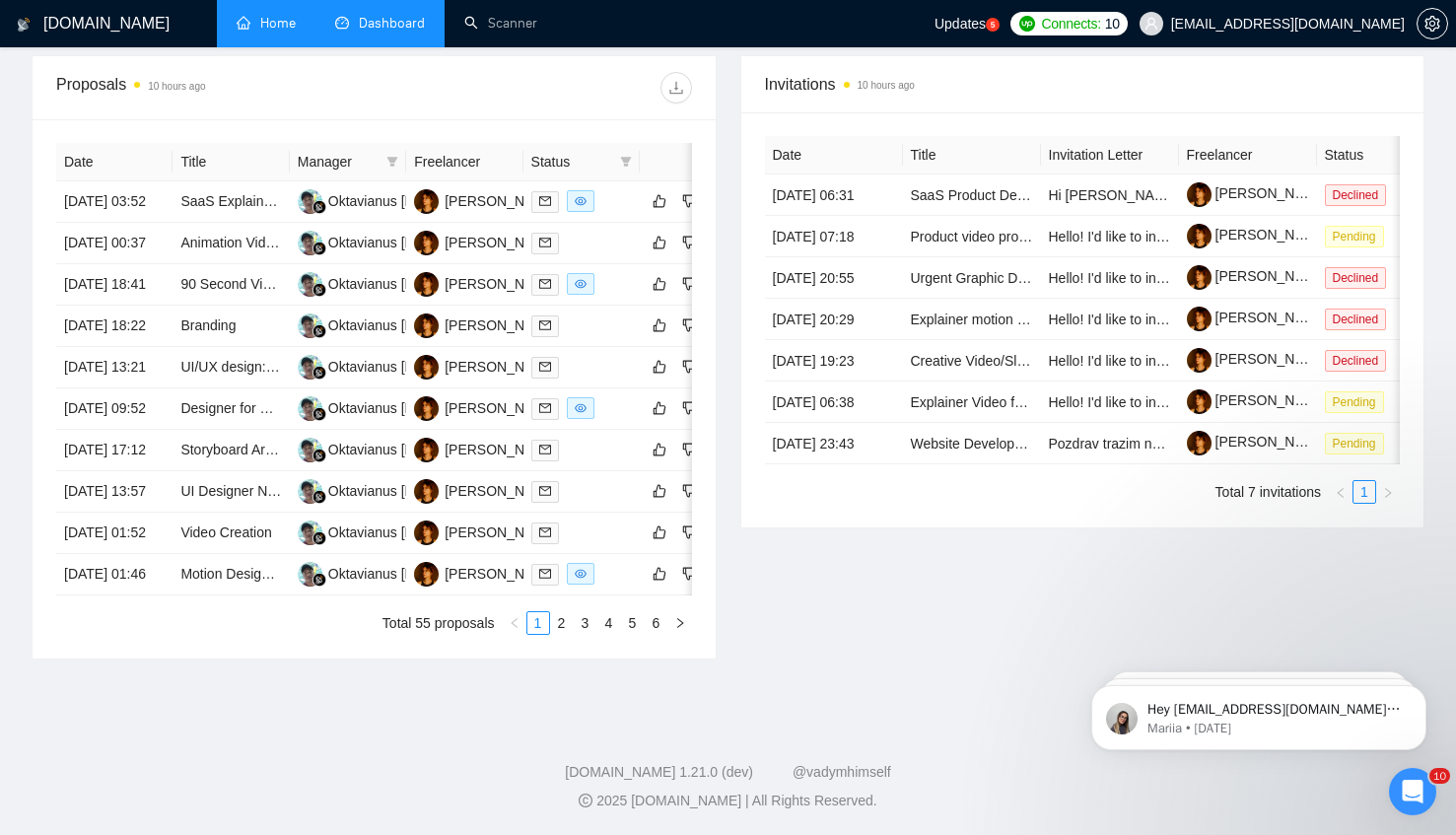 scroll, scrollTop: 0, scrollLeft: 0, axis: both 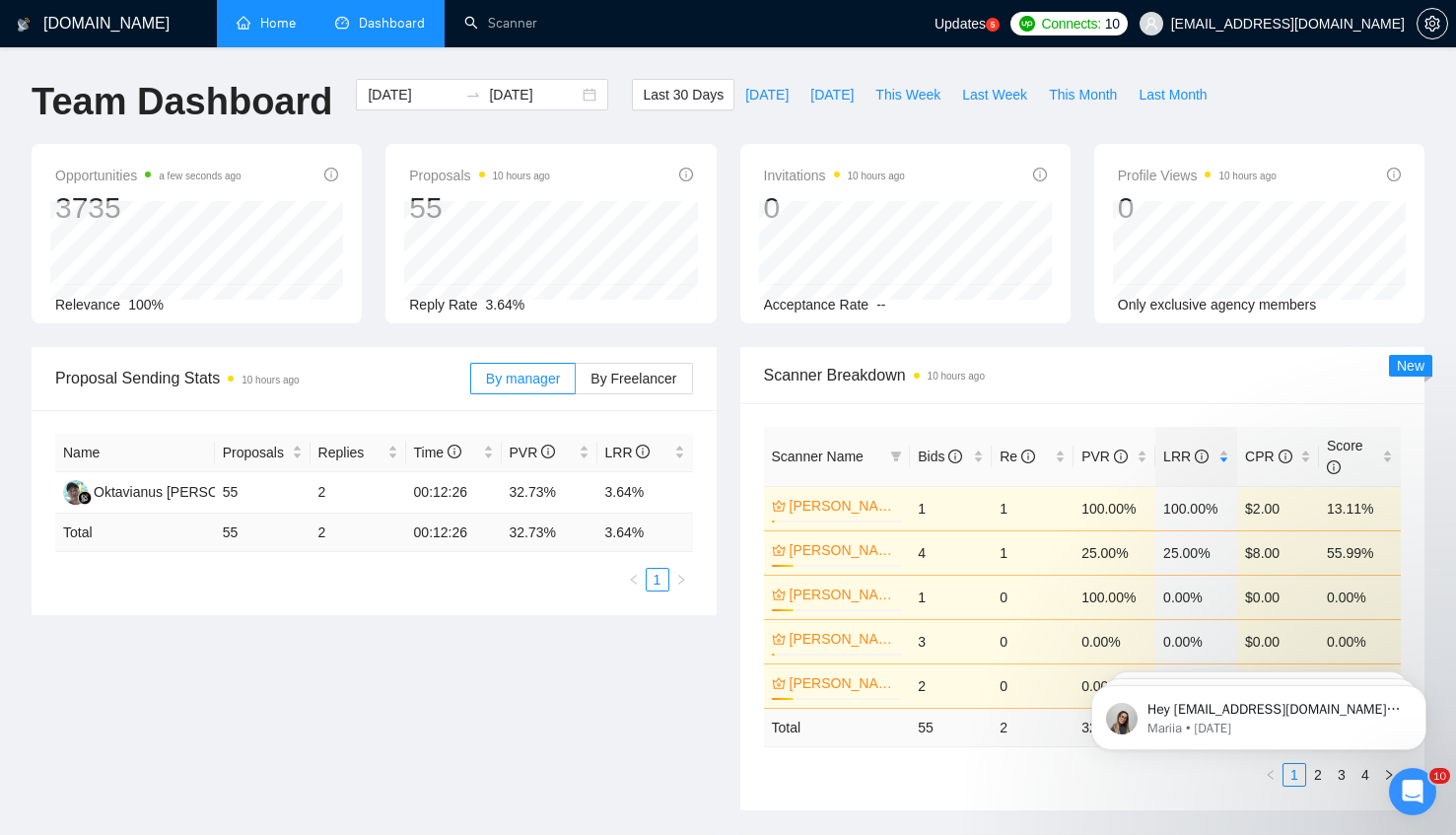 click on "Home" at bounding box center (266, 23) 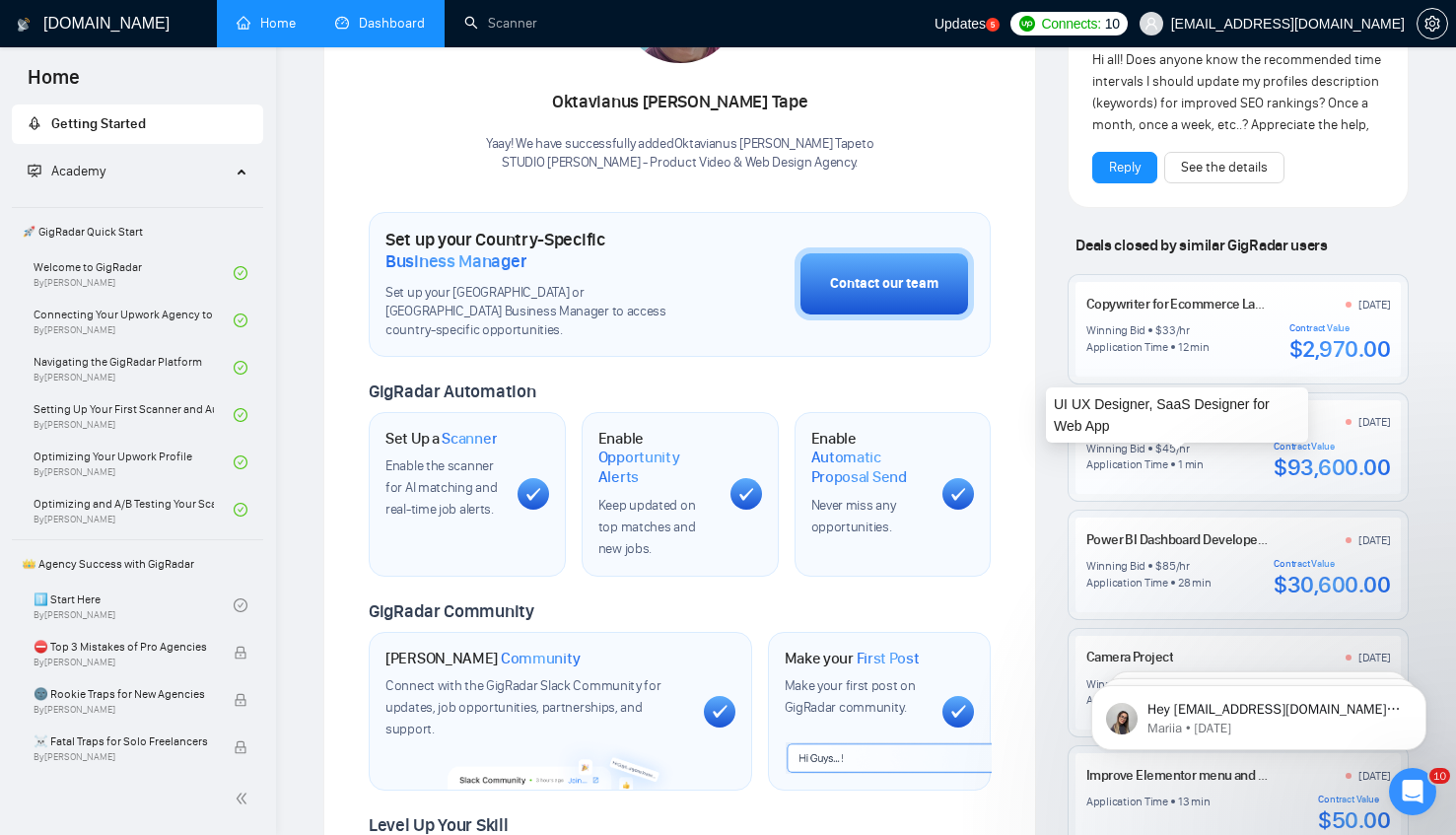 scroll, scrollTop: 452, scrollLeft: 0, axis: vertical 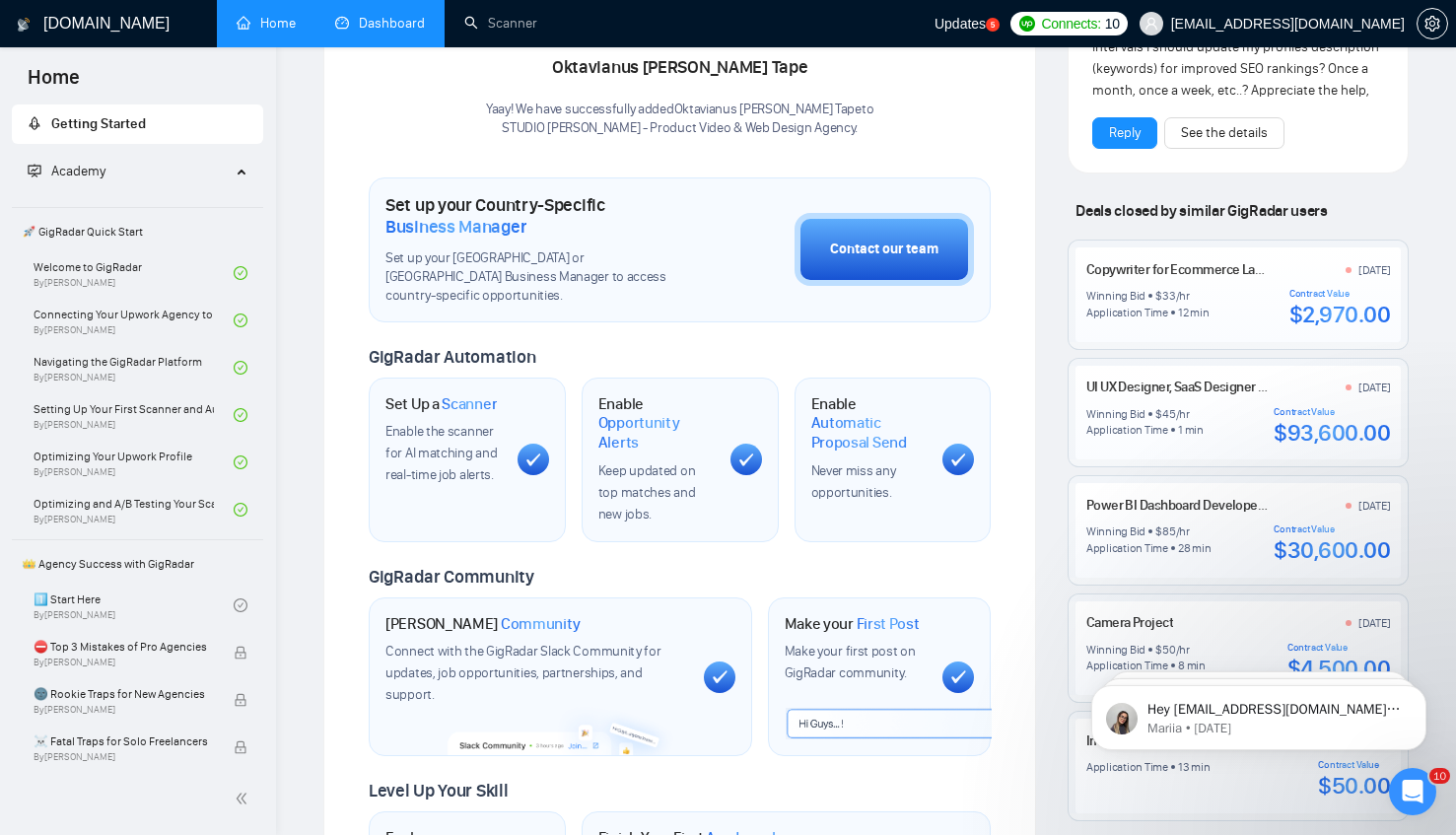 click on "$93,600.00" at bounding box center (1332, 433) 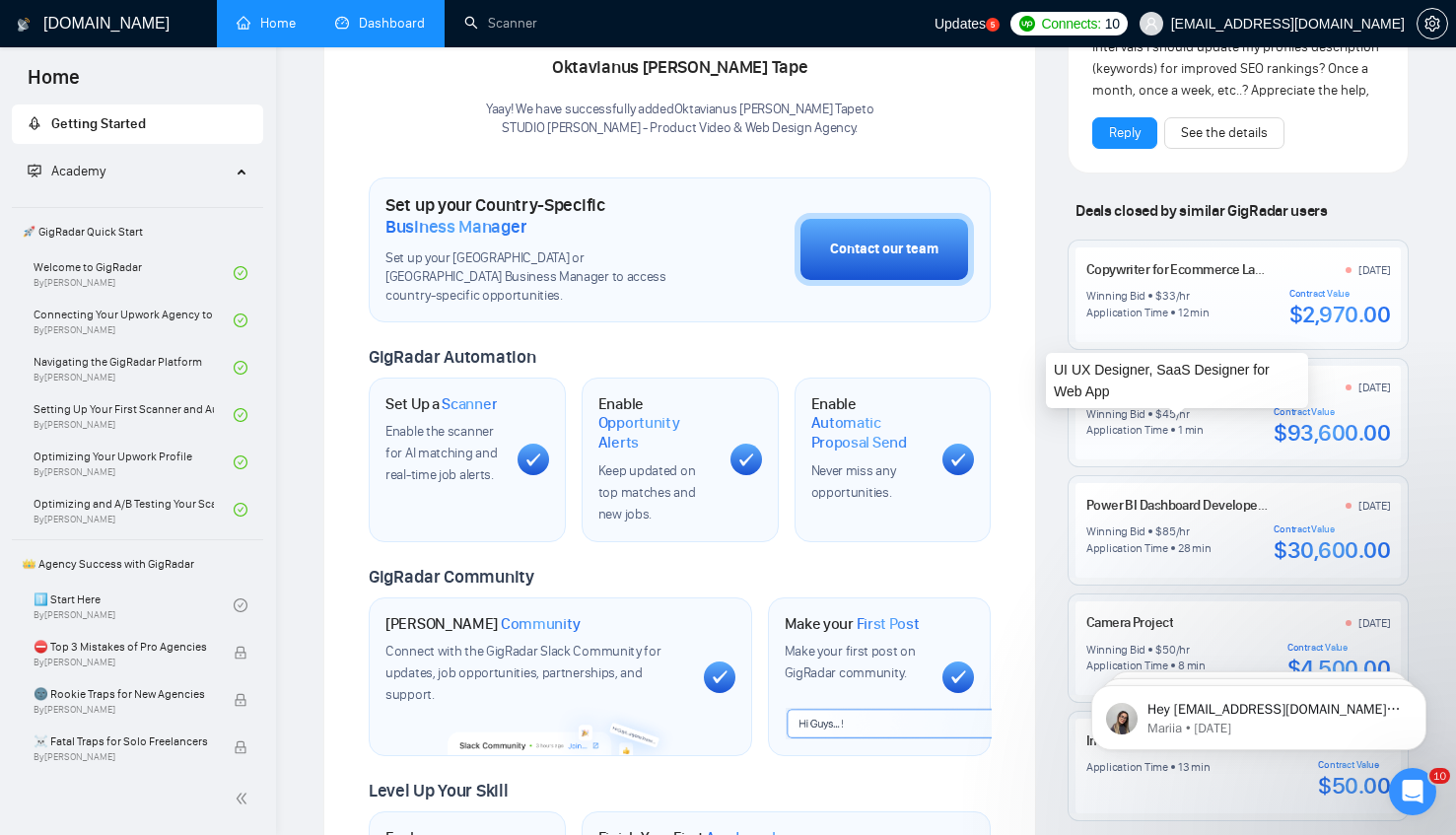 click on "UI UX Designer, SaaS Designer for Web App" at bounding box center [1207, 386] 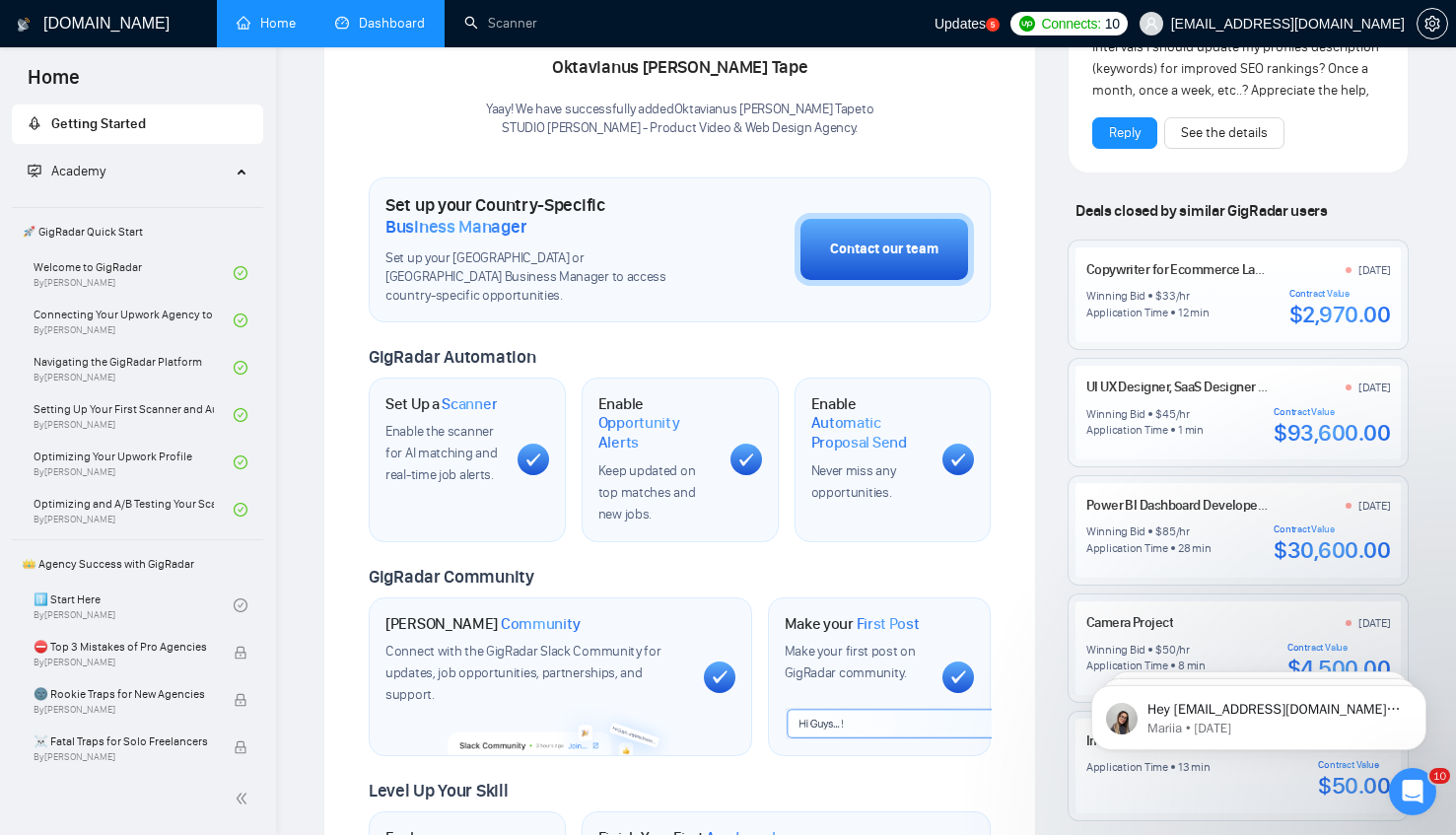 click on "Welcome to  GigRadar We're excited to have you on board. Get ready to streamline your job search, unlock new opportunities, and let AI match you with the best gigs. Your   Business Manager Oktavianus [PERSON_NAME]   Tape Yaay! We have successfully added  Oktavianus [PERSON_NAME] Tape  to   STUDIO [PERSON_NAME] - Product Video & Web Design Agency . Set up your Country-Specific  Business Manager Set up your United States or [GEOGRAPHIC_DATA] Business Manager to access country-specific opportunities. Contact our team GigRadar Automation Set Up a   Scanner Enable the scanner for AI matching and real-time job alerts. Enable   Opportunity Alerts Keep updated on top matches and new jobs. Enable   Automatic Proposal Send Never miss any opportunities. GigRadar Community Join GigRadar   Community Connect with the GigRadar Slack Community for updates, job opportunities, partnerships, and support. Make your   First Post Make your first post on GigRadar community. Level Up Your Skill Explore   Academy Finish Your First   Academy Lesson" at bounding box center (679, 335) 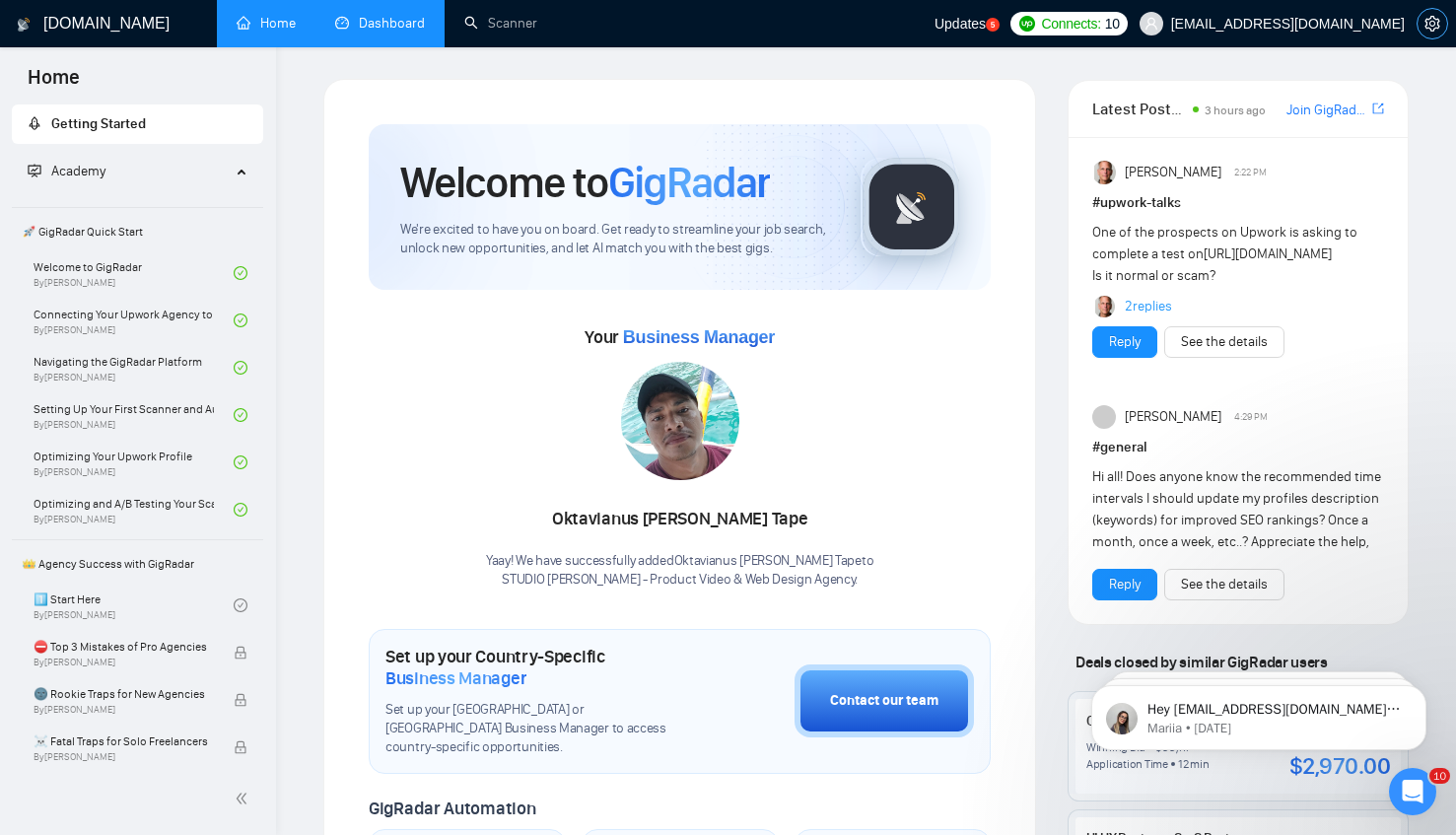 click 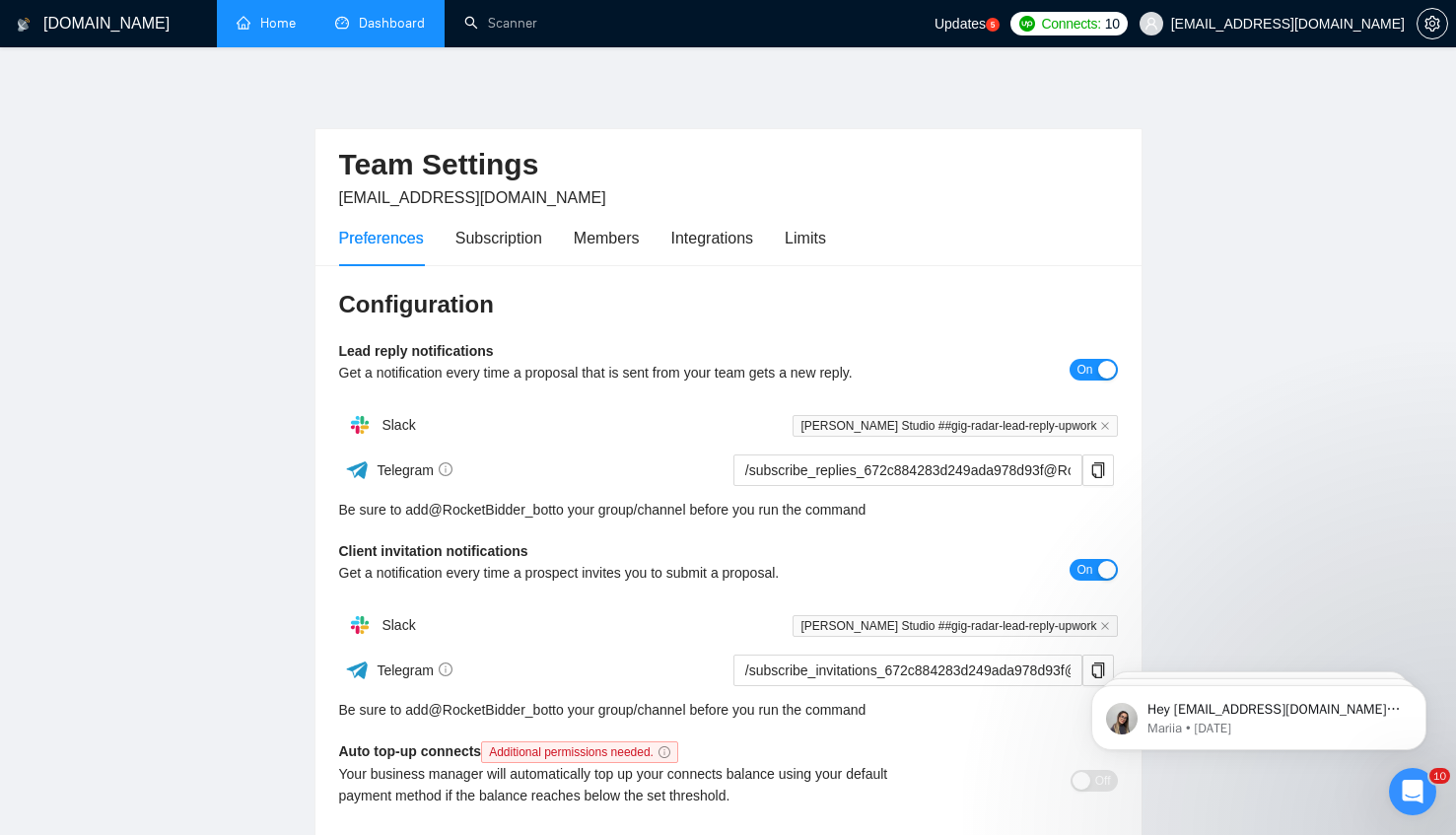 click on "Team Settings [EMAIL_ADDRESS][DOMAIN_NAME] Preferences Subscription Members Integrations Limits Configuration Lead reply notifications Get a notification every time a proposal that is sent from your team gets a new reply. On   Slack [PERSON_NAME] Studio ##gig-radar-lead-reply-upwork   Telegram /subscribe_replies_672c884283d249ada978d93f@RocketBidder_bot Be sure to add  @ RocketBidder_bot  to your group/channel before you run the command Client invitation notifications Get a notification every time a prospect invites you to submit a proposal. On   Slack [PERSON_NAME] Studio ##gig-radar-lead-reply-upwork   Telegram /subscribe_invitations_672c884283d249ada978d93f@RocketBidder_bot Be sure to add  @ RocketBidder_bot  to your group/channel before you run the command Auto top-up connects   Additional permissions needed. Your business manager will automatically top up your connects balance using your default payment method if the balance reaches below the set threshold. Off Connects Balance Notifications On   Slack   Telegram @ 100" at bounding box center (728, 598) 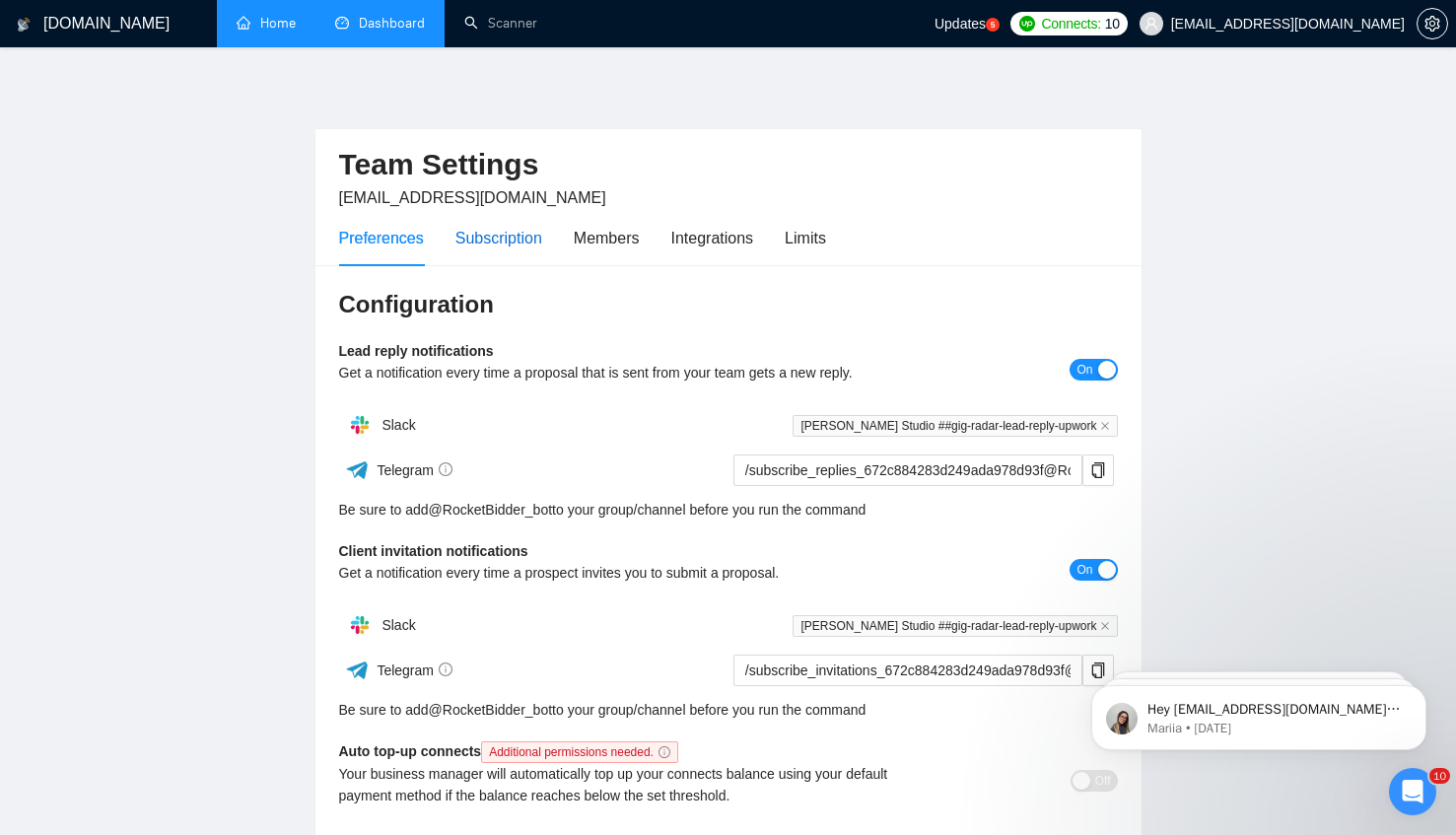 click on "Subscription" at bounding box center (499, 238) 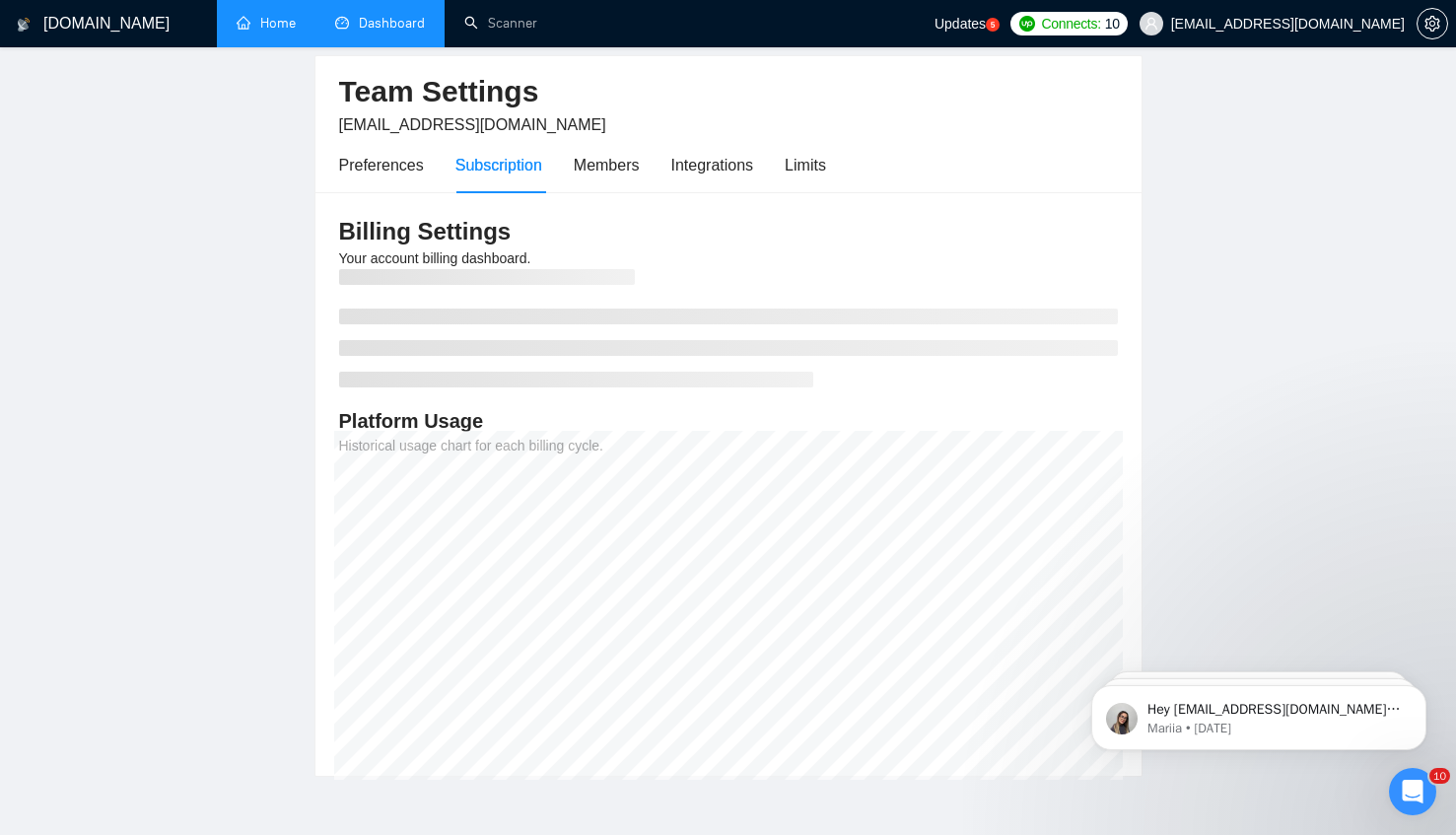 scroll, scrollTop: 77, scrollLeft: 0, axis: vertical 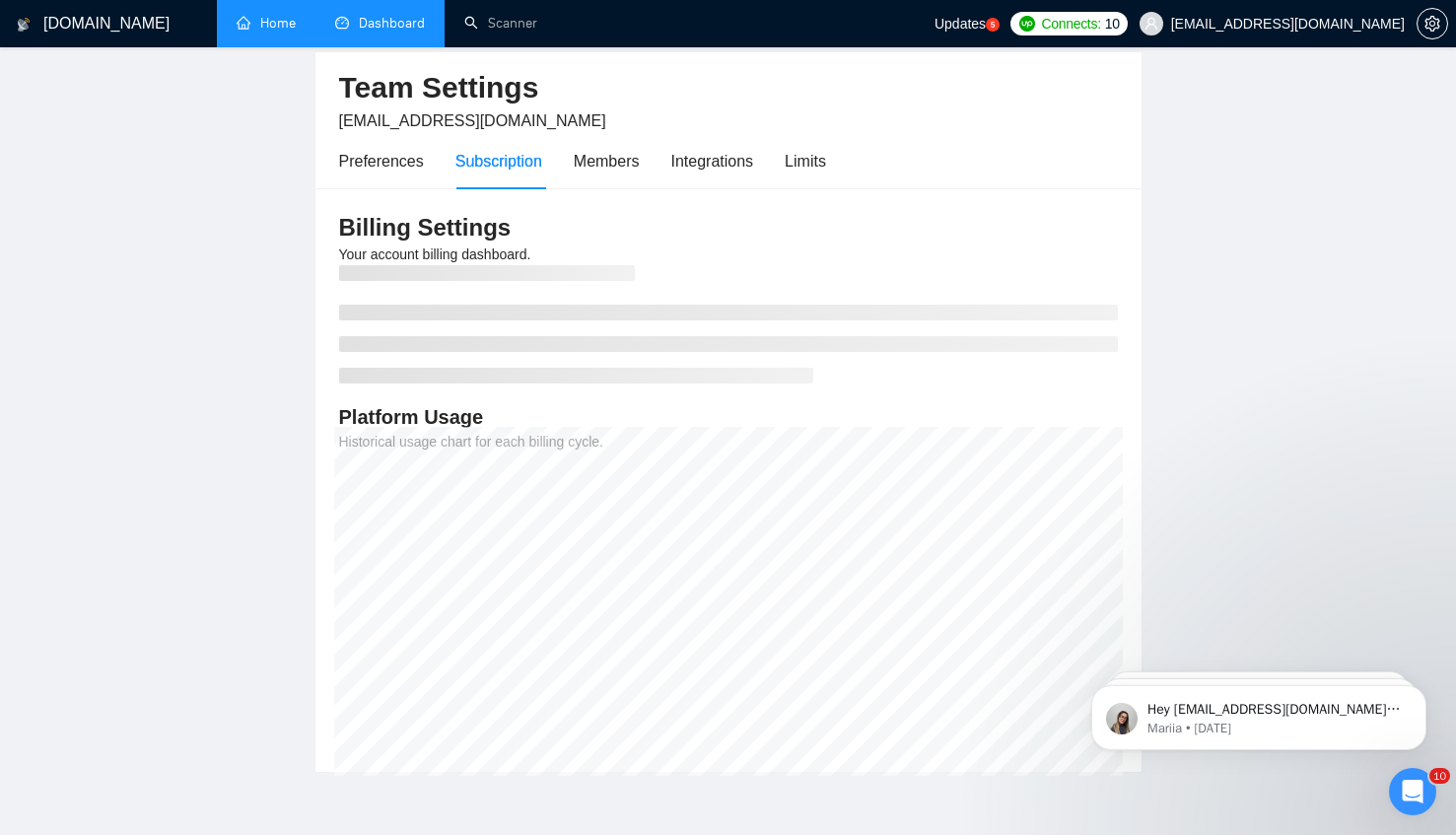 click on "Team Settings [EMAIL_ADDRESS][DOMAIN_NAME] Preferences Subscription Members Integrations Limits Billing Settings Your account billing dashboard. Platform Usage Historical usage chart for each billing cycle.   [DATE] - [DATE]
Charged 0.00 credits
Limit 250.00 credits" at bounding box center [728, 387] 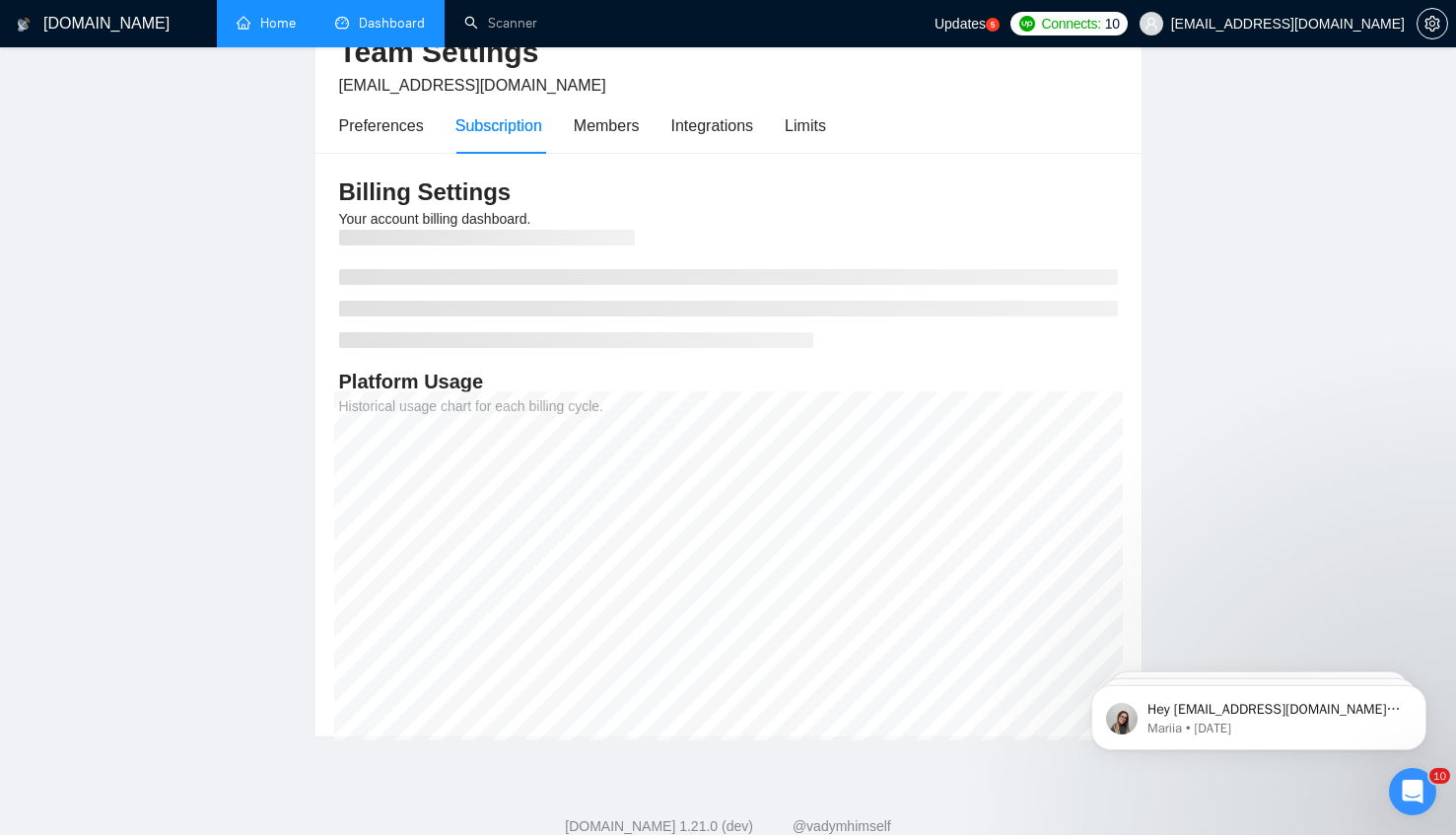 scroll, scrollTop: 127, scrollLeft: 0, axis: vertical 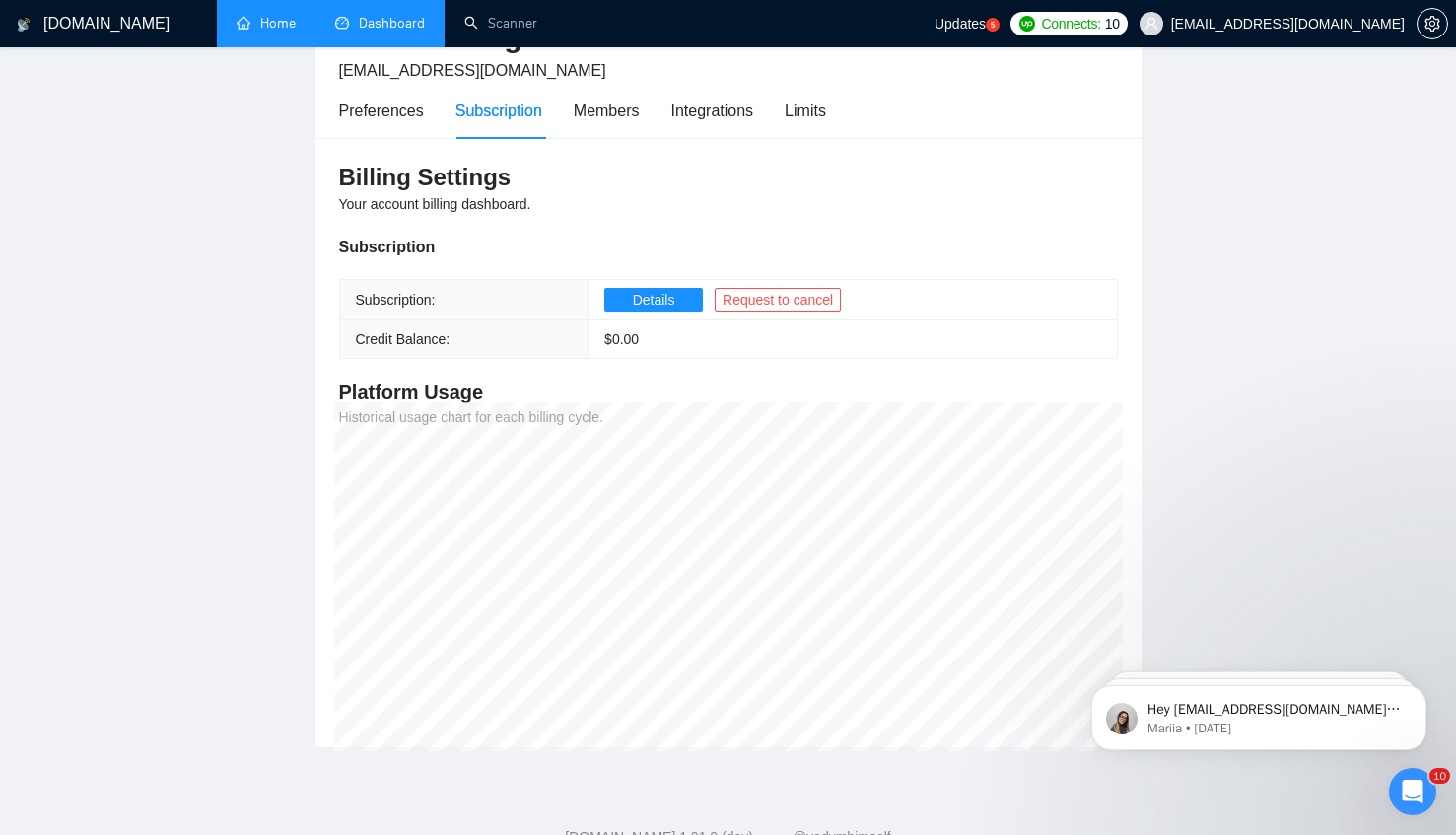 click on "Team Settings [EMAIL_ADDRESS][DOMAIN_NAME] Preferences Subscription Members Integrations Limits Billing Settings Your account billing dashboard. Subscription Subscription:   Details Request to cancel Credit Balance: $ 0.00 Platform Usage Historical usage chart for each billing cycle." at bounding box center (728, 350) 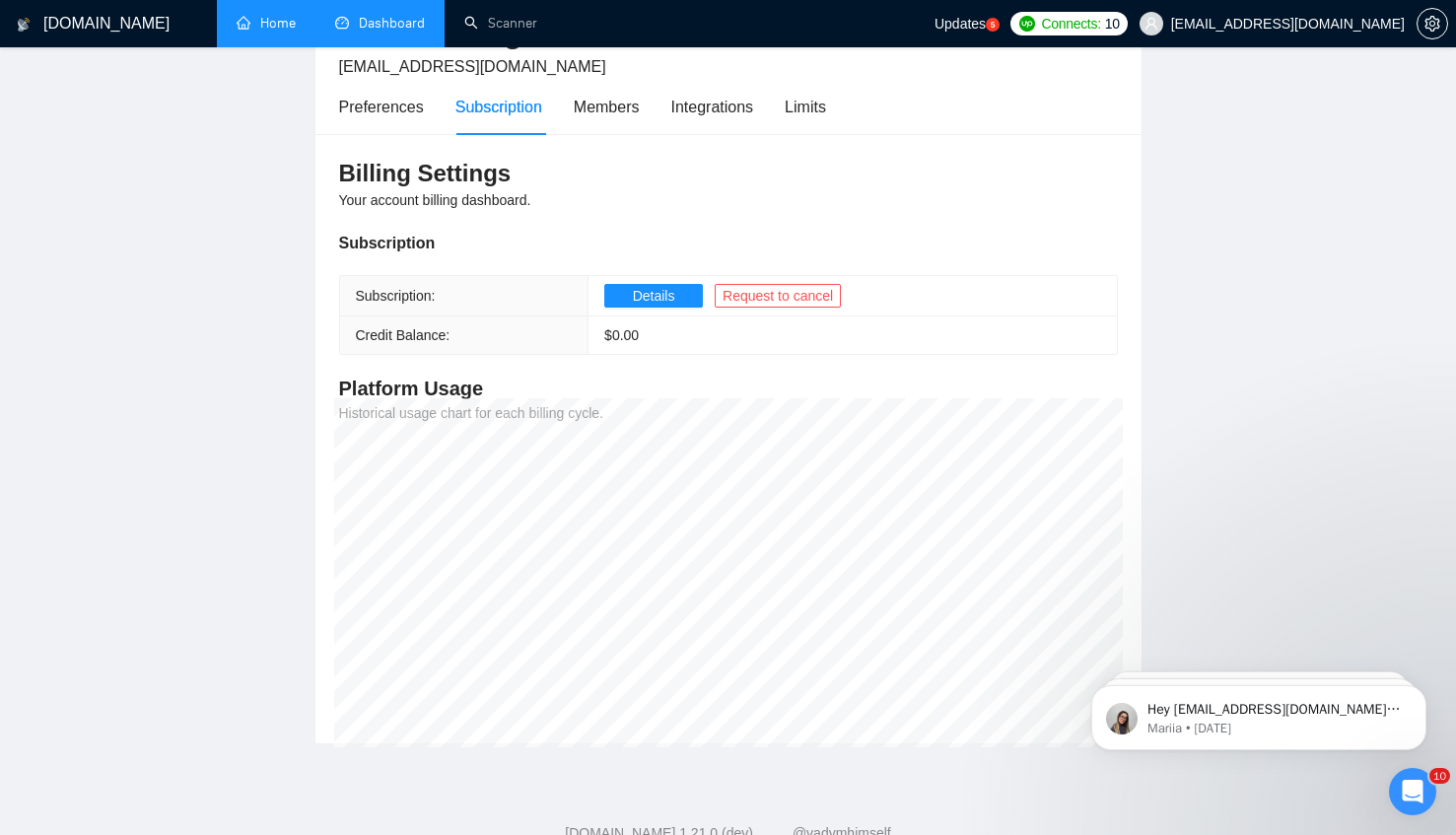 click on "Team Settings [EMAIL_ADDRESS][DOMAIN_NAME] Preferences Subscription Members Integrations Limits Billing Settings Your account billing dashboard. Subscription Subscription:   Details Request to cancel Credit Balance: $ 0.00 Platform Usage Historical usage chart for each billing cycle." at bounding box center [728, 346] 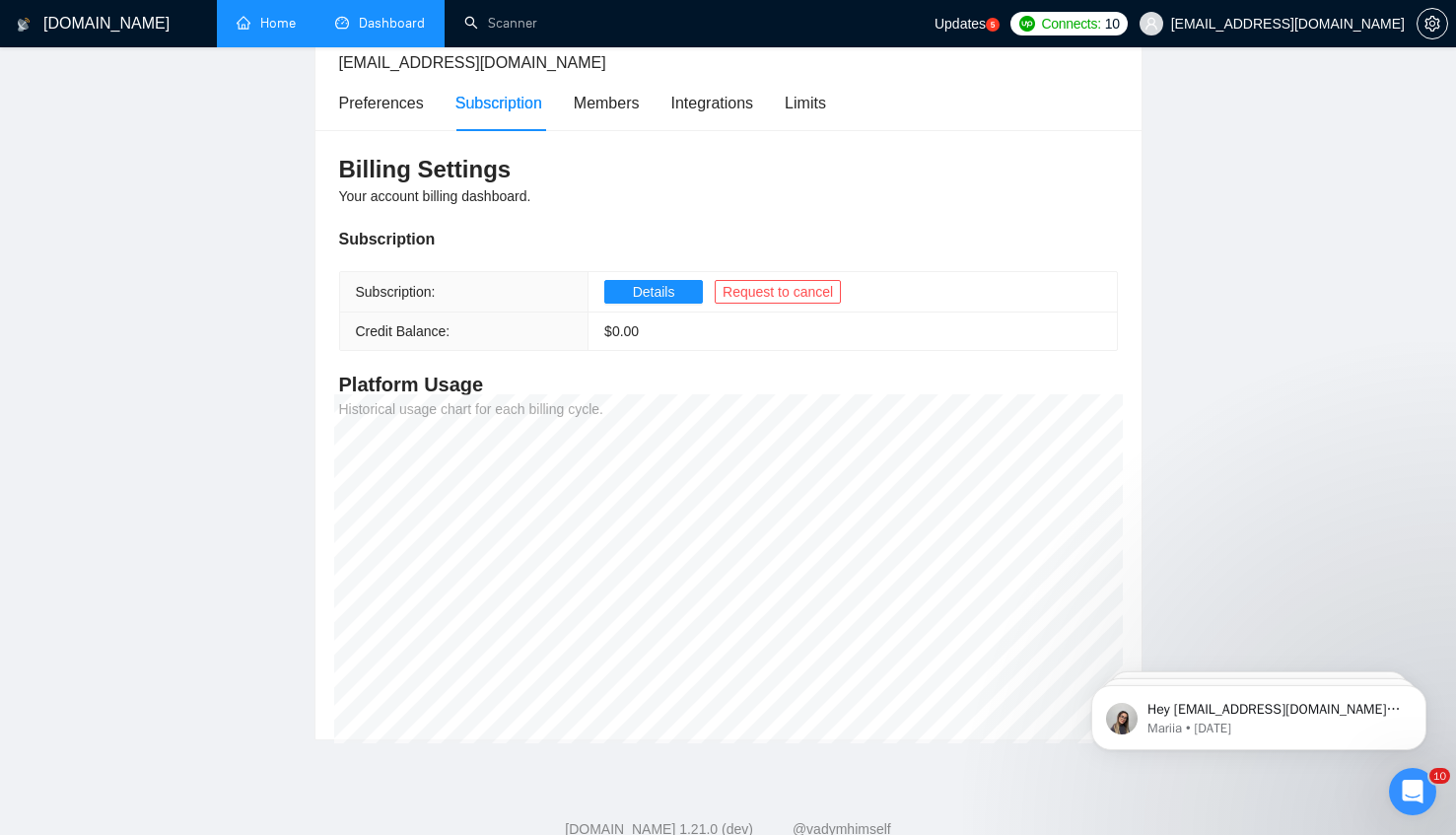click on "Team Settings [EMAIL_ADDRESS][DOMAIN_NAME] Preferences Subscription Members Integrations Limits Billing Settings Your account billing dashboard. Subscription Subscription:   Details Request to cancel Credit Balance: $ 0.00 Platform Usage Historical usage chart for each billing cycle." at bounding box center [728, 342] 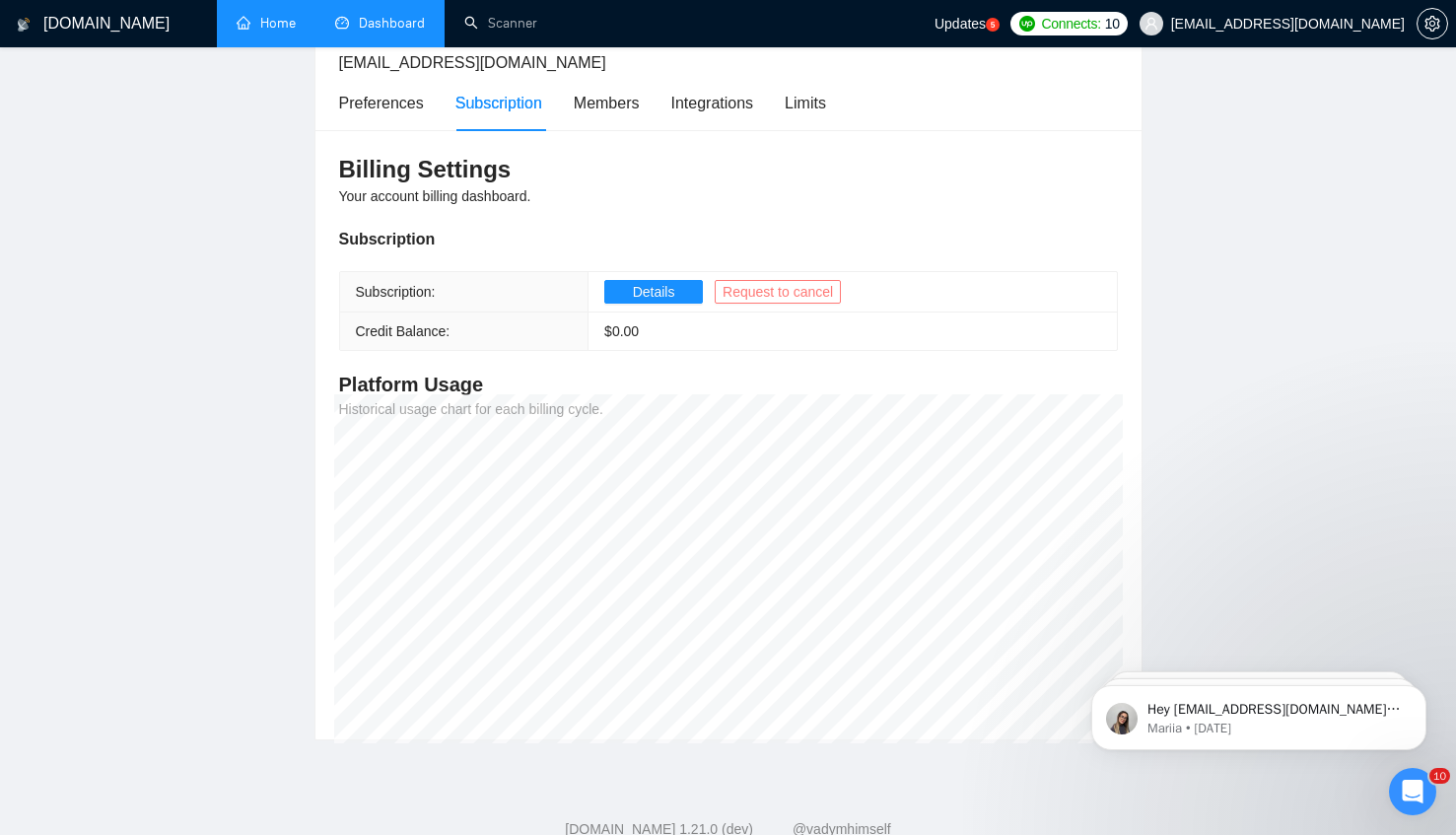 click on "Request to cancel" at bounding box center (778, 292) 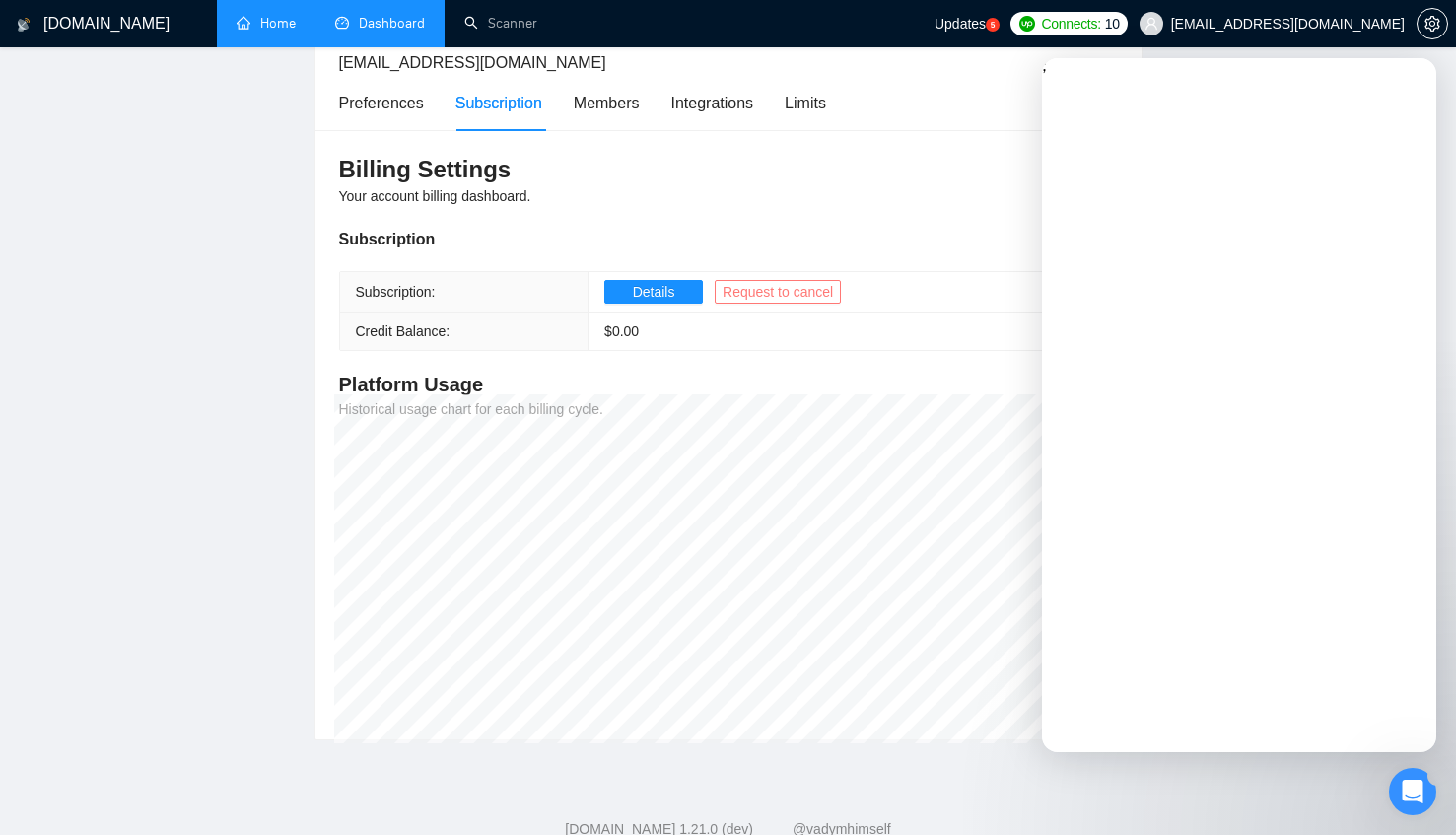 scroll, scrollTop: 0, scrollLeft: 0, axis: both 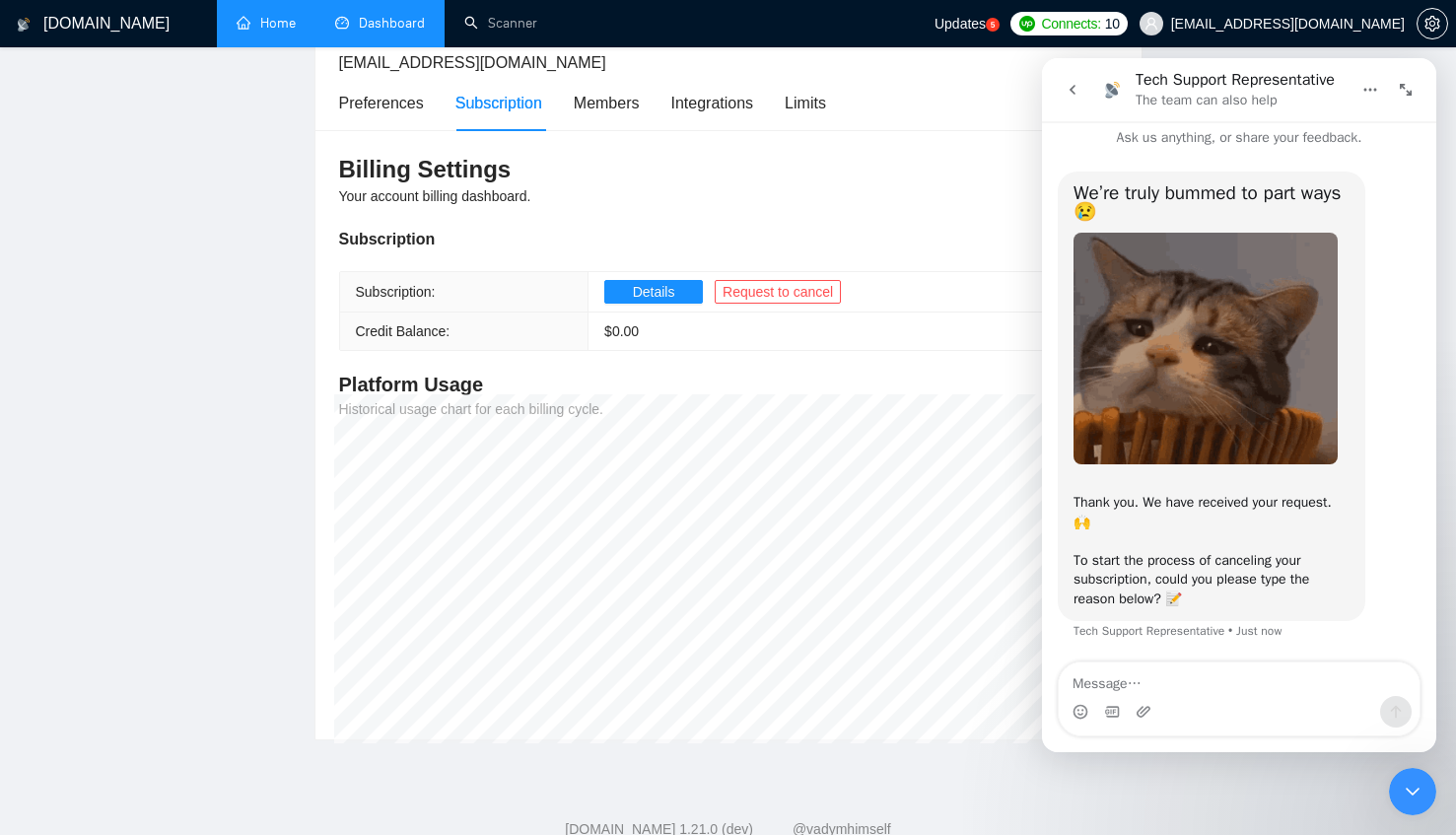 click on "Thank you. We have received your request. 🙌 To start the process of canceling your subscription, could you please type the reason below? 📝" at bounding box center [1212, 541] 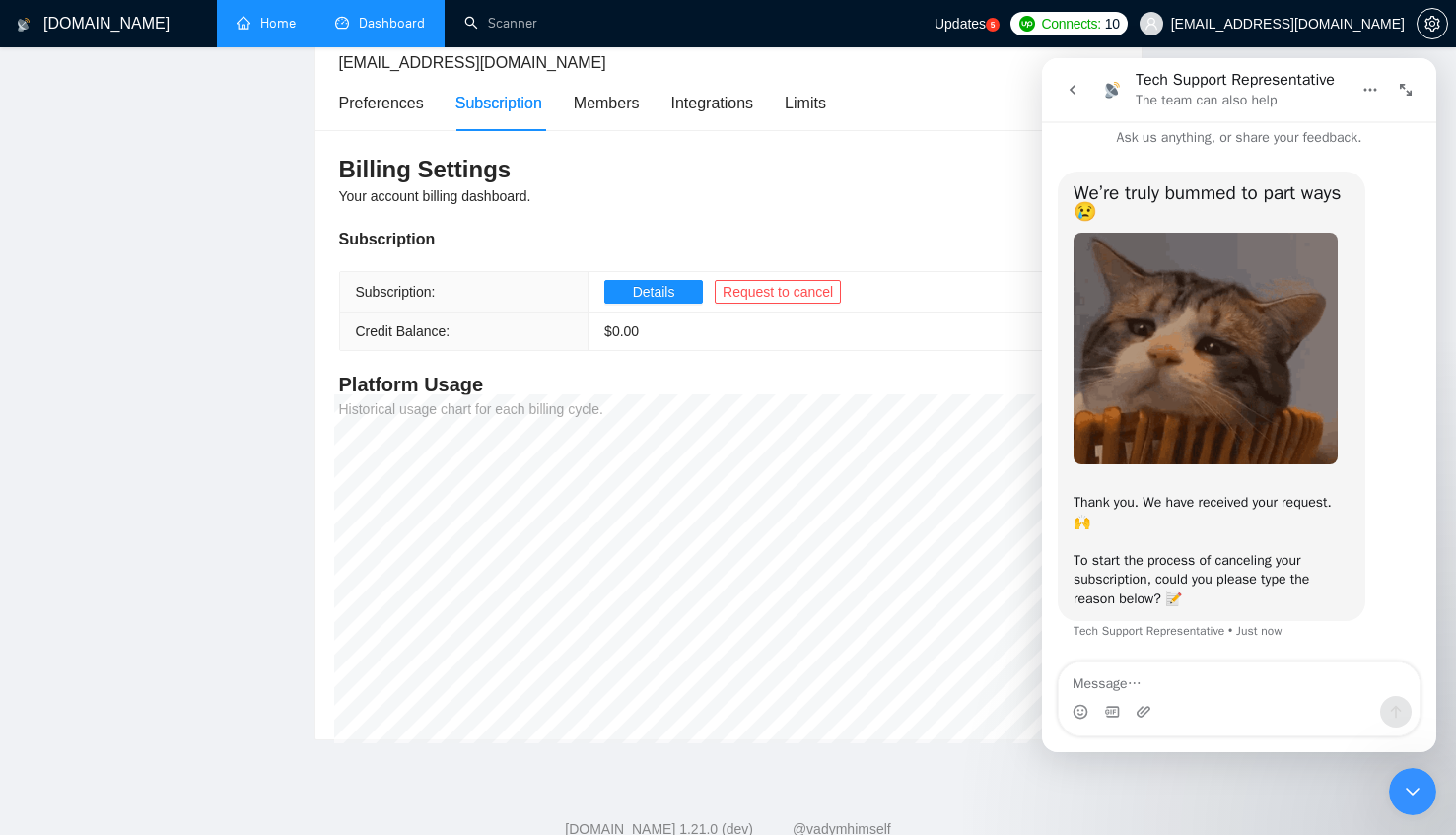 click on "Thank you. We have received your request. 🙌 To start the process of canceling your subscription, could you please type the reason below? 📝" at bounding box center [1212, 541] 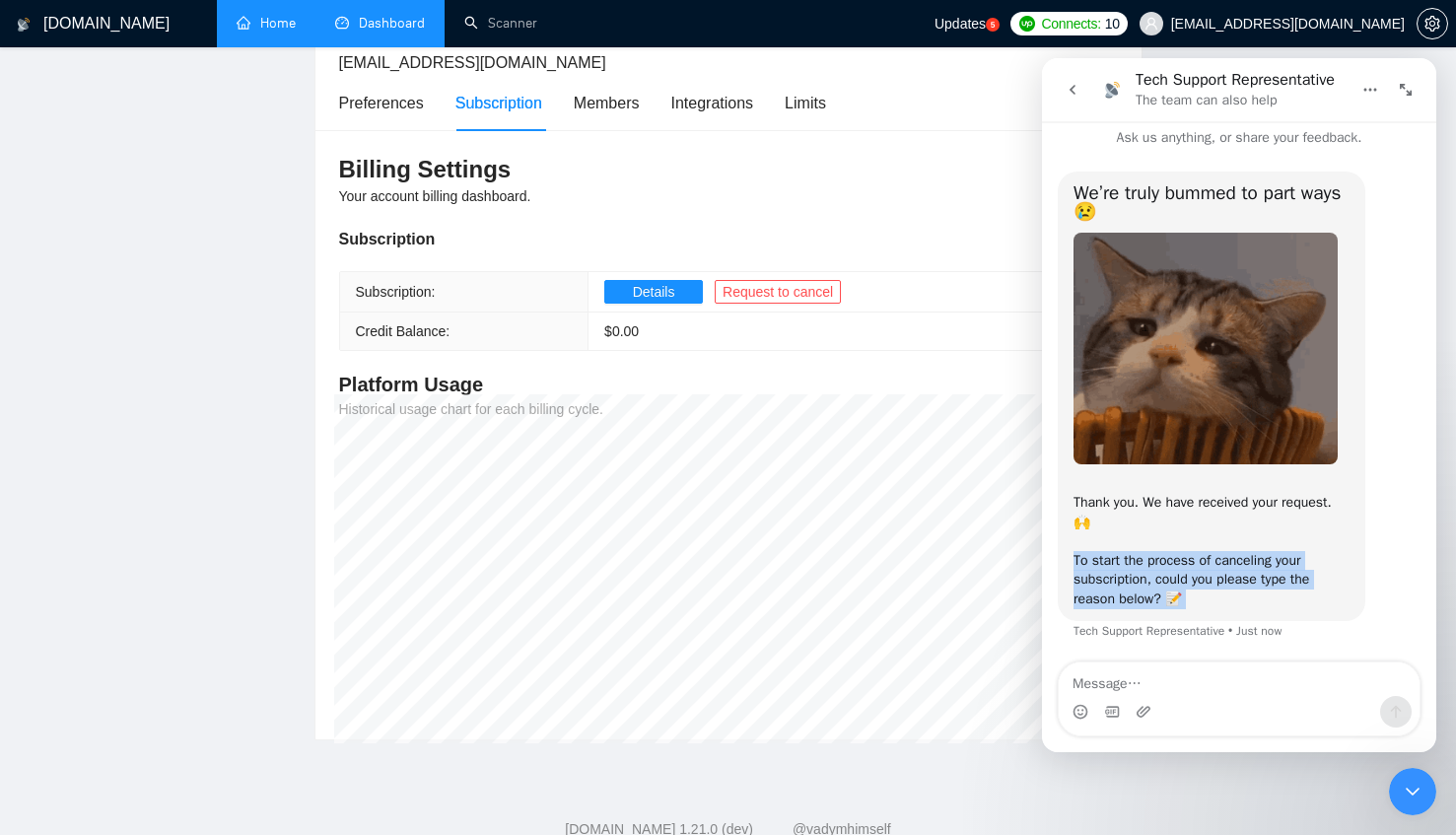 click on "Thank you. We have received your request. 🙌 To start the process of canceling your subscription, could you please type the reason below? 📝" at bounding box center (1212, 541) 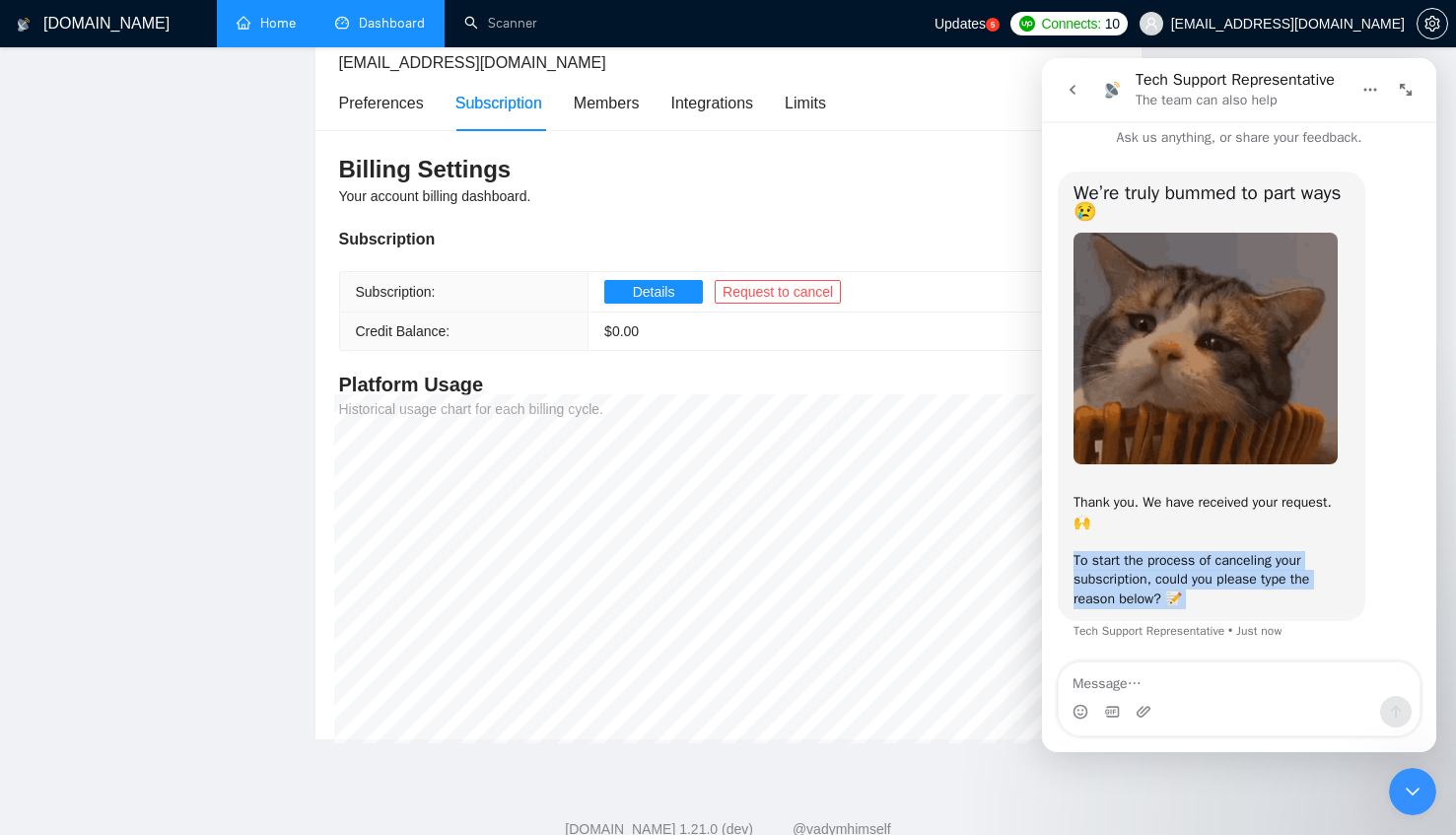 click on "Thank you. We have received your request. 🙌 To start the process of canceling your subscription, could you please type the reason below? 📝" at bounding box center [1212, 541] 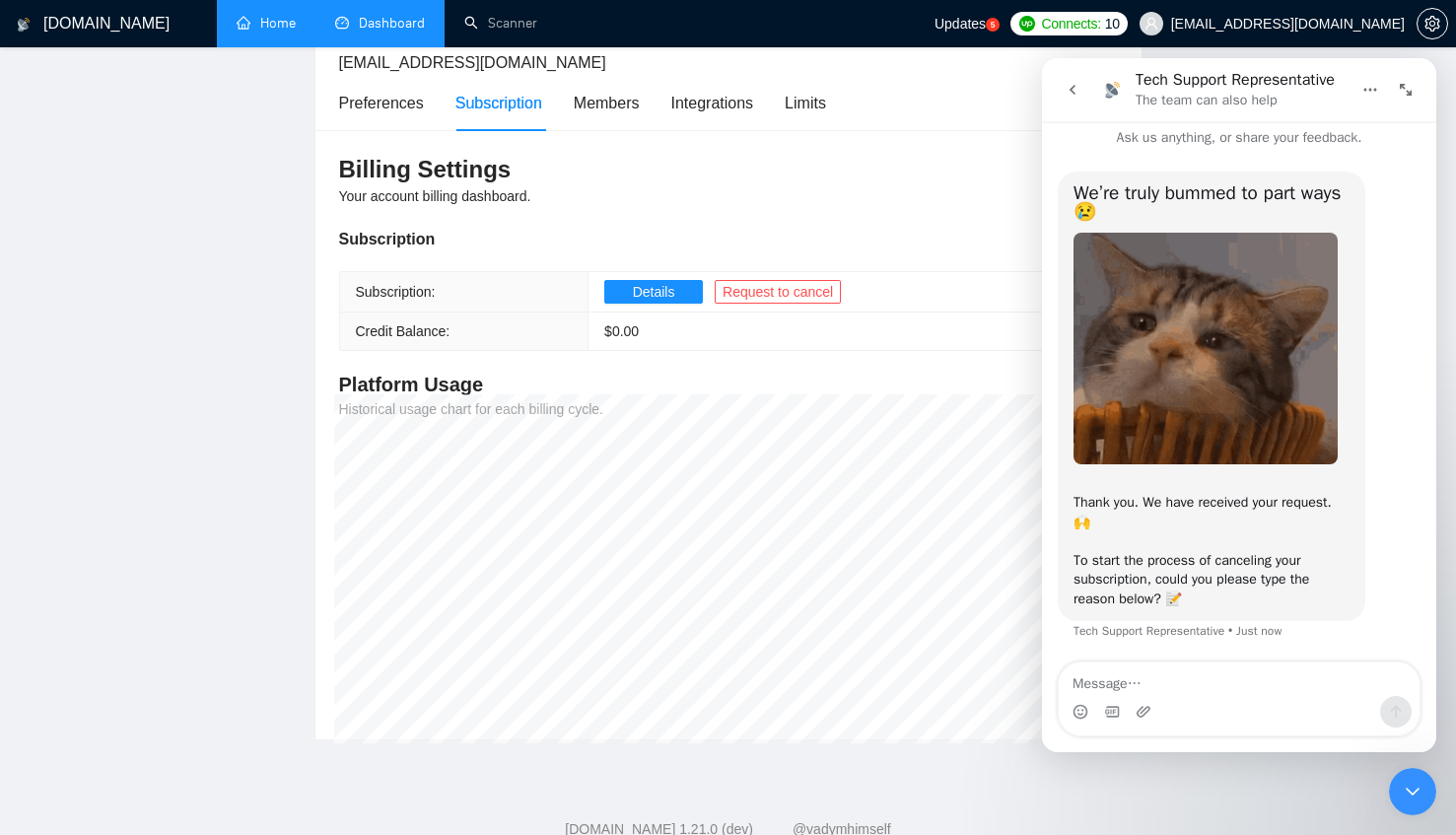 click at bounding box center [1239, 712] 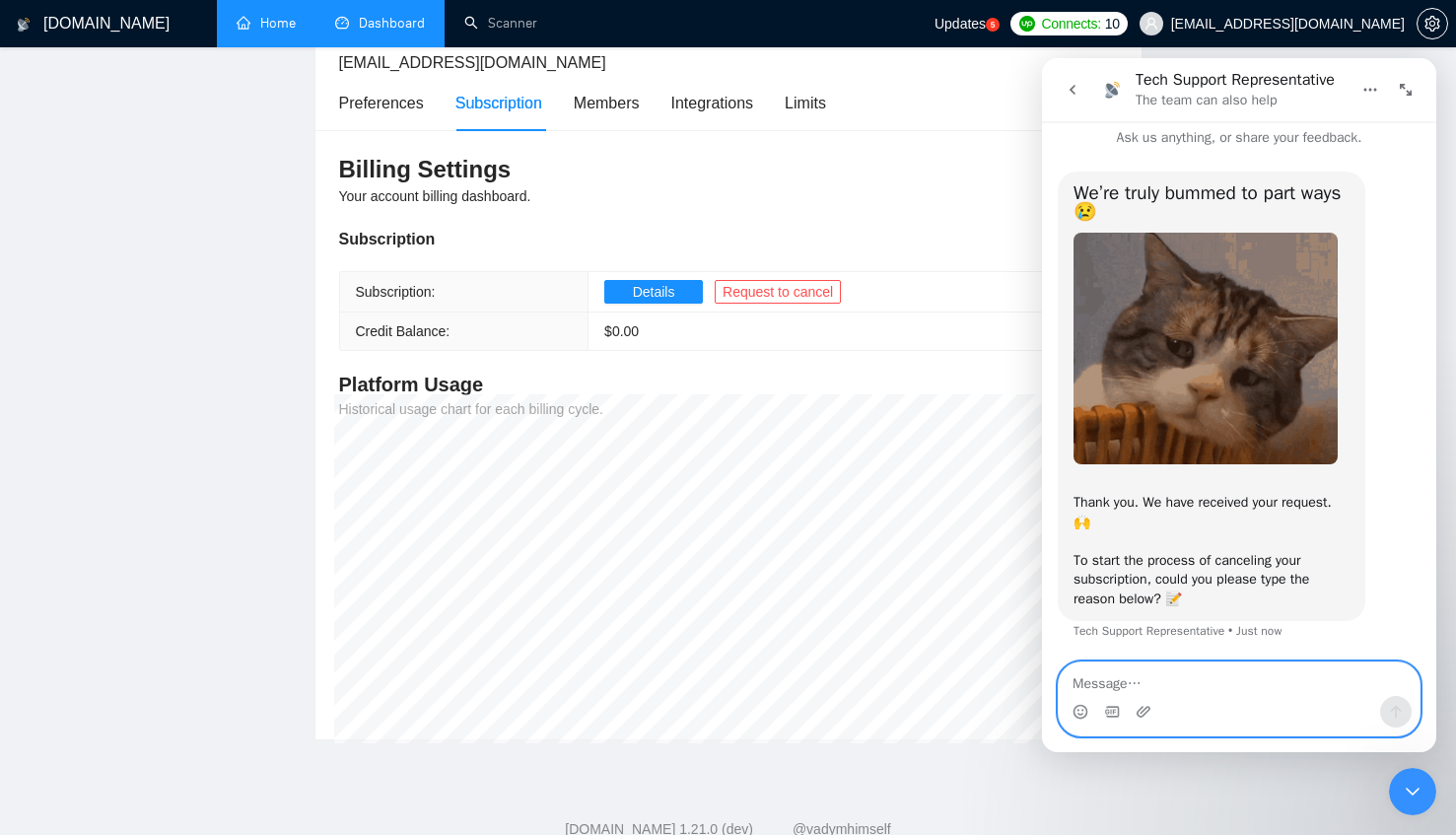 click at bounding box center [1239, 679] 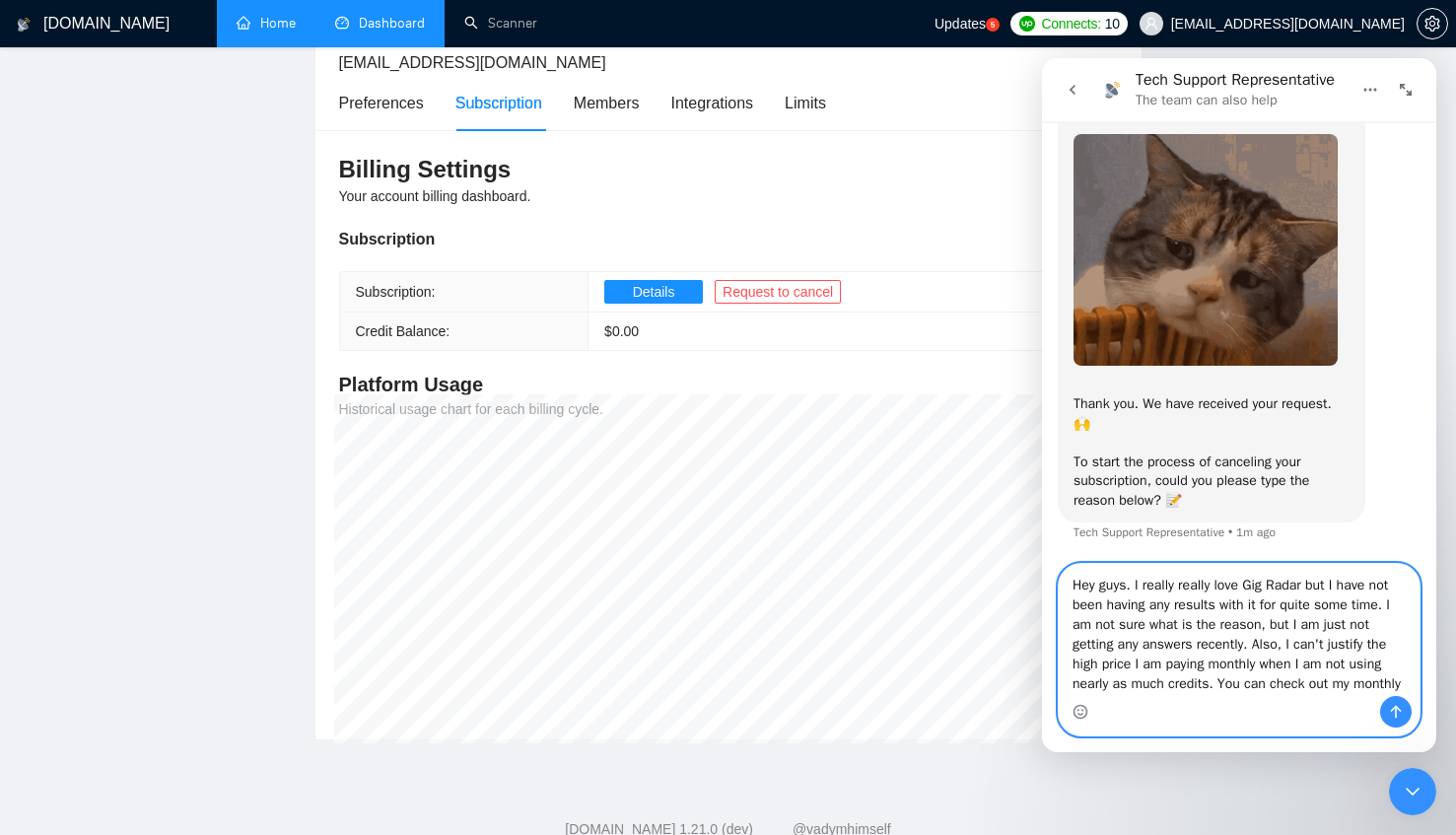 scroll, scrollTop: 135, scrollLeft: 0, axis: vertical 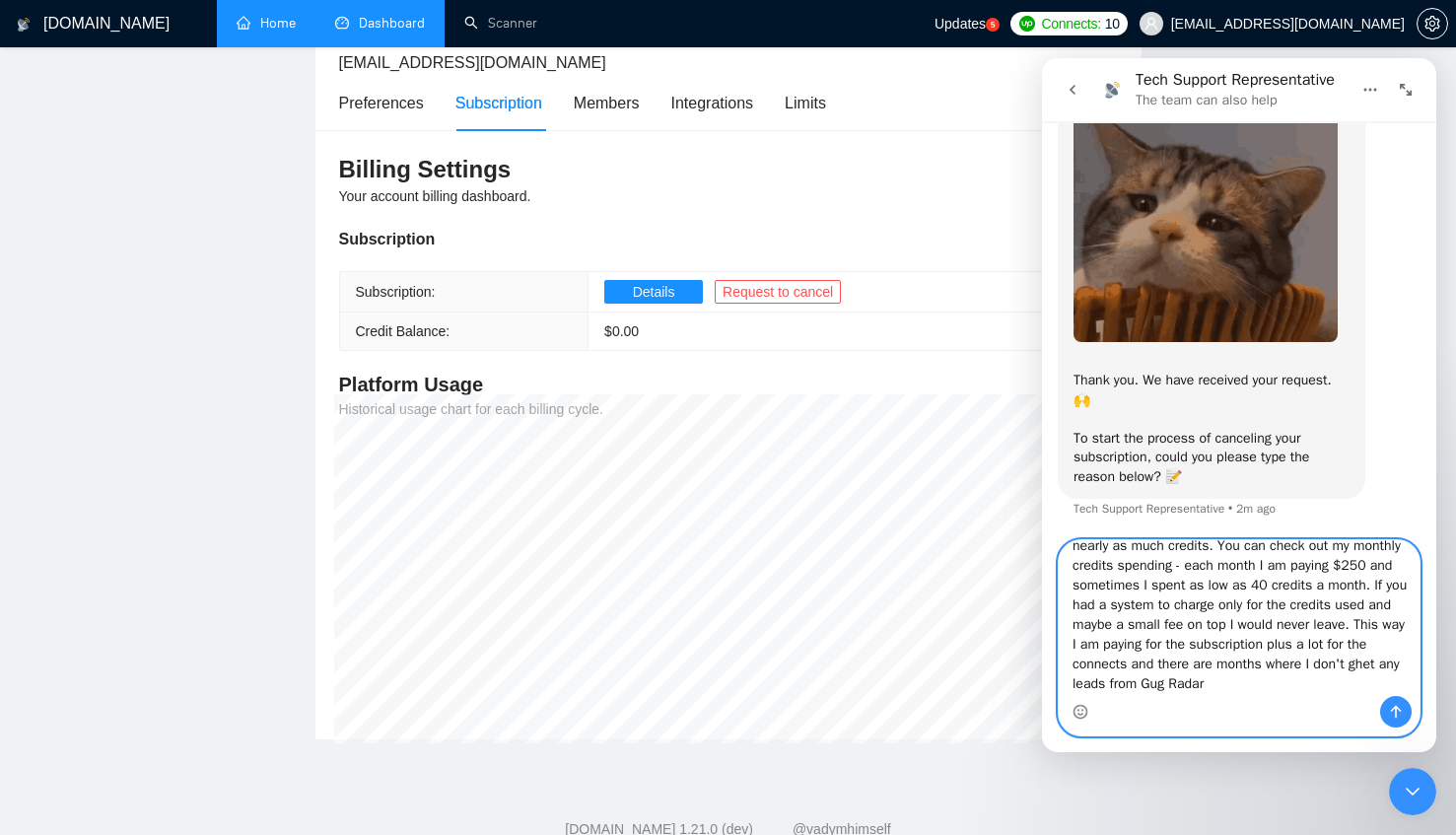 click on "Hey guys. I really really love Gig Radar but I have not been having any results with it for quite some time. I am not sure what is the reason, but I am just not getting any answers recently. Also, I can't justify the high price I am paying monthly when I am not using nearly as much credits. You can check out my monthly credits spending - each month I am paying $250 and sometimes I spent as low as 40 credits a month. If you had a system to charge only for the credits used and maybe a small fee on top I would never leave. This way I am paying for the subscription plus a lot for the connects and there are months where I don't ghet any leads from Gug Radar" at bounding box center [1239, 618] 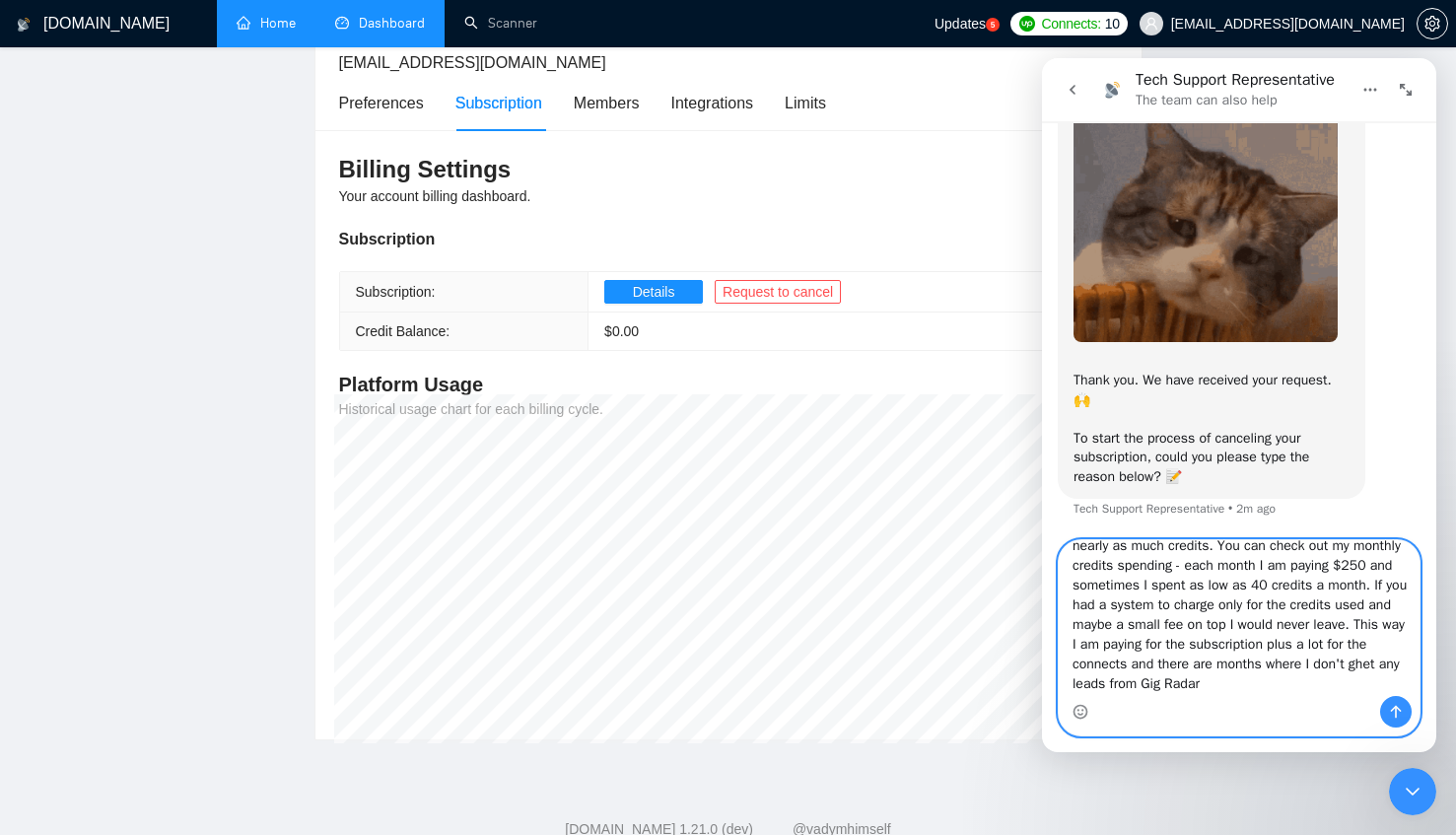 click on "Hey guys. I really really love Gig Radar but I have not been having any results with it for quite some time. I am not sure what is the reason, but I am just not getting any answers recently. Also, I can't justify the high price I am paying monthly when I am not using nearly as much credits. You can check out my monthly credits spending - each month I am paying $250 and sometimes I spent as low as 40 credits a month. If you had a system to charge only for the credits used and maybe a small fee on top I would never leave. This way I am paying for the subscription plus a lot for the connects and there are months where I don't ghet any leads from Gig Radar" at bounding box center (1239, 618) 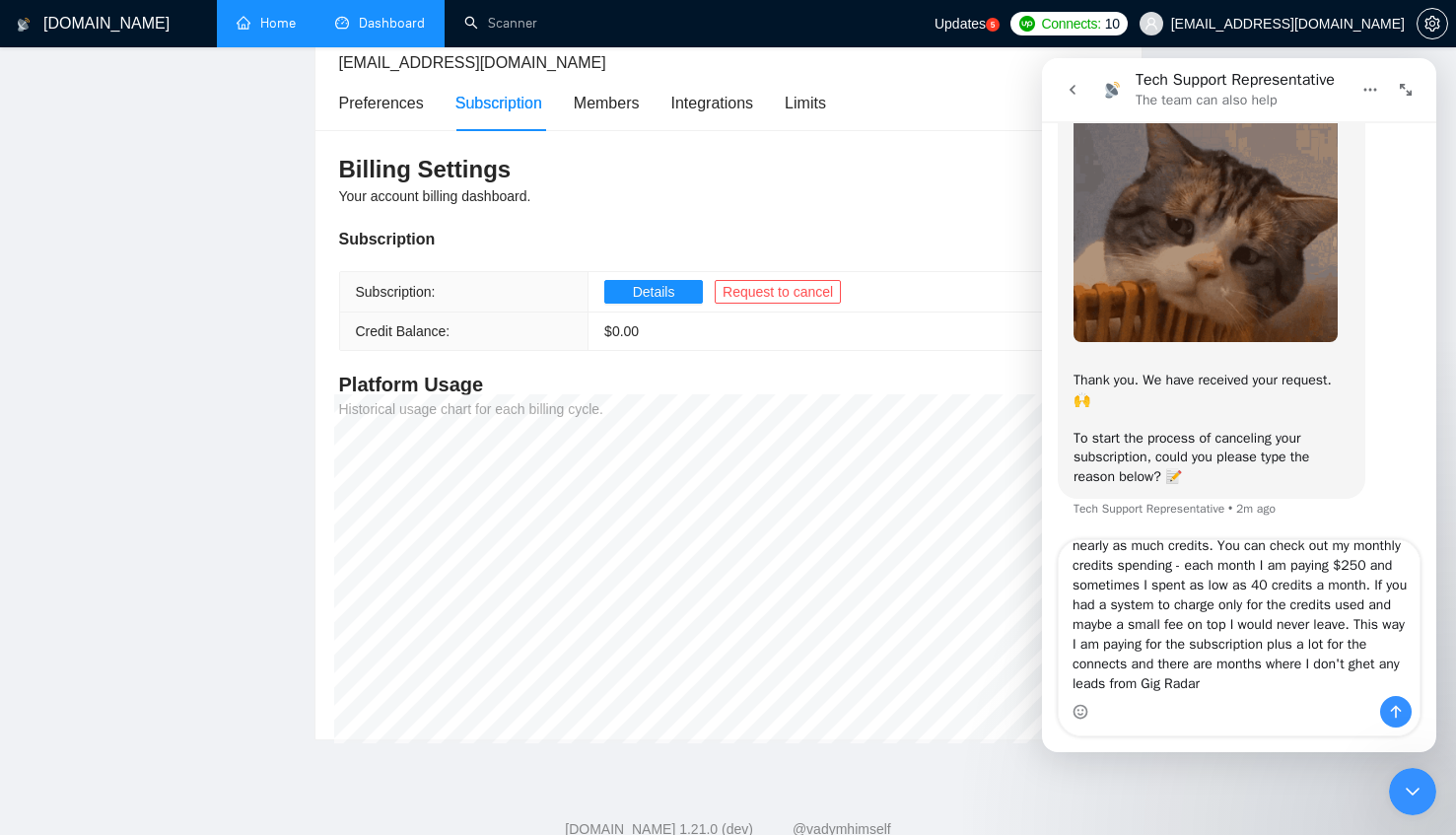 click at bounding box center [1239, 712] 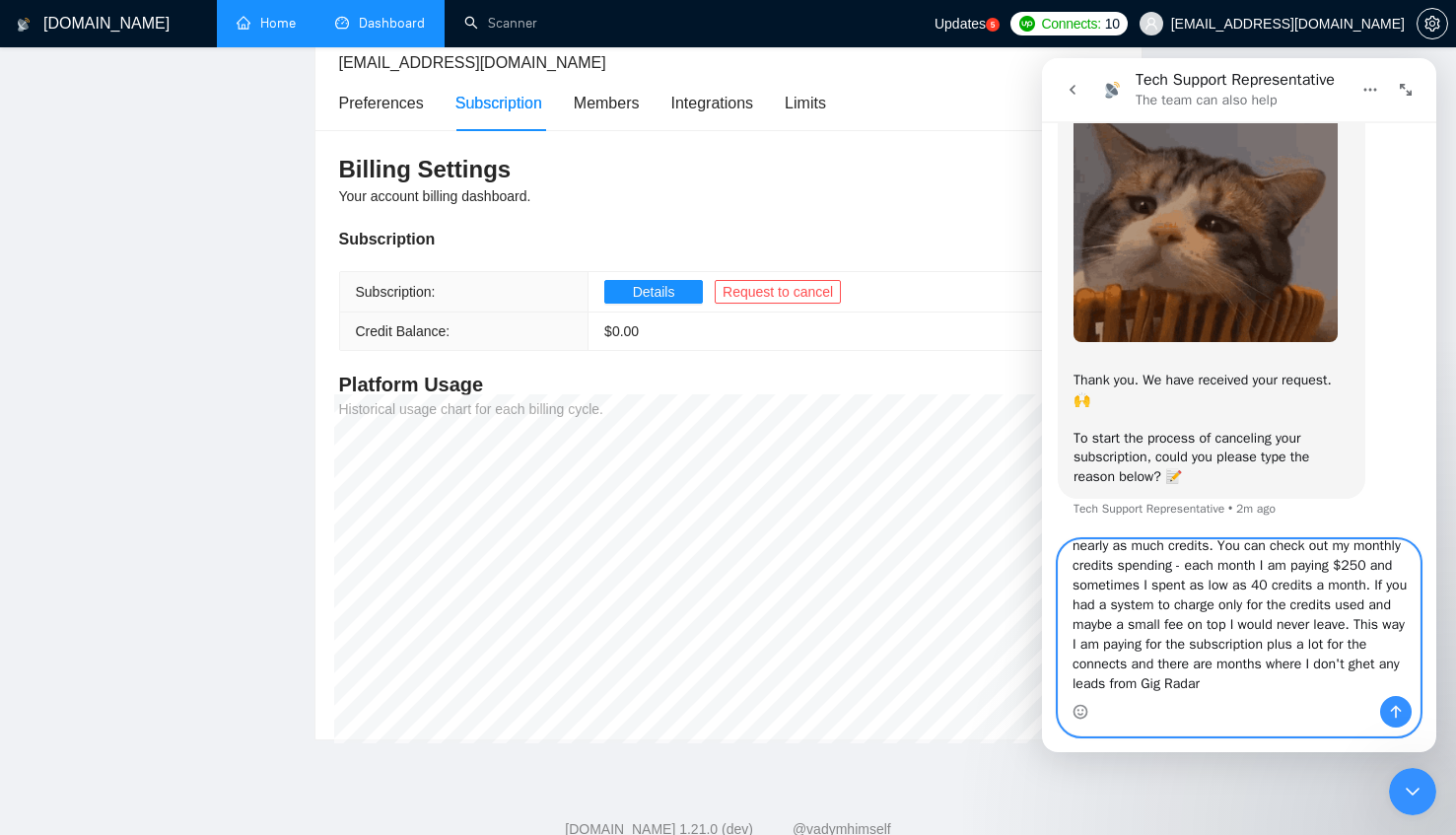 click on "Hey guys. I really really love Gig Radar but I have not been having any results with it for quite some time. I am not sure what is the reason, but I am just not getting any answers recently. Also, I can't justify the high price I am paying monthly when I am not using nearly as much credits. You can check out my monthly credits spending - each month I am paying $250 and sometimes I spent as low as 40 credits a month. If you had a system to charge only for the credits used and maybe a small fee on top I would never leave. This way I am paying for the subscription plus a lot for the connects and there are months where I don't ghet any leads from Gig Radar" at bounding box center (1239, 618) 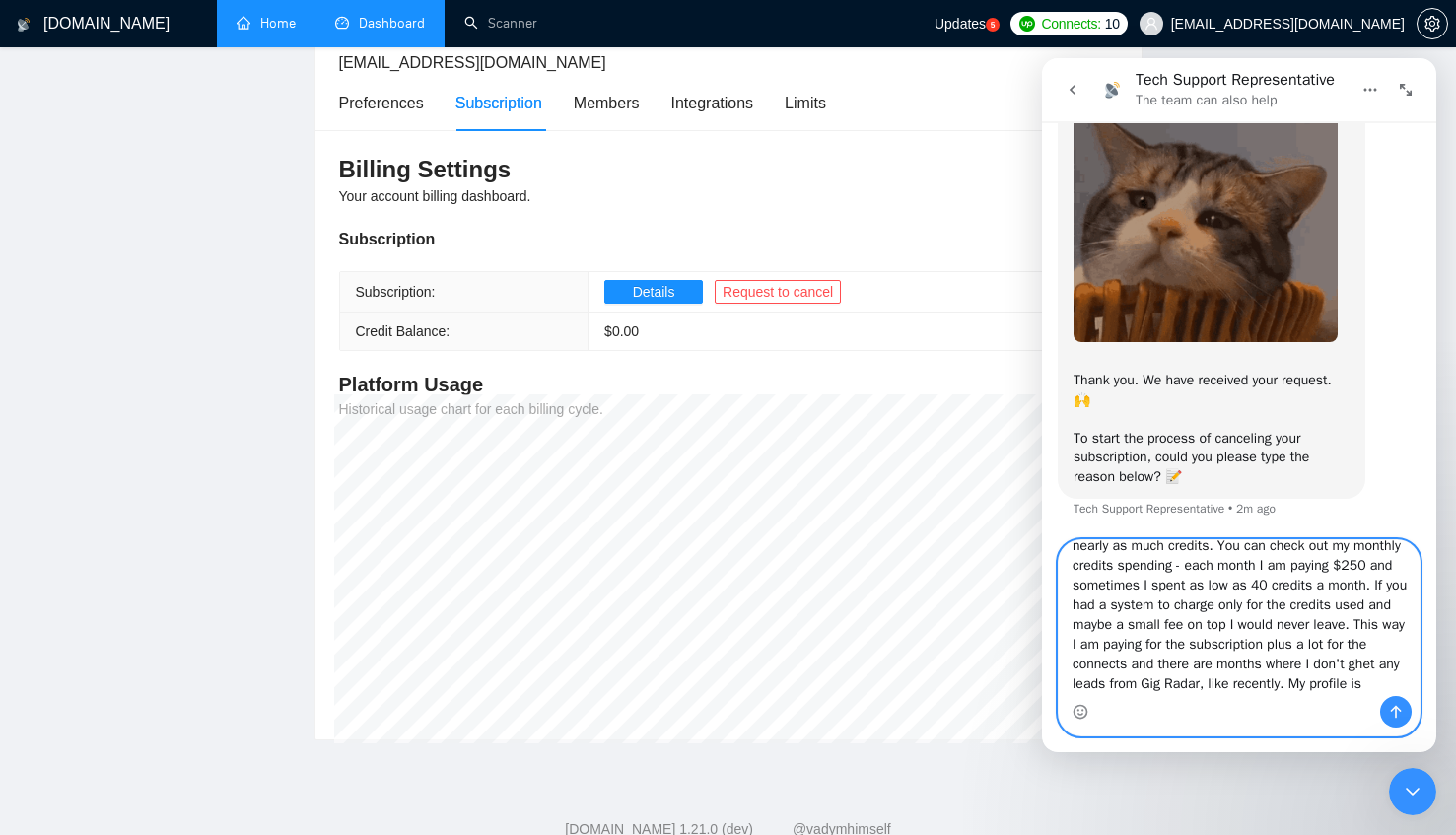scroll, scrollTop: 150, scrollLeft: 0, axis: vertical 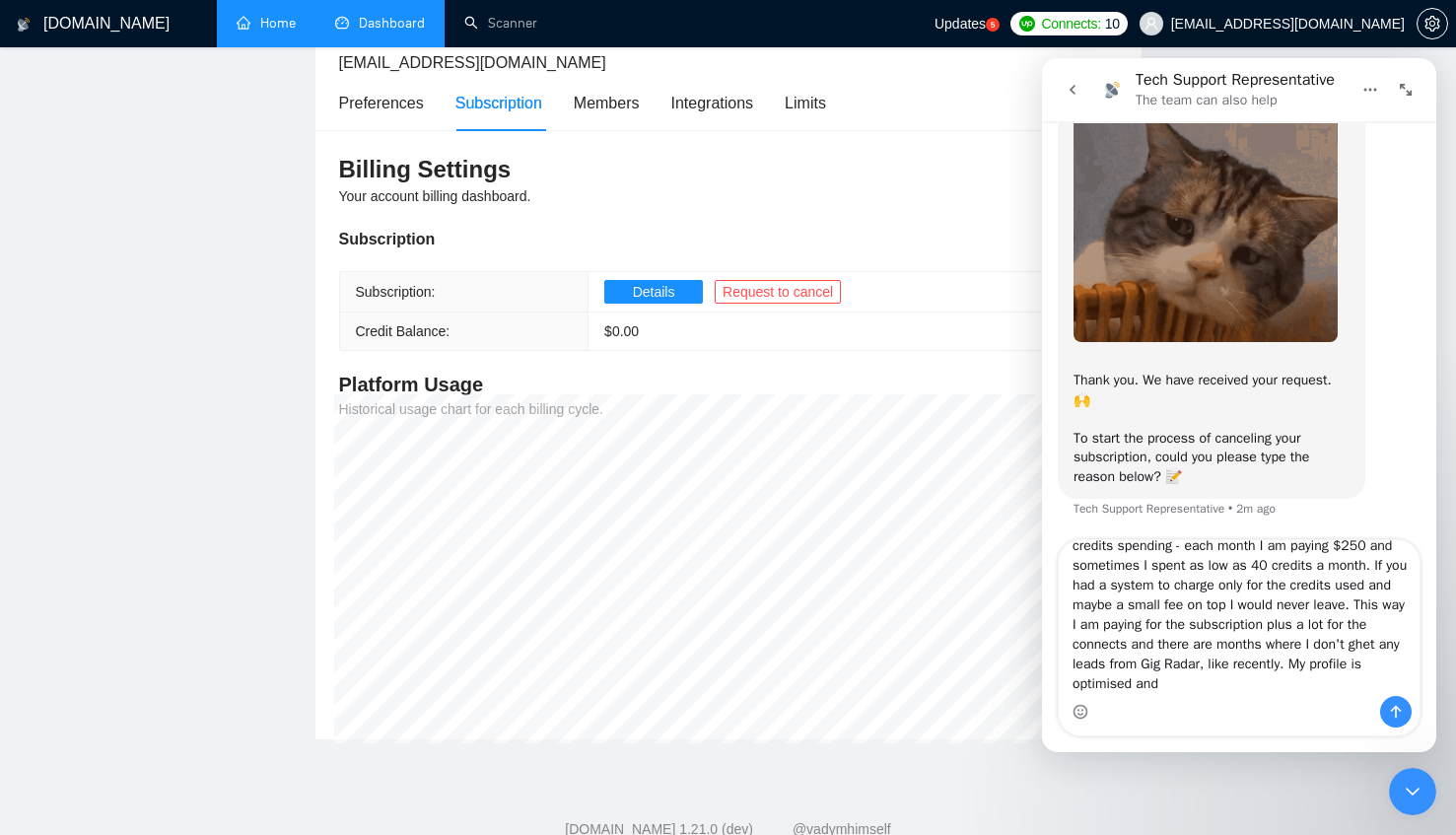click at bounding box center [1239, 712] 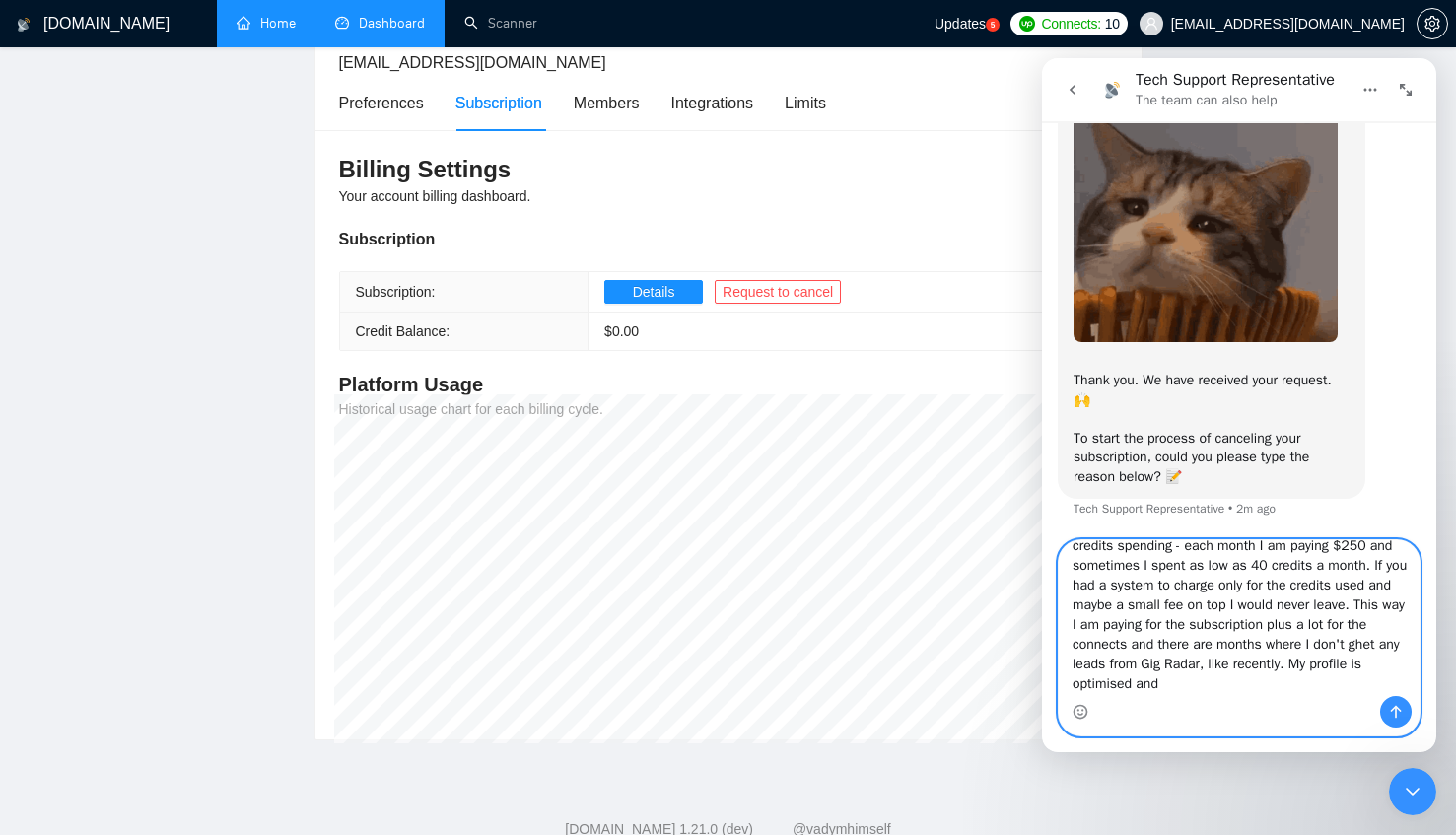 click on "Hey guys. I really really love Gig Radar but I have not been having any results with it for quite some time. I am not sure what is the reason, but I am just not getting any answers recently. Also, I can't justify the high price I am paying monthly when I am not using nearly as much credits. You can check out my monthly credits spending - each month I am paying $250 and sometimes I spent as low as 40 credits a month. If you had a system to charge only for the credits used and maybe a small fee on top I would never leave. This way I am paying for the subscription plus a lot for the connects and there are months where I don't ghet any leads from Gig Radar, like recently. My profile is optimised and" at bounding box center [1239, 618] 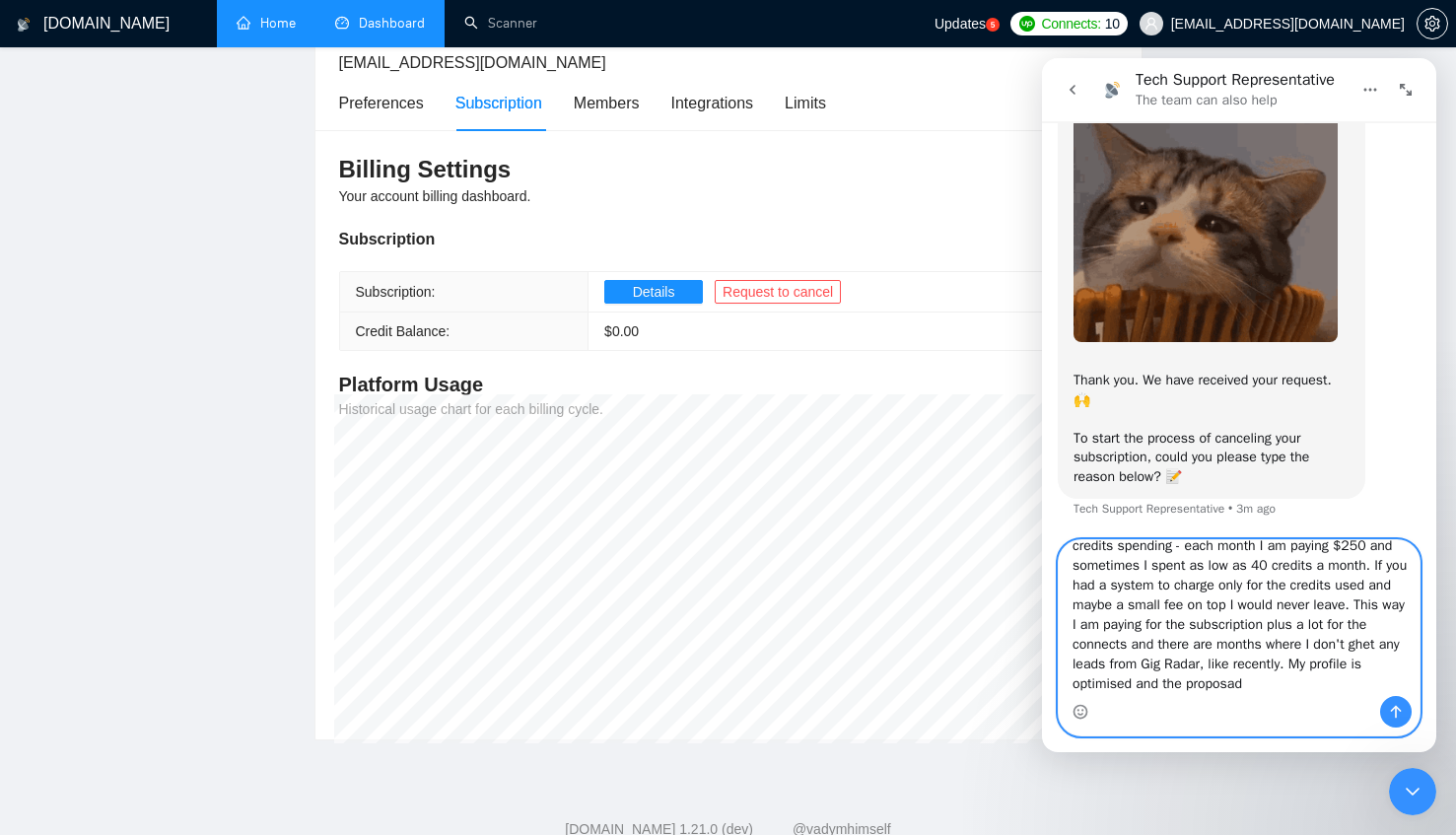 scroll, scrollTop: 154, scrollLeft: 0, axis: vertical 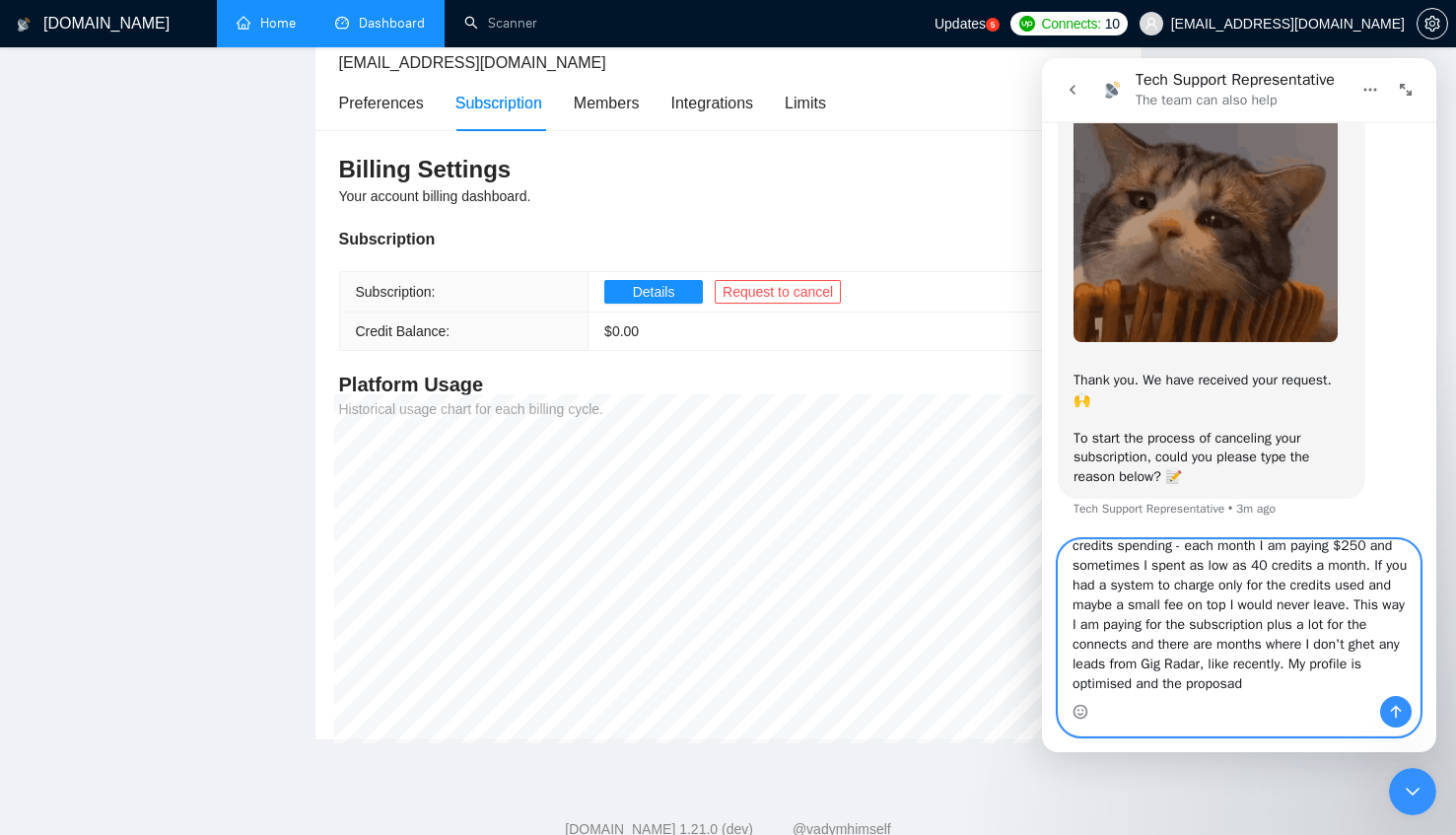 drag, startPoint x: 1154, startPoint y: 682, endPoint x: 1326, endPoint y: 687, distance: 172.07266 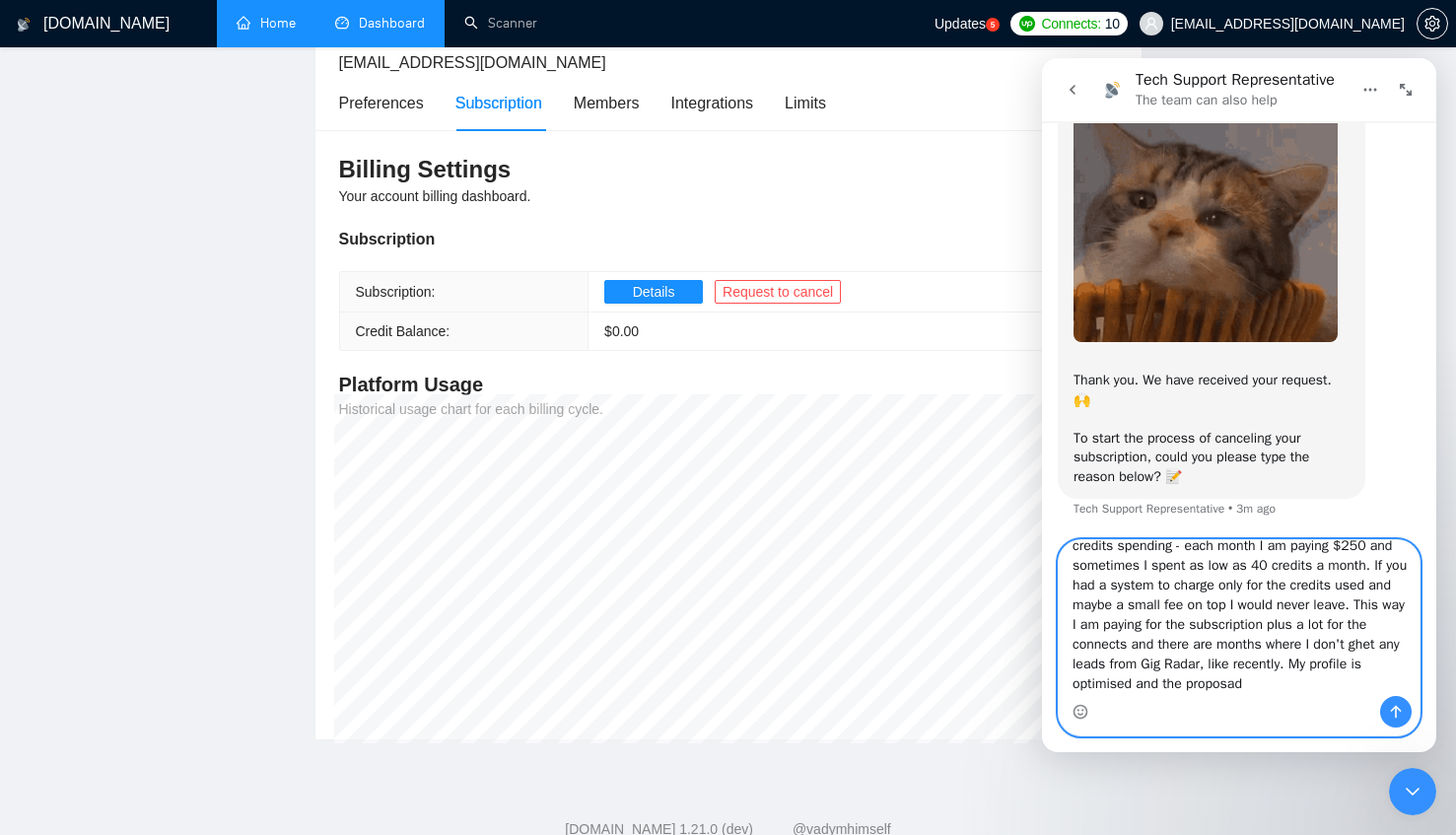 click on "Hey guys. I really really love Gig Radar but I have not been having any results with it for quite some time. I am not sure what is the reason, but I am just not getting any answers recently. Also, I can't justify the high price I am paying monthly when I am not using nearly as much credits. You can check out my monthly credits spending - each month I am paying $250 and sometimes I spent as low as 40 credits a month. If you had a system to charge only for the credits used and maybe a small fee on top I would never leave. This way I am paying for the subscription plus a lot for the connects and there are months where I don't ghet any leads from Gig Radar, like recently. My profile is optimised and the proposad" at bounding box center (1239, 618) 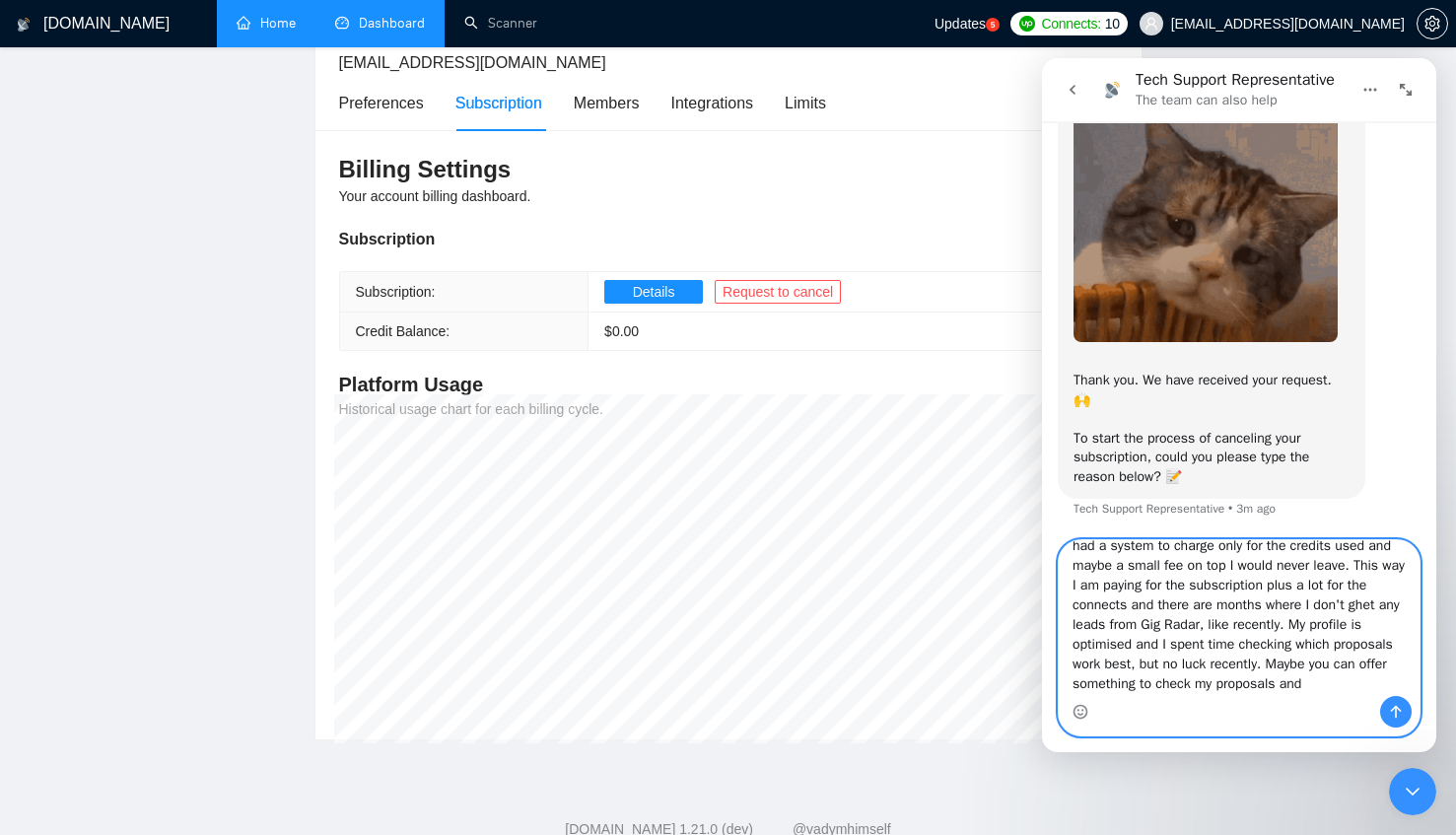 scroll, scrollTop: 209, scrollLeft: 0, axis: vertical 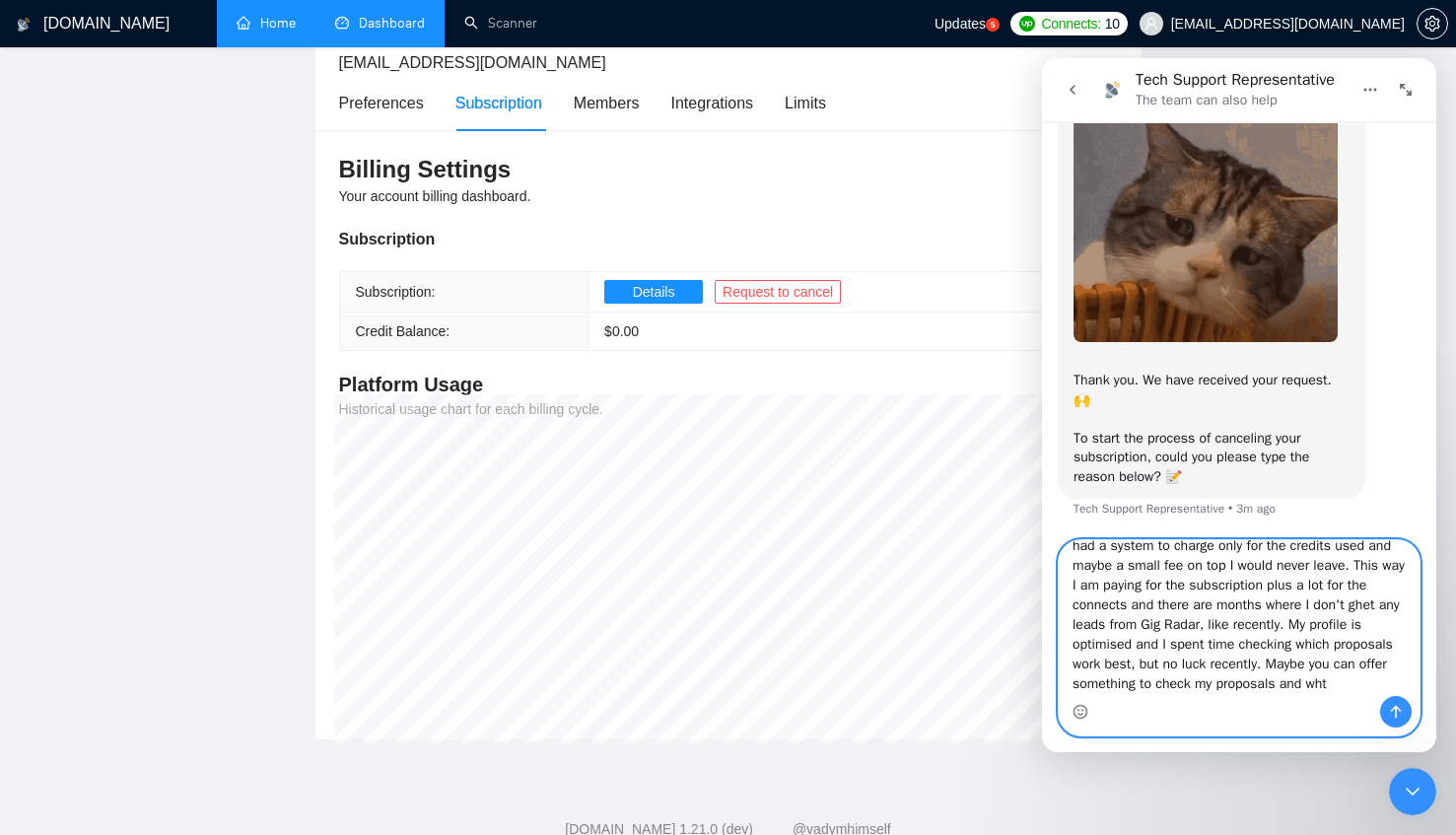 drag, startPoint x: 1312, startPoint y: 667, endPoint x: 1370, endPoint y: 707, distance: 70.45566 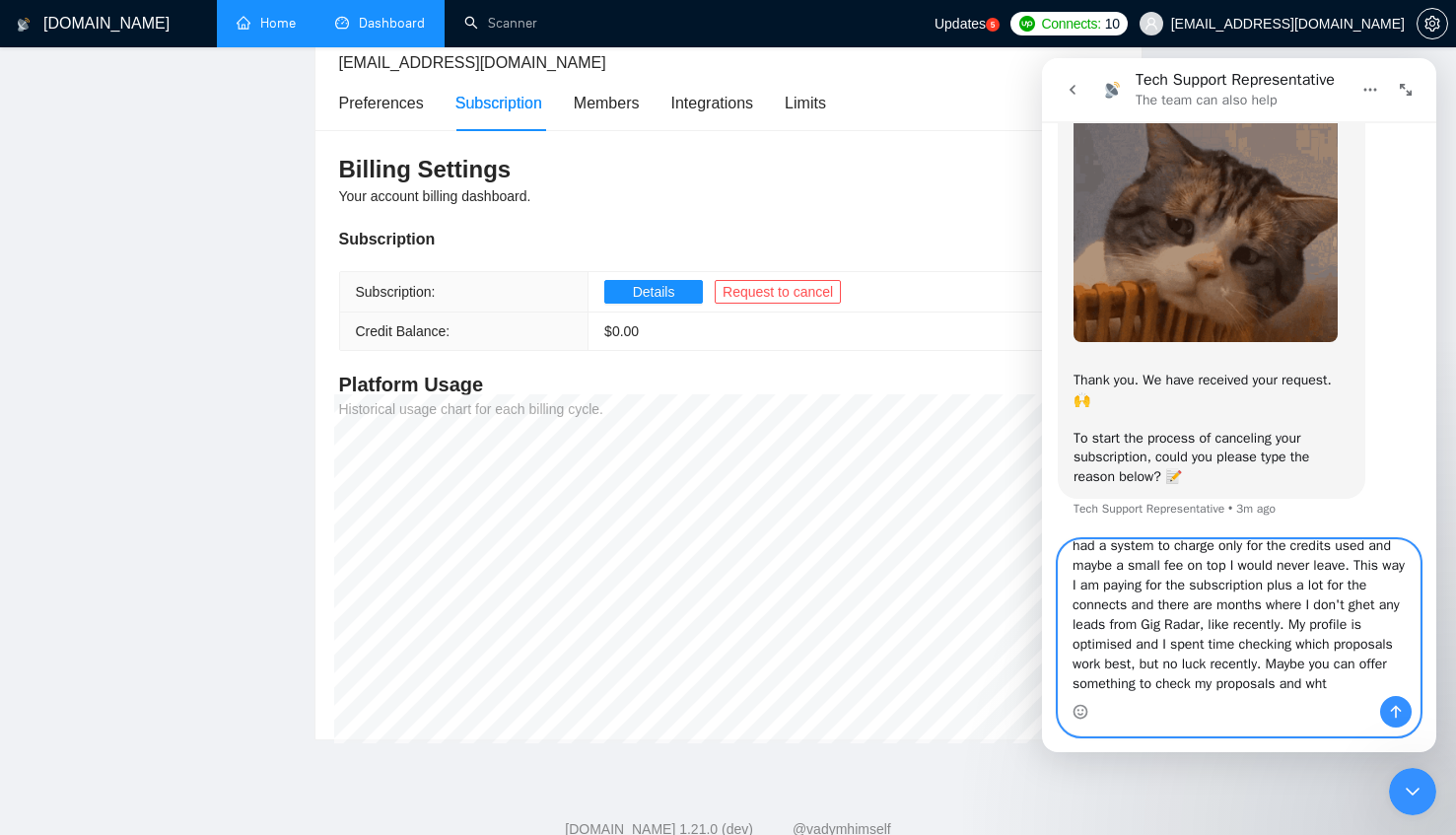 click on "Hey guys. I really really love Gig Radar but I have not been having any results with it for quite some time. I am not sure what is the reason, but I am just not getting any answers recently. Also, I can't justify the high price I am paying monthly when I am not using nearly as much credits. You can check out my monthly credits spending - each month I am paying $250 and sometimes I spent as low as 40 credits a month. If you had a system to charge only for the credits used and maybe a small fee on top I would never leave. This way I am paying for the subscription plus a lot for the connects and there are months where I don't ghet any leads from Gig Radar, like recently. My profile is optimised and I spent time checking which proposals work best, but no luck recently. Maybe you can offer something to check my proposals and wht" at bounding box center (1239, 638) 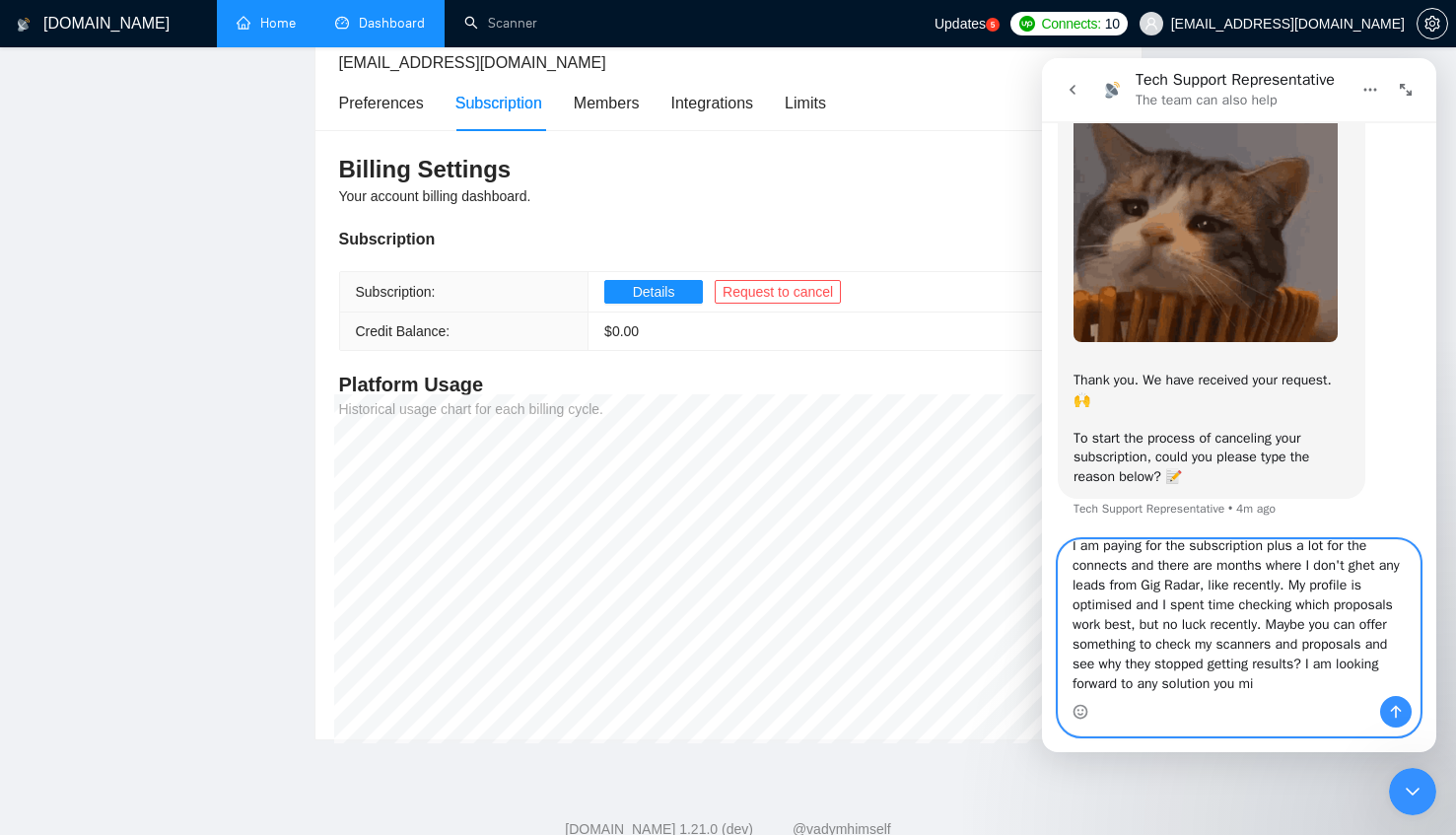 scroll, scrollTop: 248, scrollLeft: 0, axis: vertical 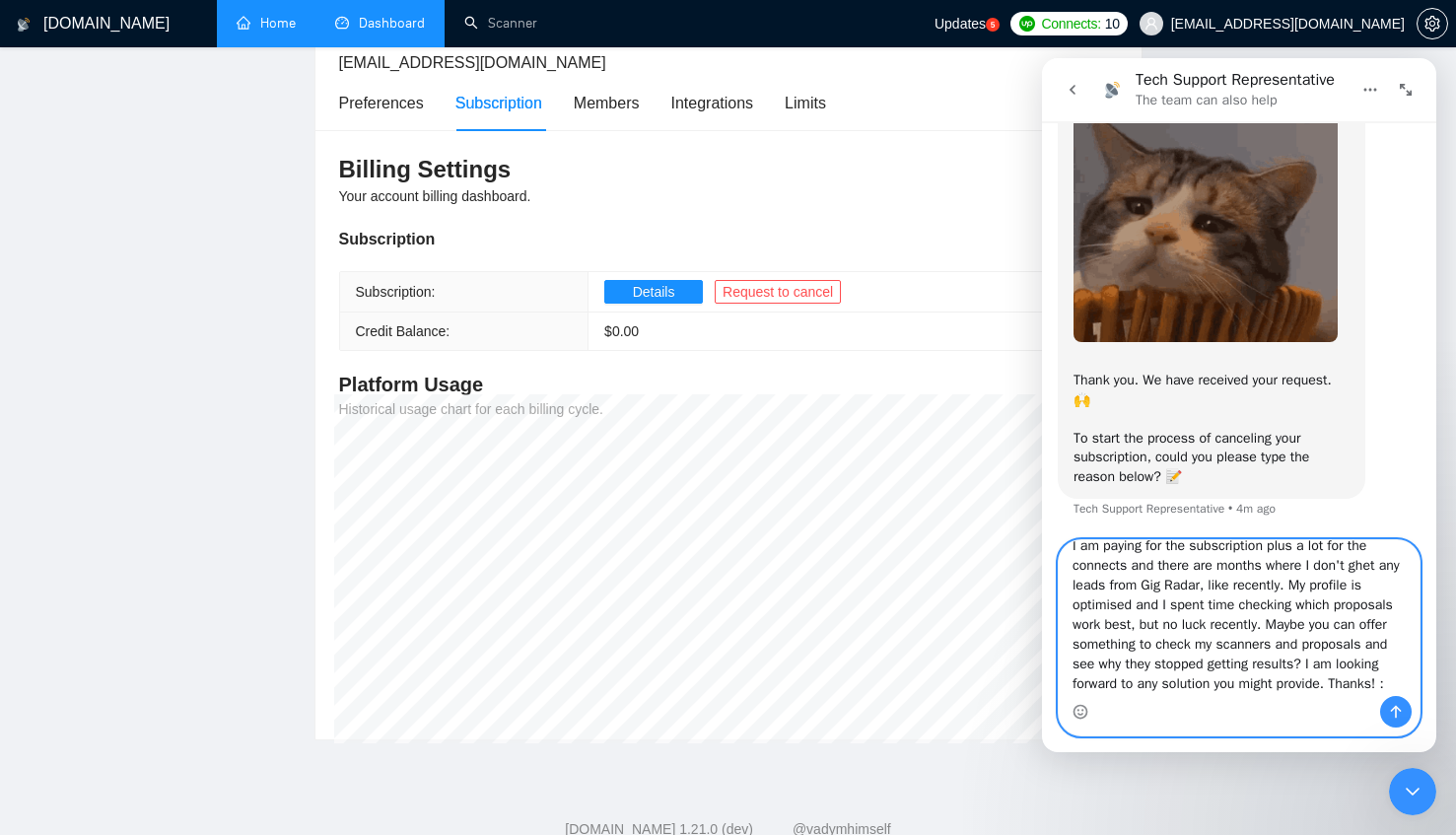 type on "Hey guys. I really really love Gig Radar but I have not been having any results with it for quite some time. I am not sure what is the reason, but I am just not getting any answers recently. Also, I can't justify the high price I am paying monthly when I am not using nearly as much credits. You can check out my monthly credits spending - each month I am paying $250 and sometimes I spent as low as 40 credits a month. If you had a system to charge only for the credits used and maybe a small fee on top I would never leave. This way I am paying for the subscription plus a lot for the connects and there are months where I don't ghet any leads from Gig Radar, like recently. My profile is optimised and I spent time checking which proposals work best, but no luck recently. Maybe you can offer something to check my scanners and proposals and see why they stopped getting results? I am looking forward to any solution you might provide. Thanks! :)" 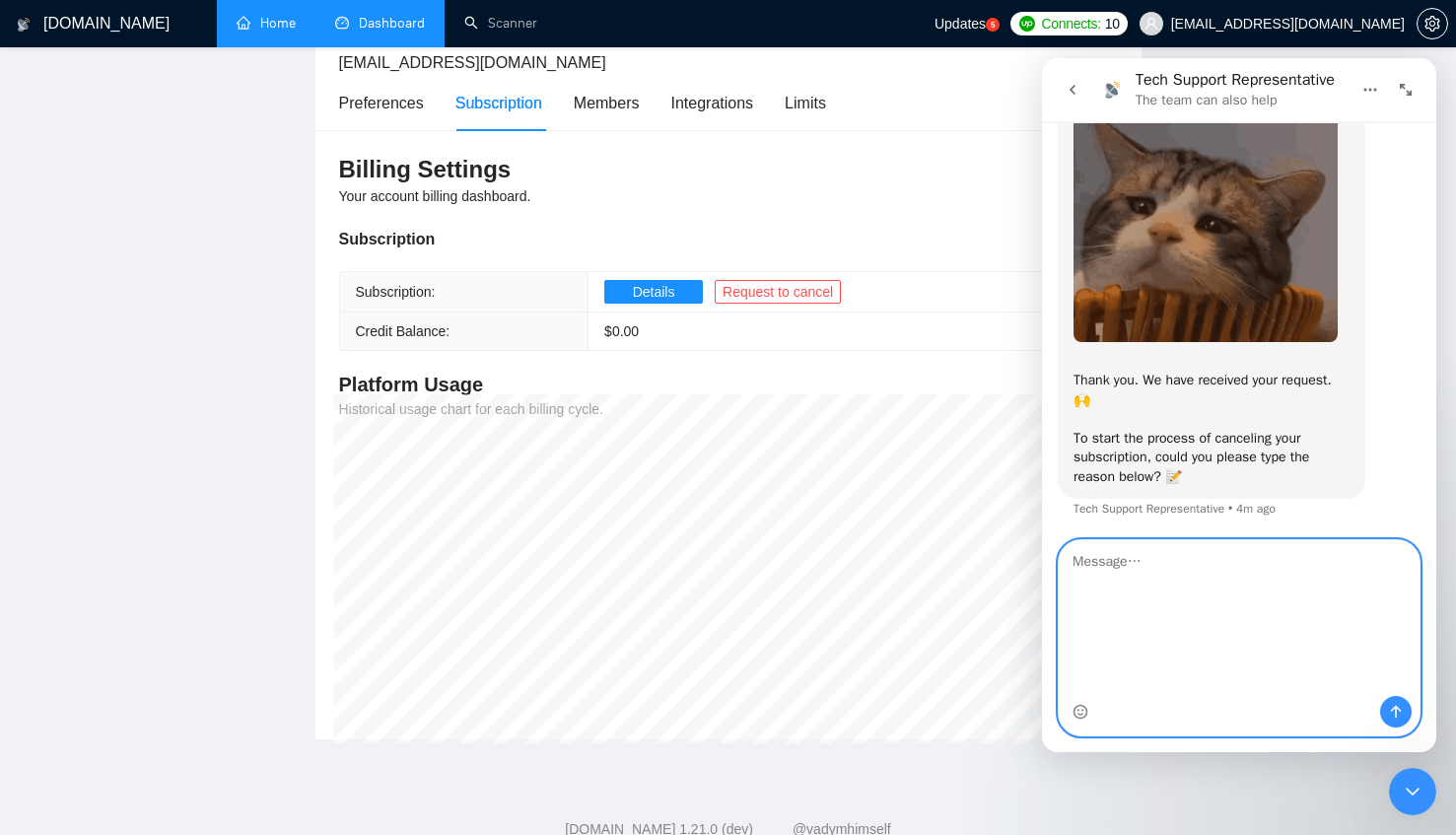 scroll, scrollTop: 0, scrollLeft: 0, axis: both 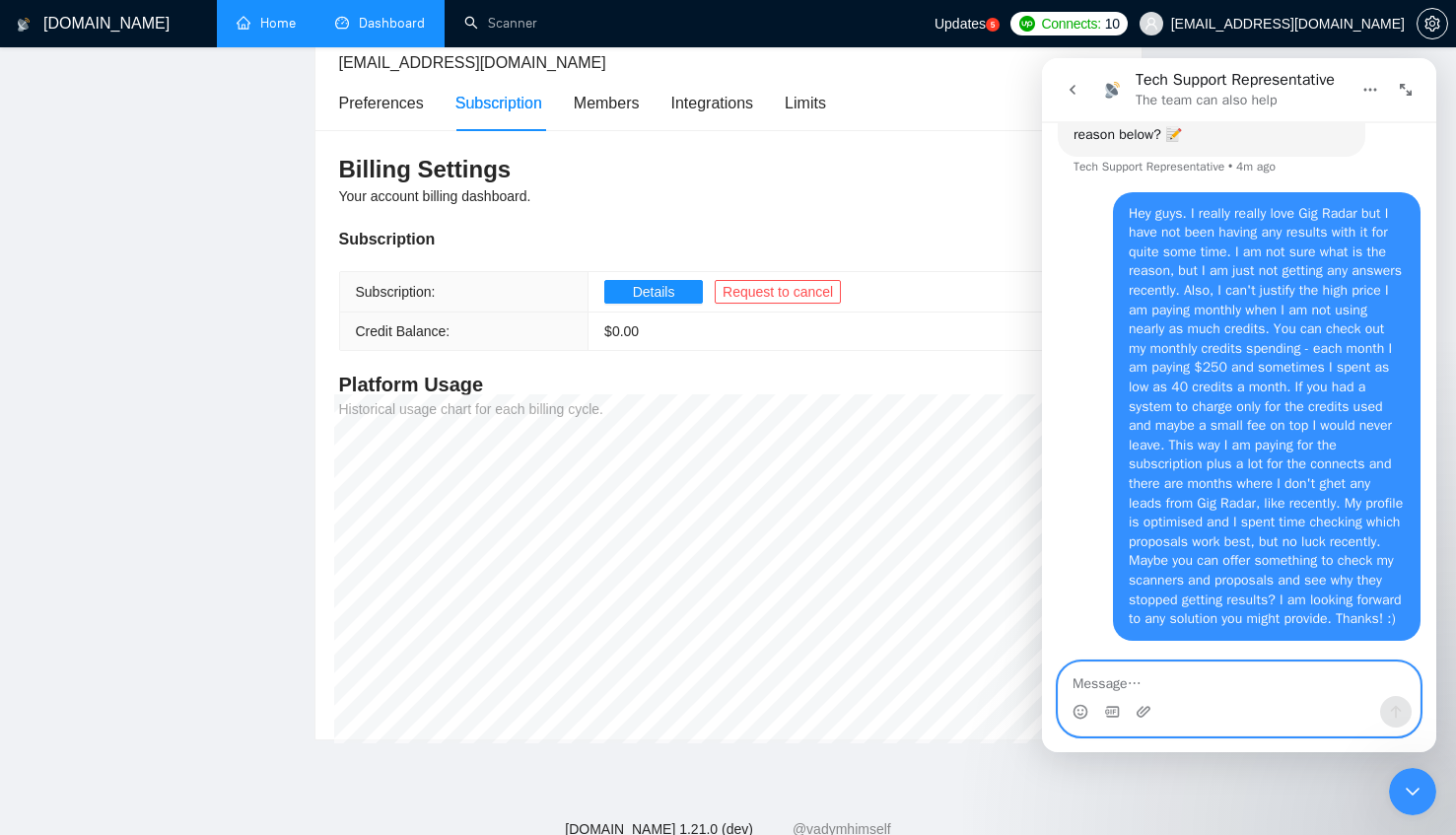 type 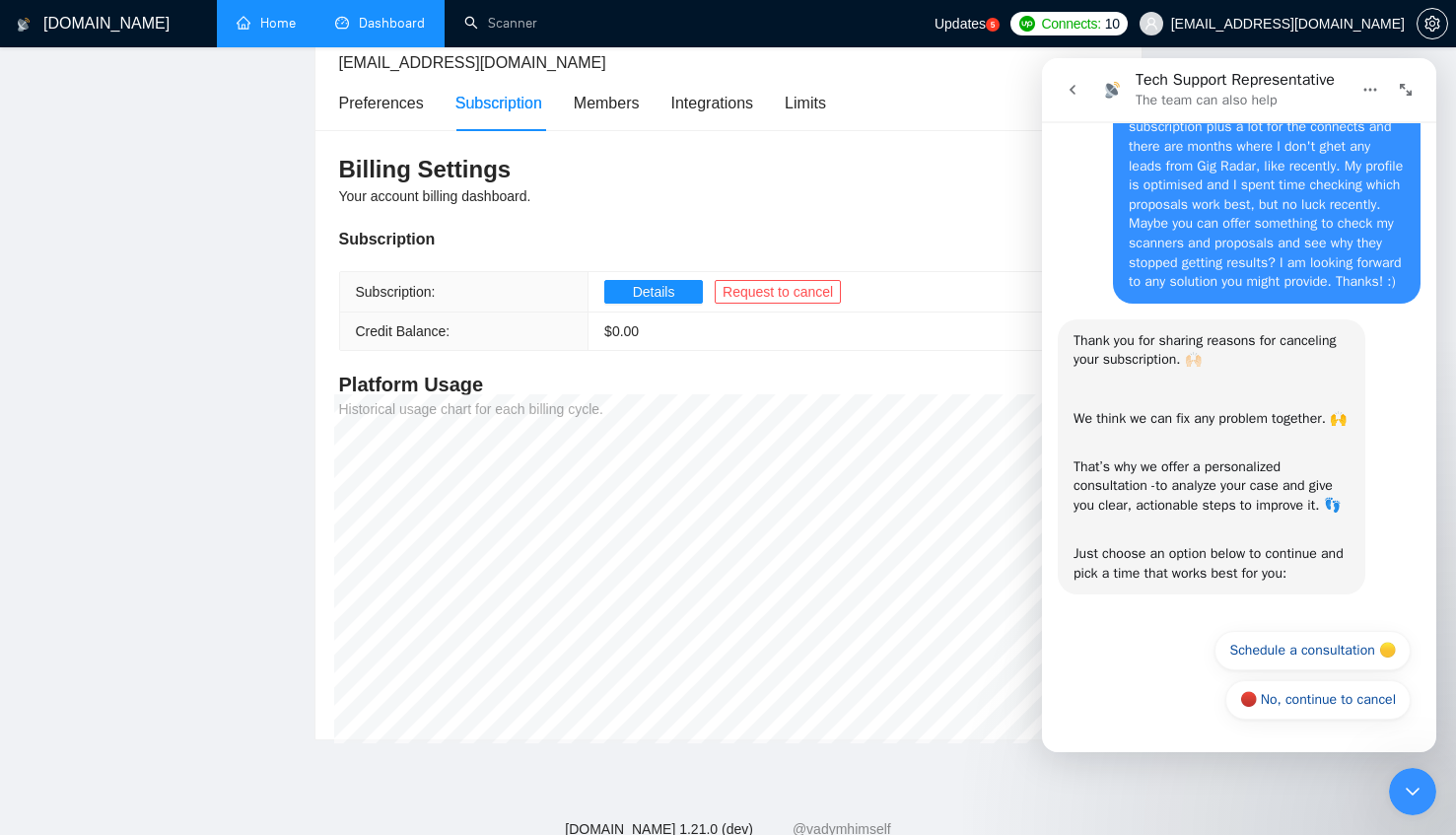 scroll, scrollTop: 857, scrollLeft: 0, axis: vertical 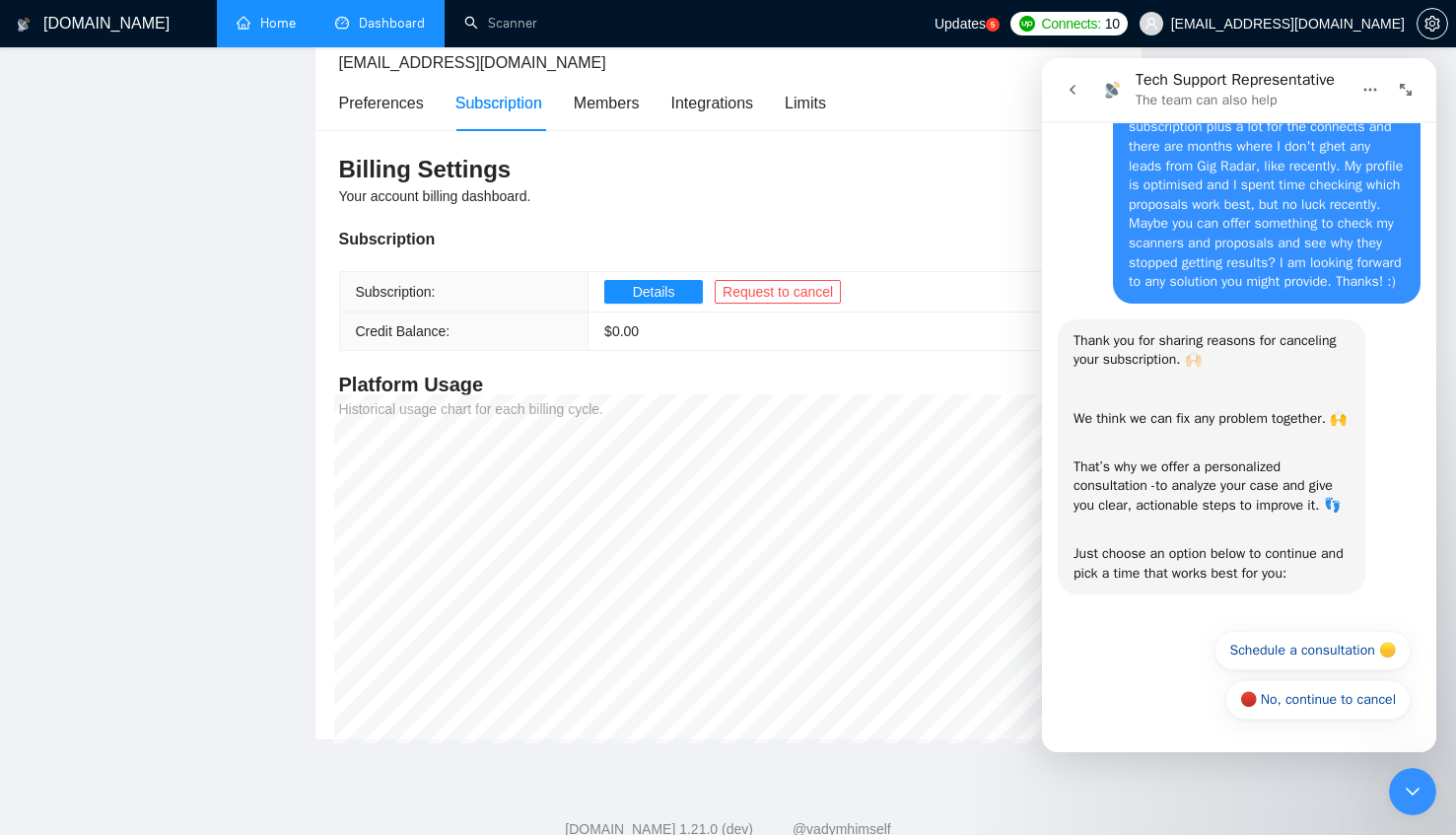 click on "That’s why we offer a personalized consultation -  to analyze your case and give you clear, actionable steps to improve it. 👣" at bounding box center [1212, 476] 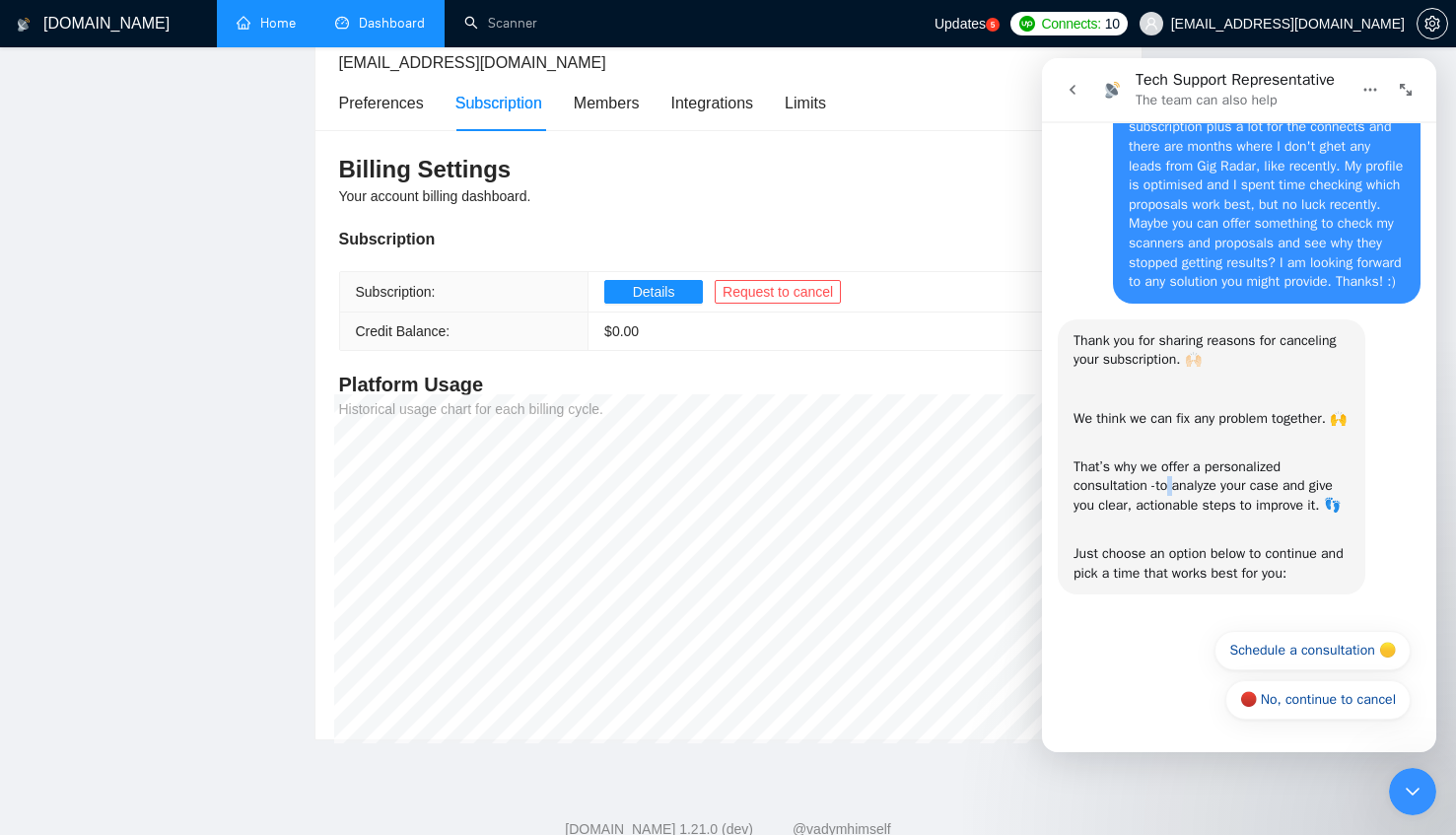 click on "to analyze your case and give you clear, actionable steps to improve it. 👣" at bounding box center [1207, 495] 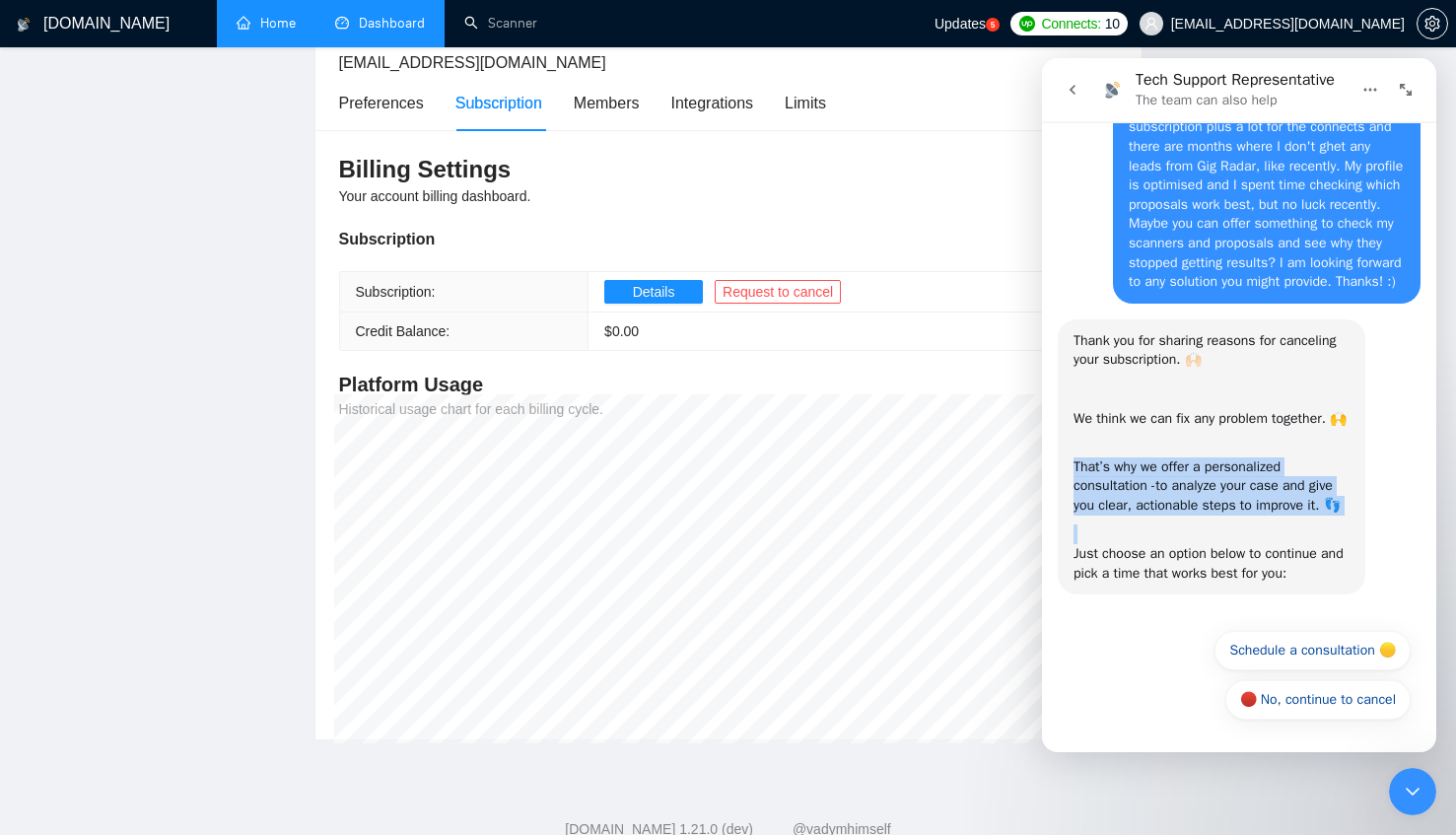 click on "That’s why we offer a personalized consultation -  to analyze your case and give you clear, actionable steps to improve it. 👣" at bounding box center (1212, 476) 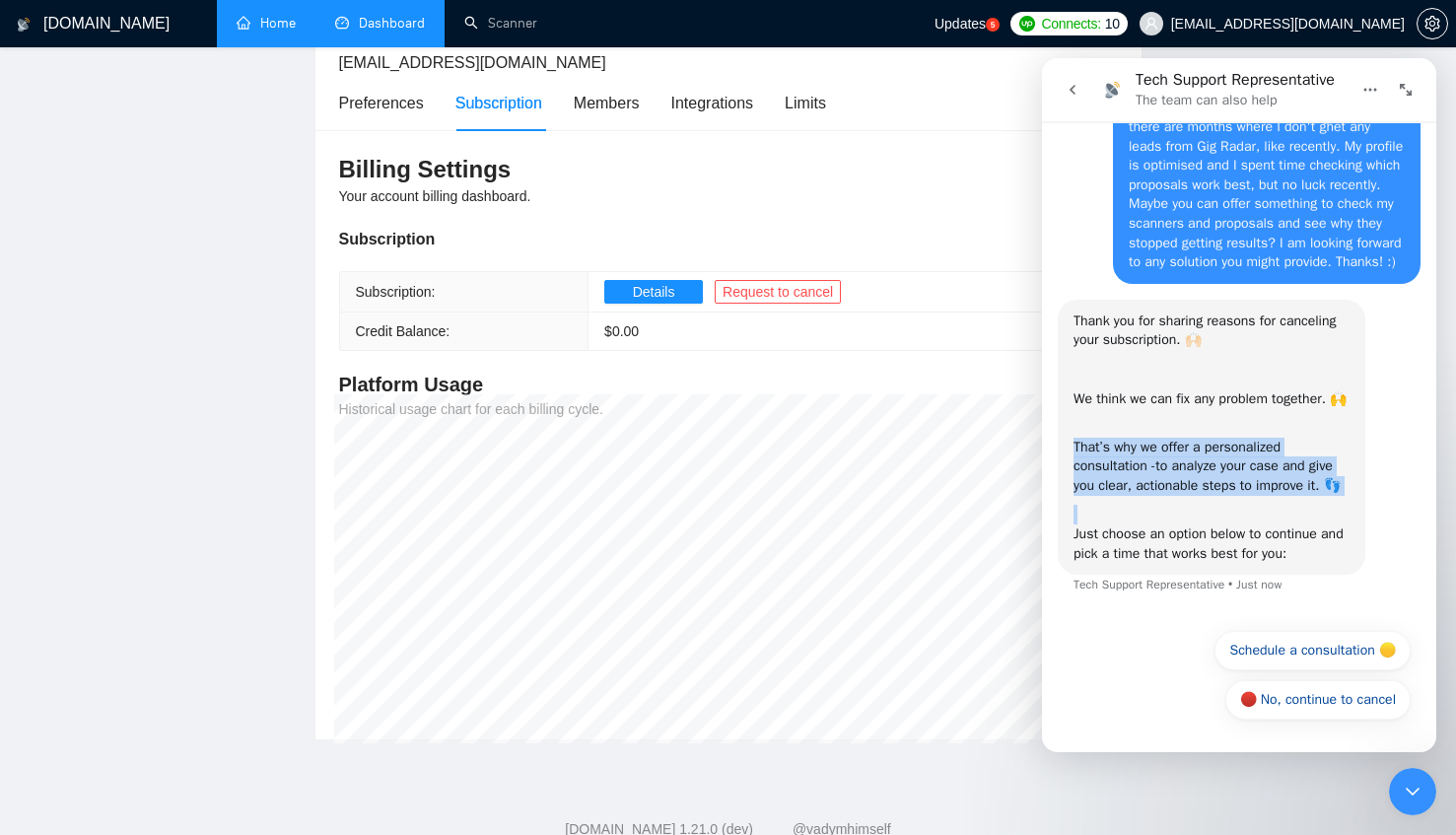 scroll, scrollTop: 876, scrollLeft: 0, axis: vertical 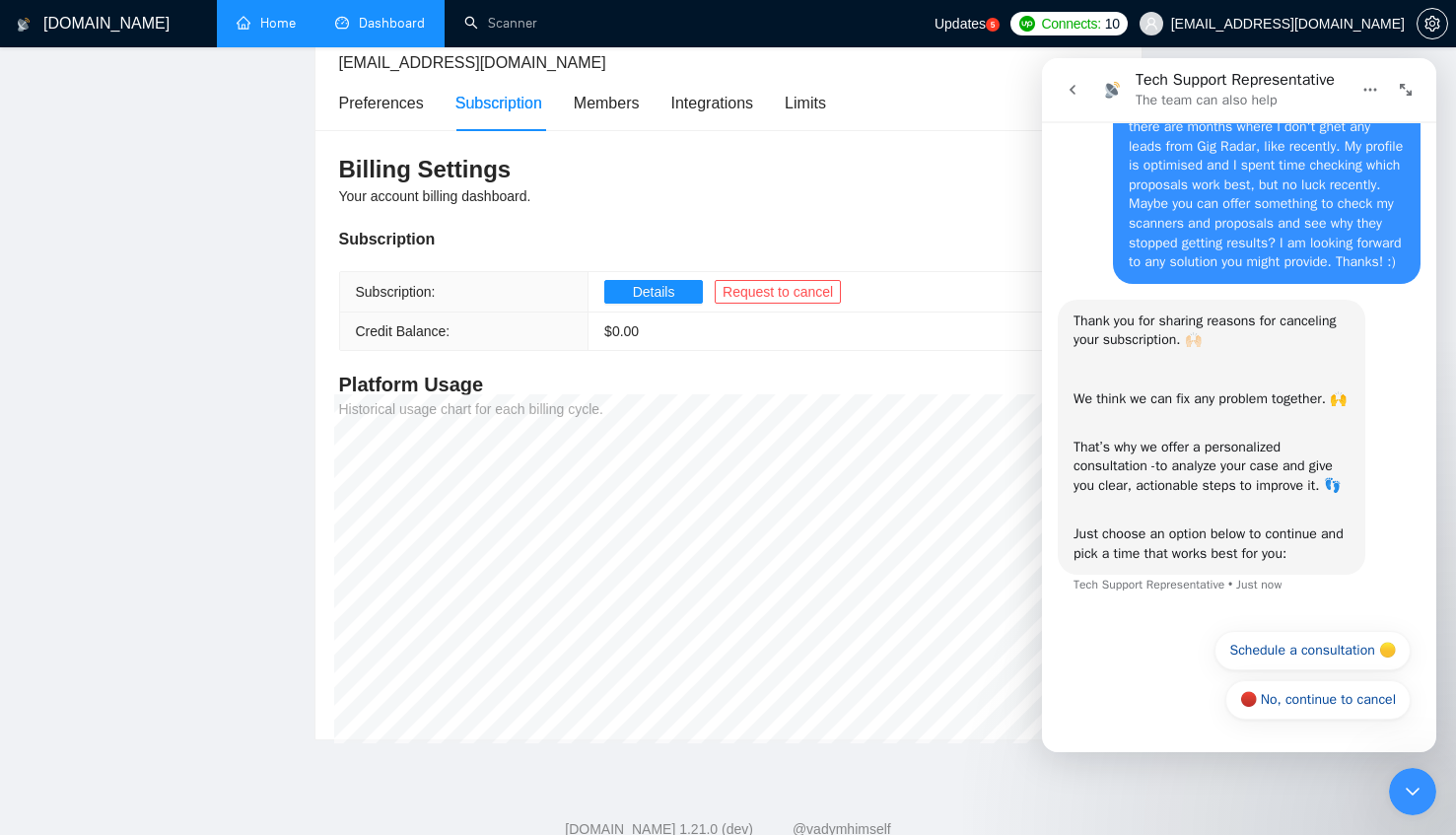 click on "🔴 No, continue to cancel Schedule a consultation 🟡 🔴 No, continue to cancel" at bounding box center (1239, 680) 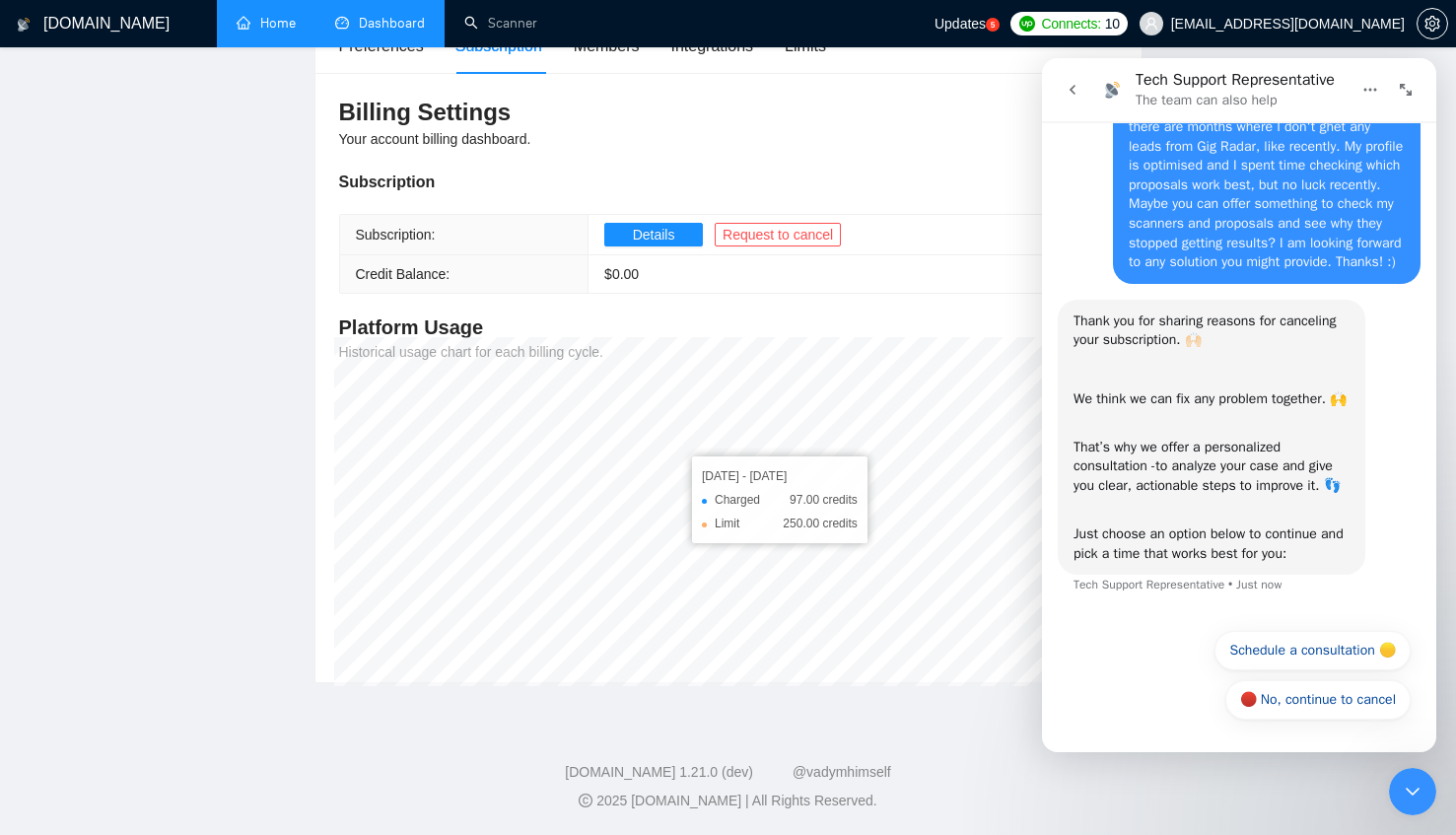 scroll, scrollTop: 0, scrollLeft: 0, axis: both 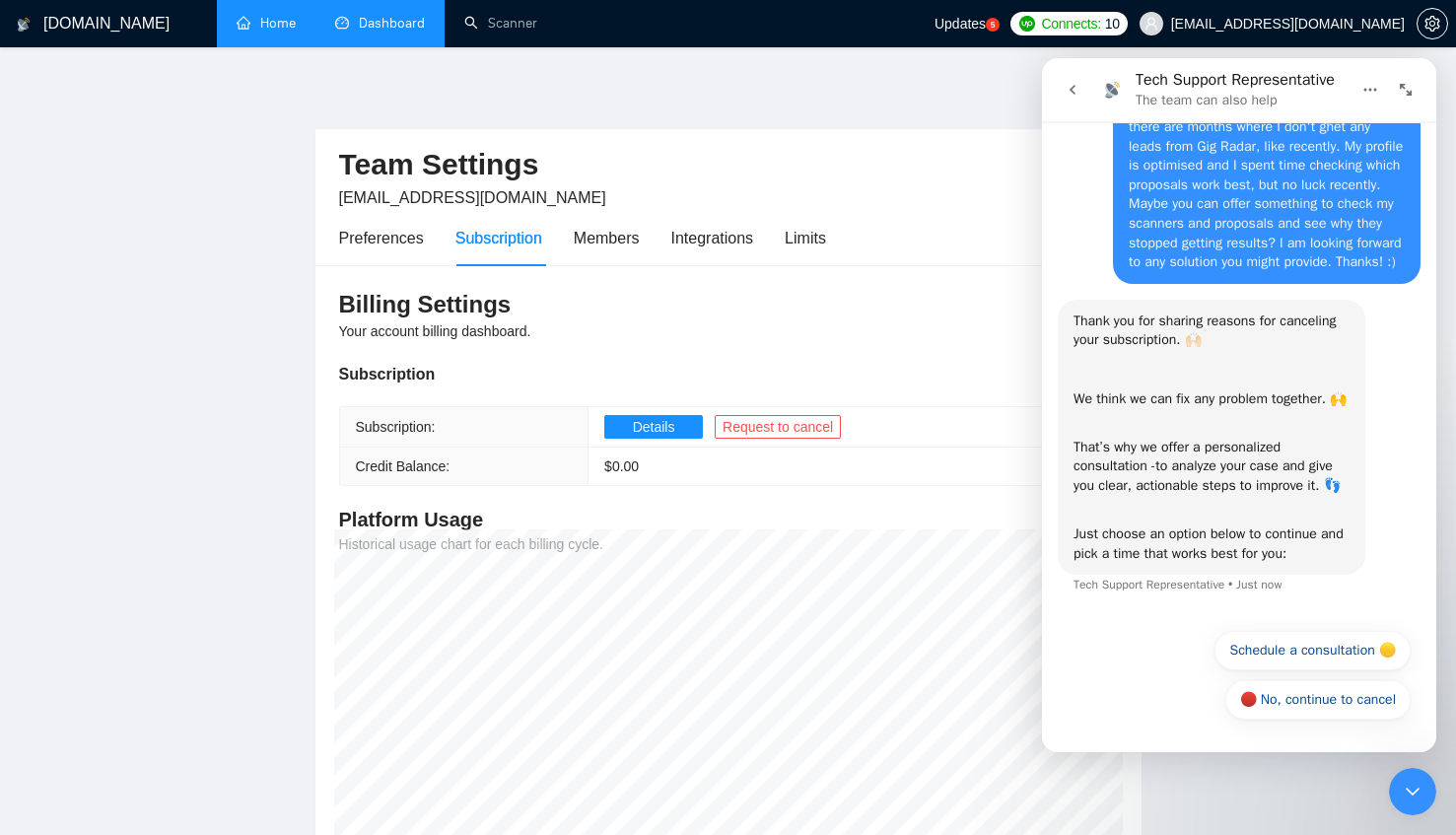 click on "That’s why we offer a personalized consultation -  to analyze your case and give you clear, actionable steps to improve it. 👣" at bounding box center (1212, 456) 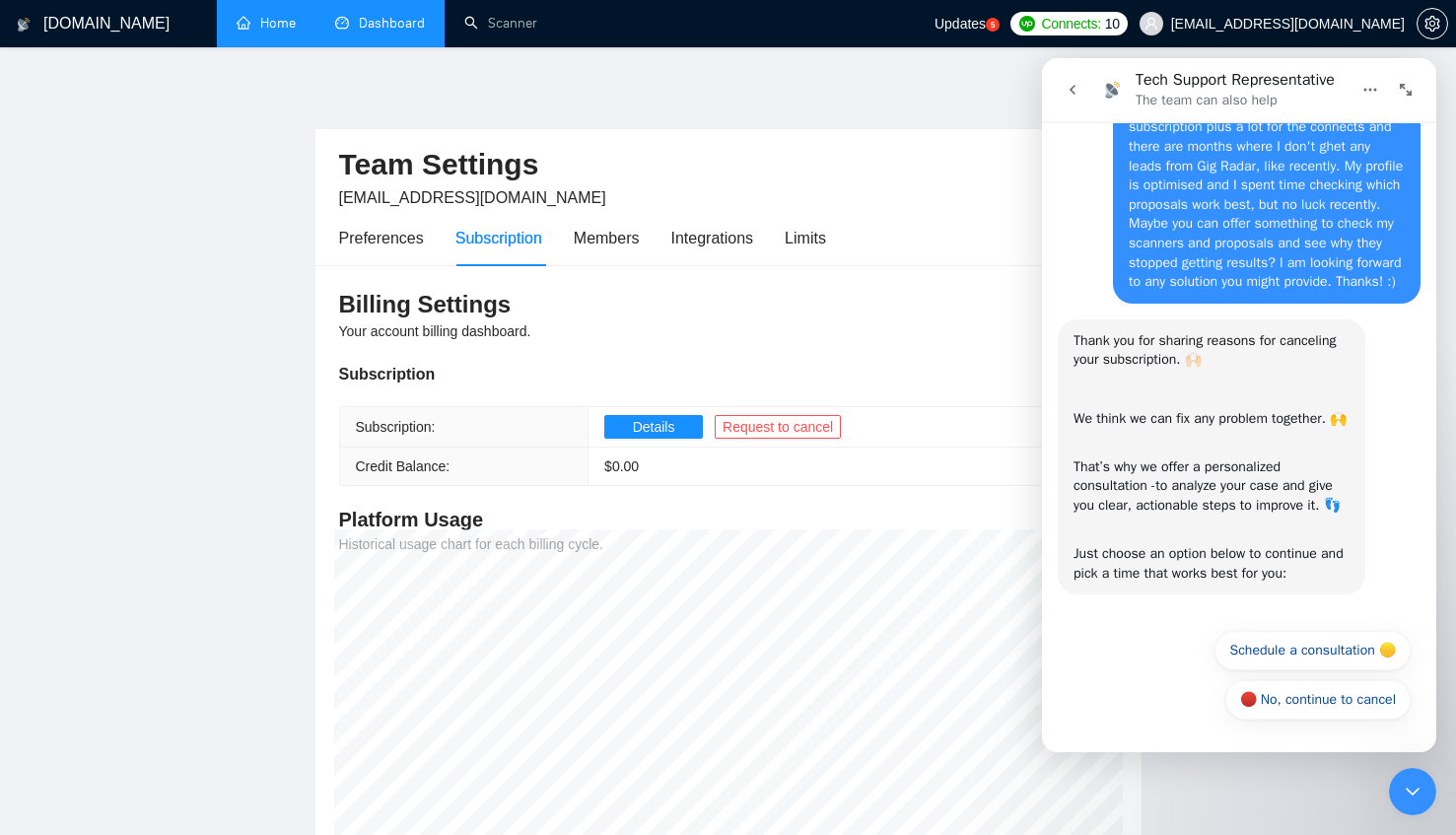 click on "That’s why we offer a personalized consultation -  to analyze your case and give you clear, actionable steps to improve it. 👣" at bounding box center [1212, 476] 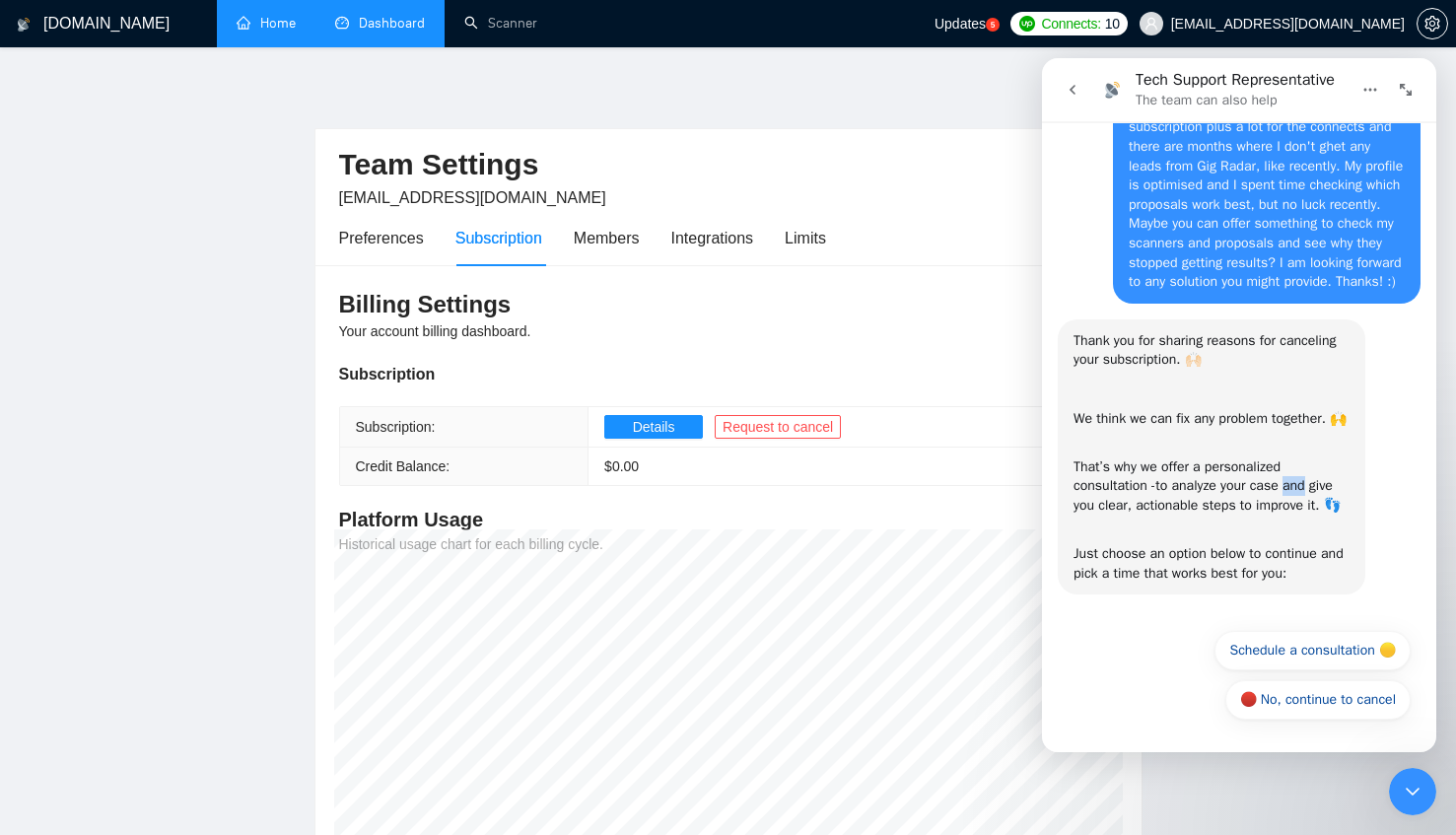 click on "to analyze your case and give you clear, actionable steps to improve it. 👣" at bounding box center [1207, 495] 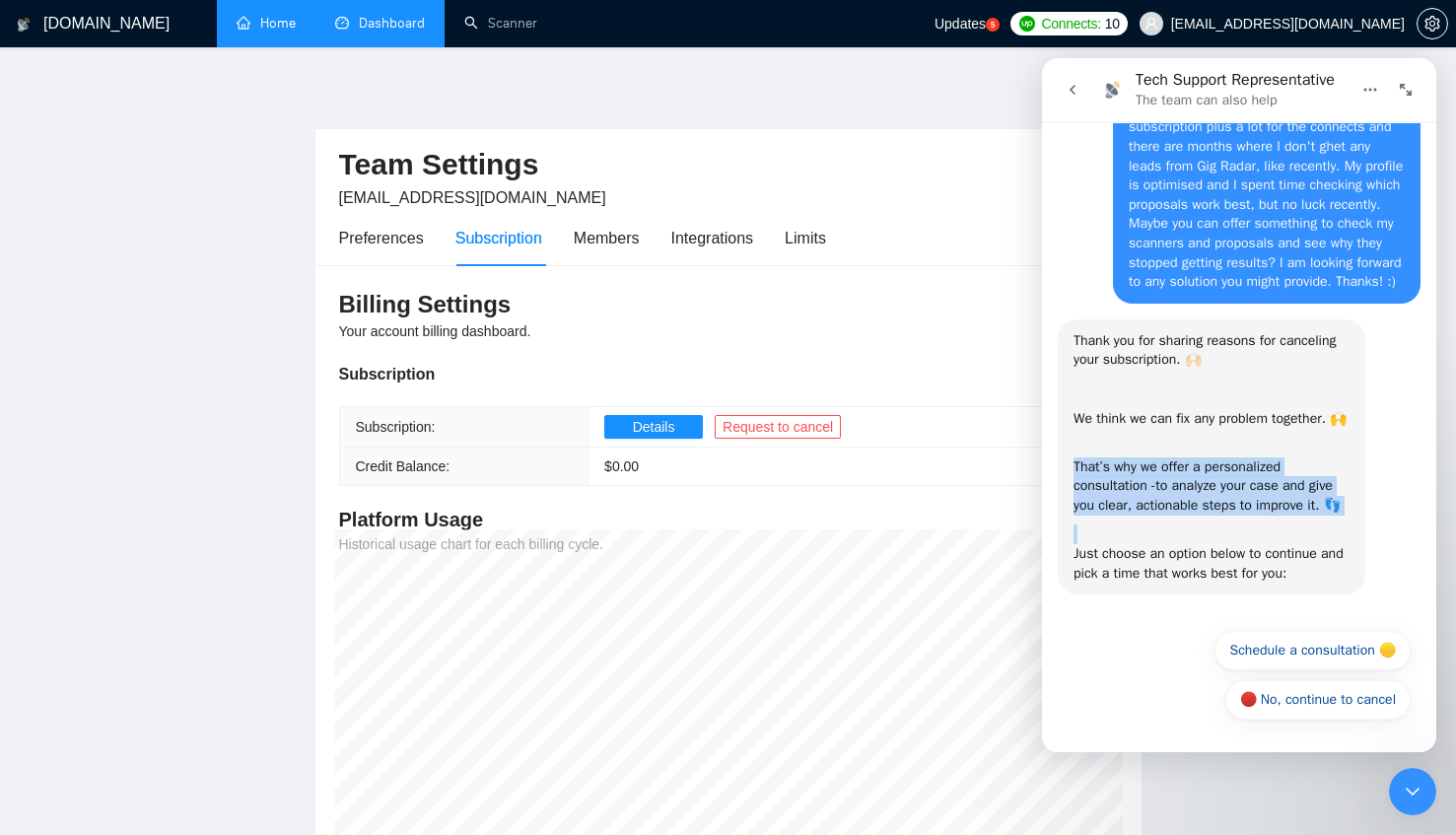 click on "to analyze your case and give you clear, actionable steps to improve it. 👣" at bounding box center (1207, 495) 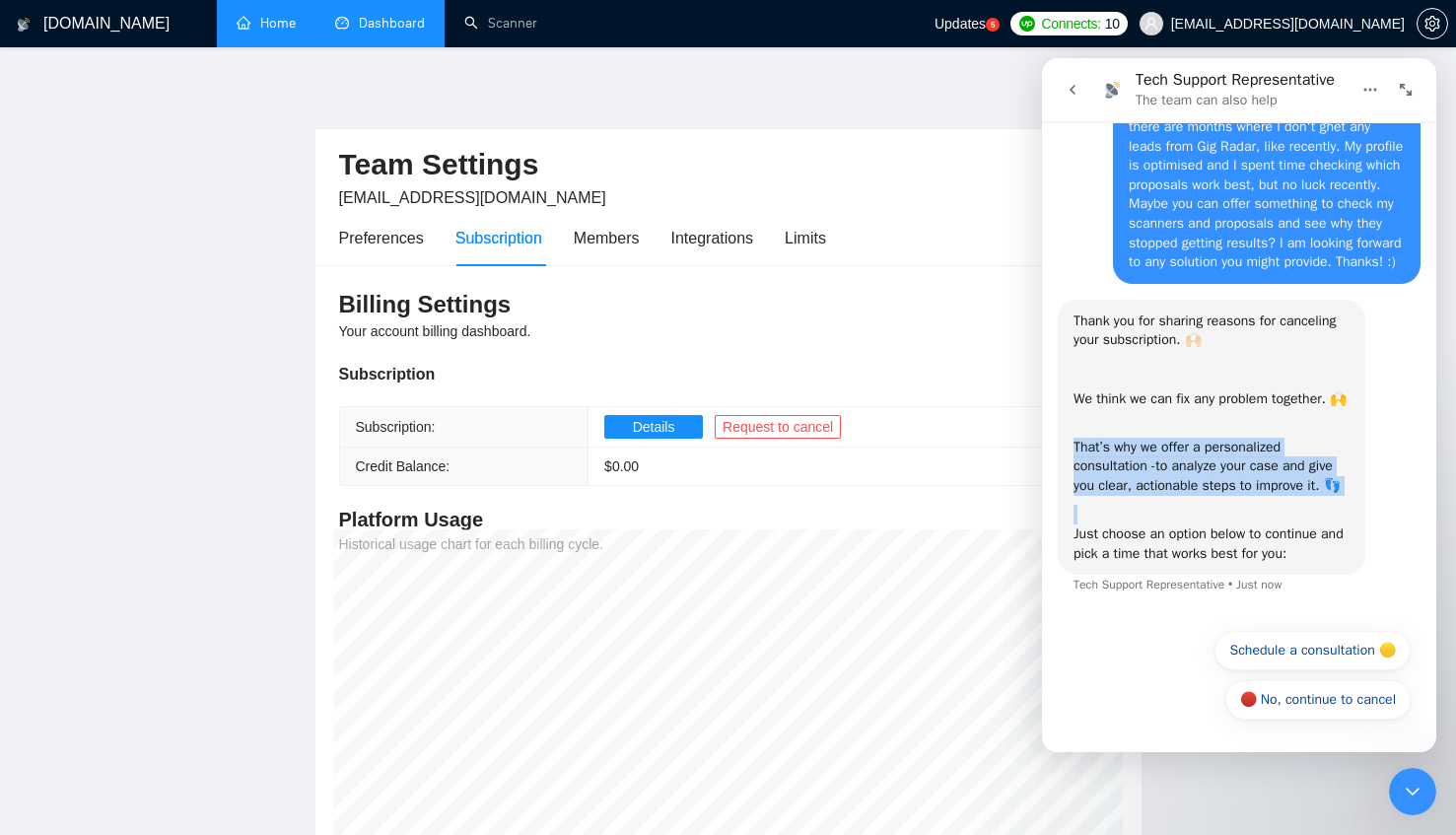 click on "That’s why we offer a personalized consultation -  to analyze your case and give you clear, actionable steps to improve it. 👣" at bounding box center [1212, 456] 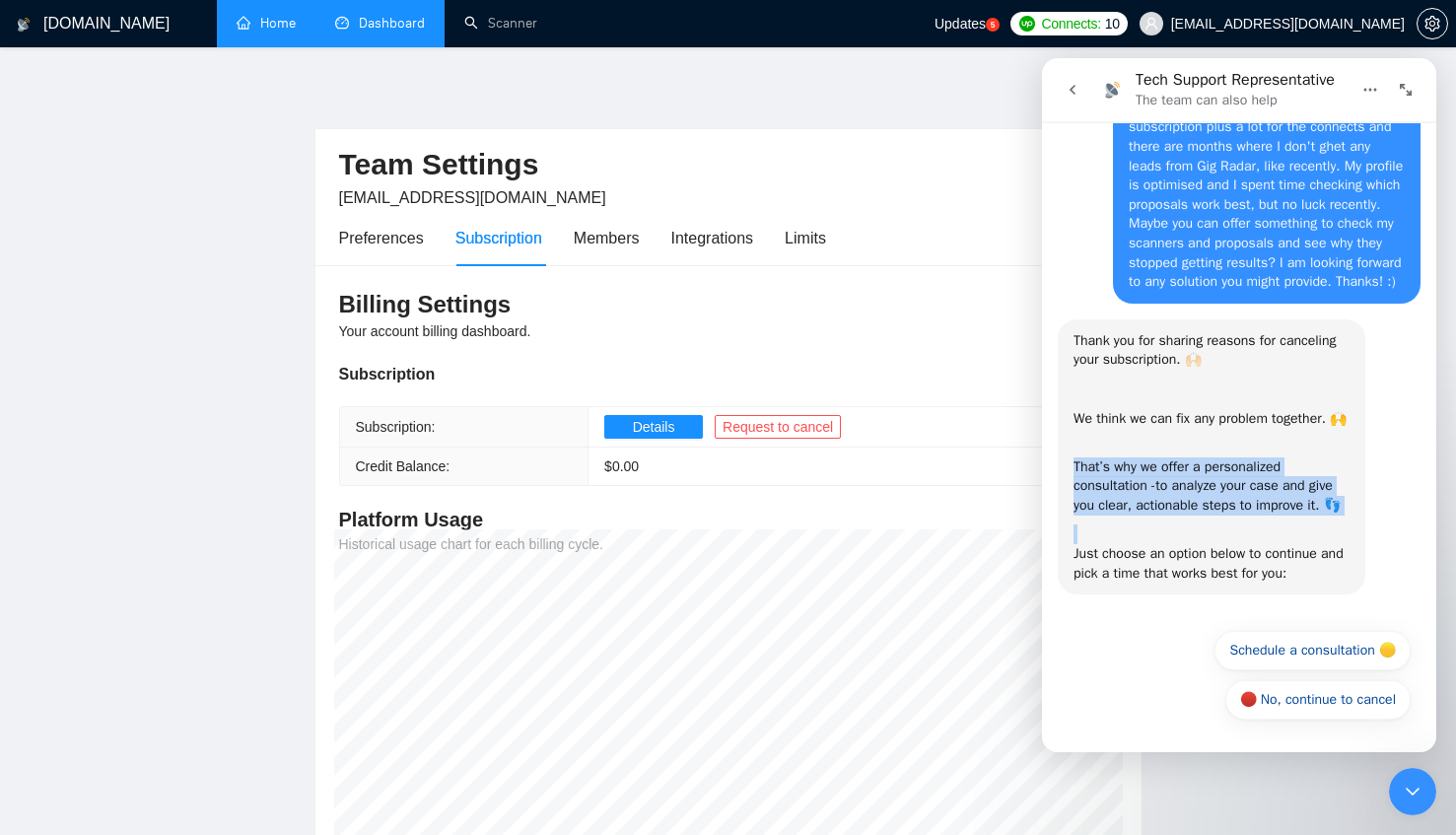 click on "Just choose an option below to continue and pick a time that works best for you:" at bounding box center (1212, 553) 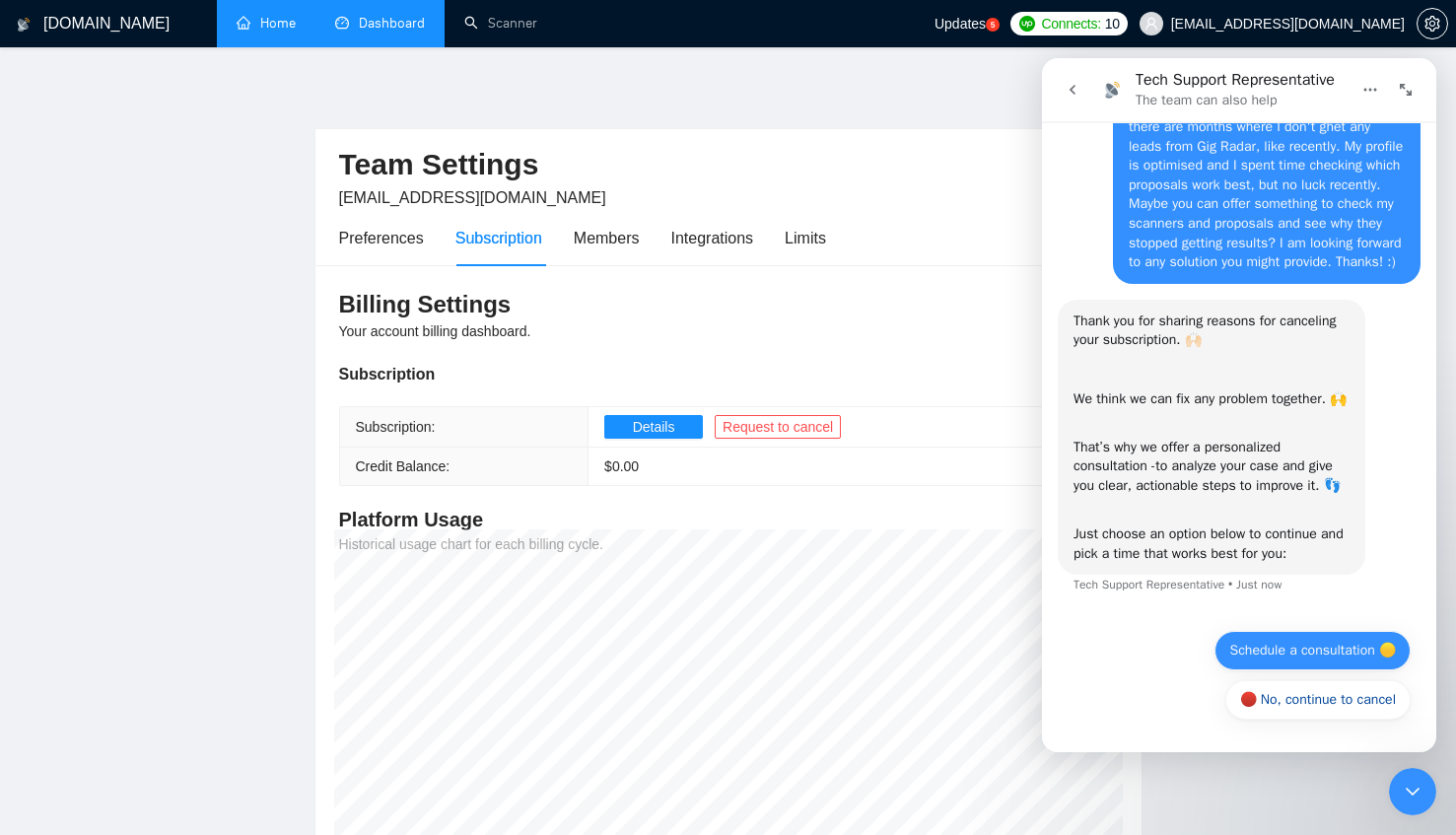 click on "Schedule a consultation 🟡" at bounding box center (1312, 651) 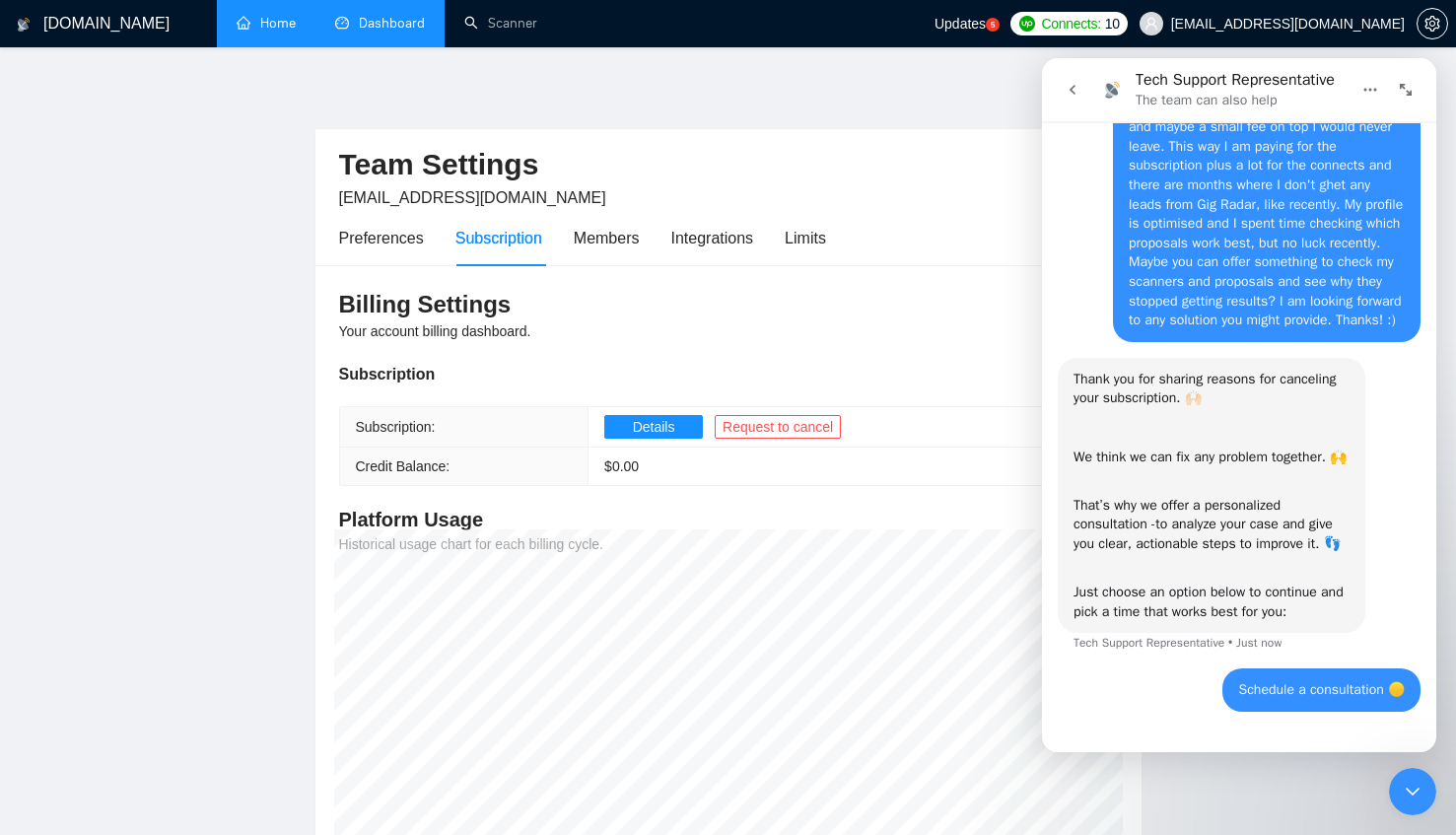 scroll, scrollTop: 882, scrollLeft: 0, axis: vertical 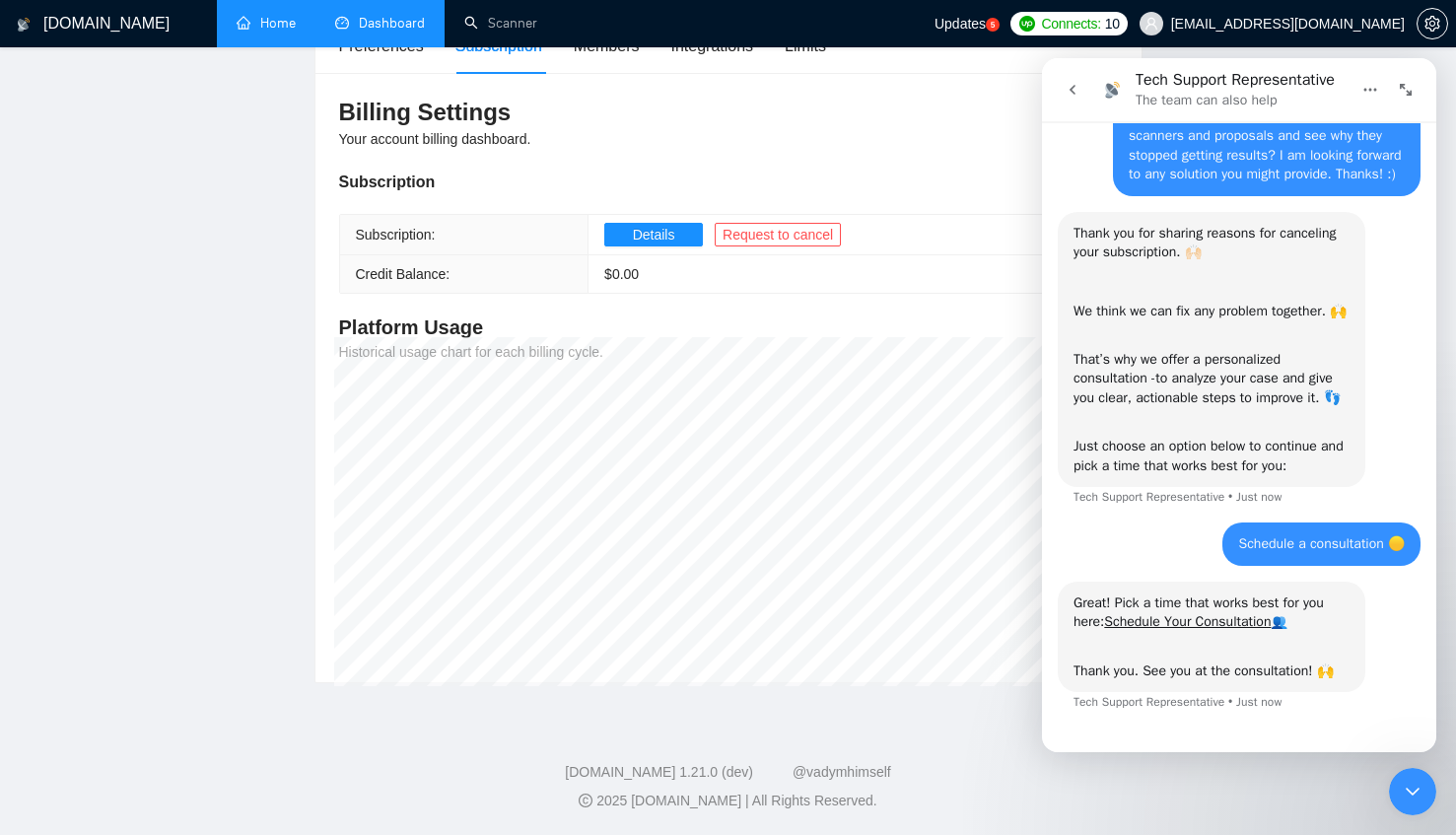 click on "Great! Pick a time that works best for you here:  Schedule Your Consultation  👥 ​" at bounding box center [1212, 622] 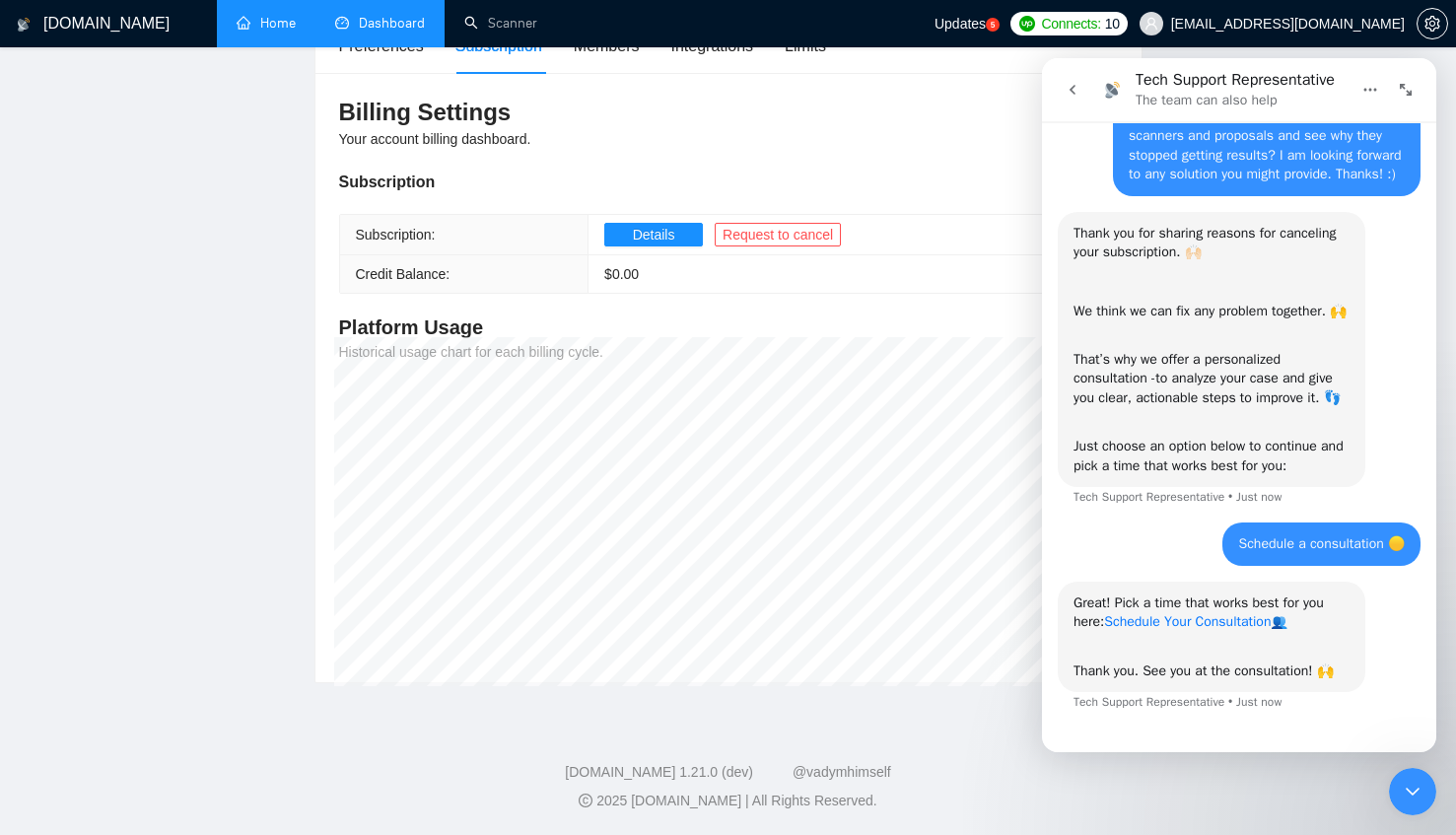 click on "Schedule Your Consultation" at bounding box center [1187, 621] 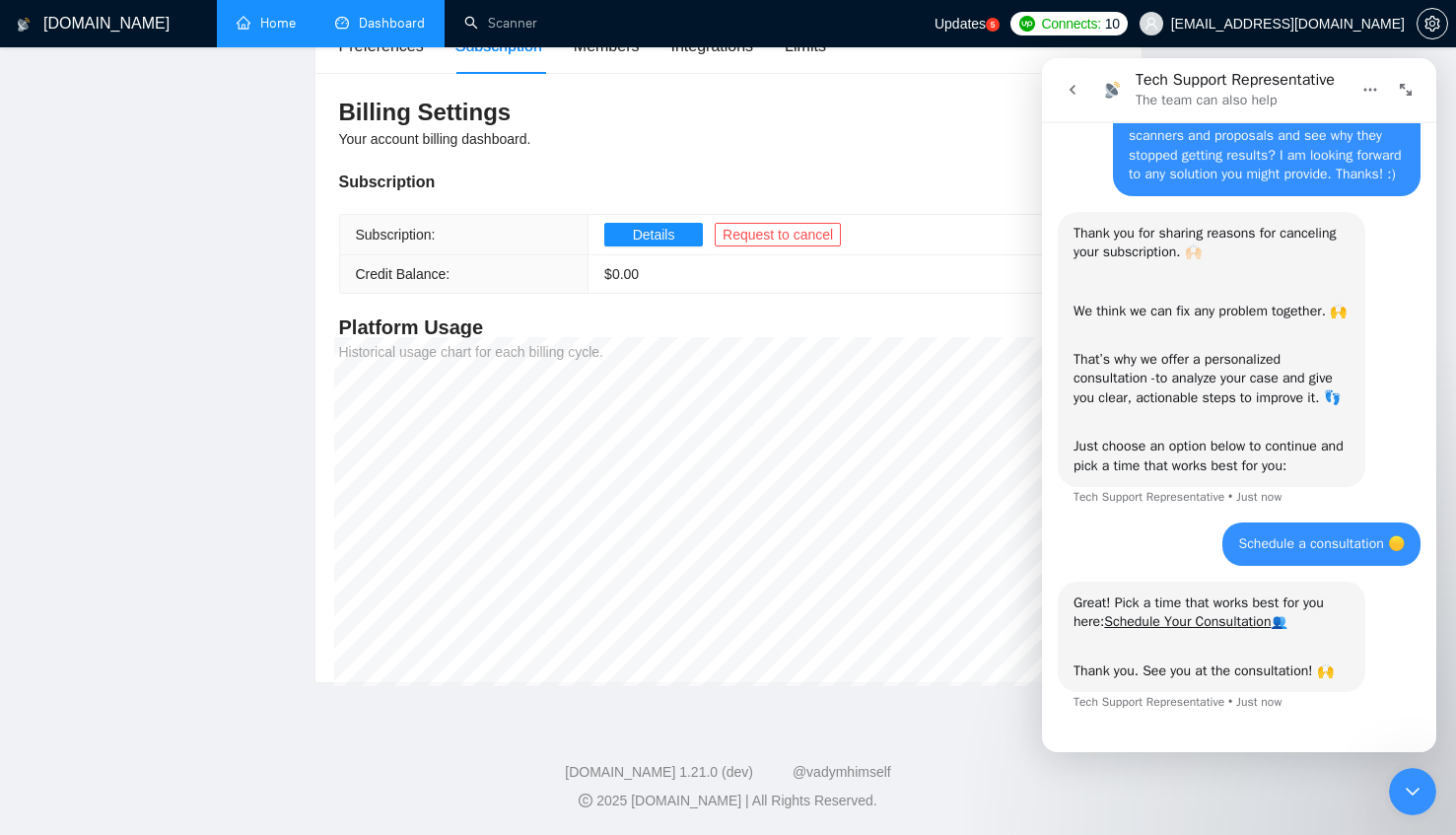 click on "Tech Support Representative    •   Just now" at bounding box center [1177, 702] 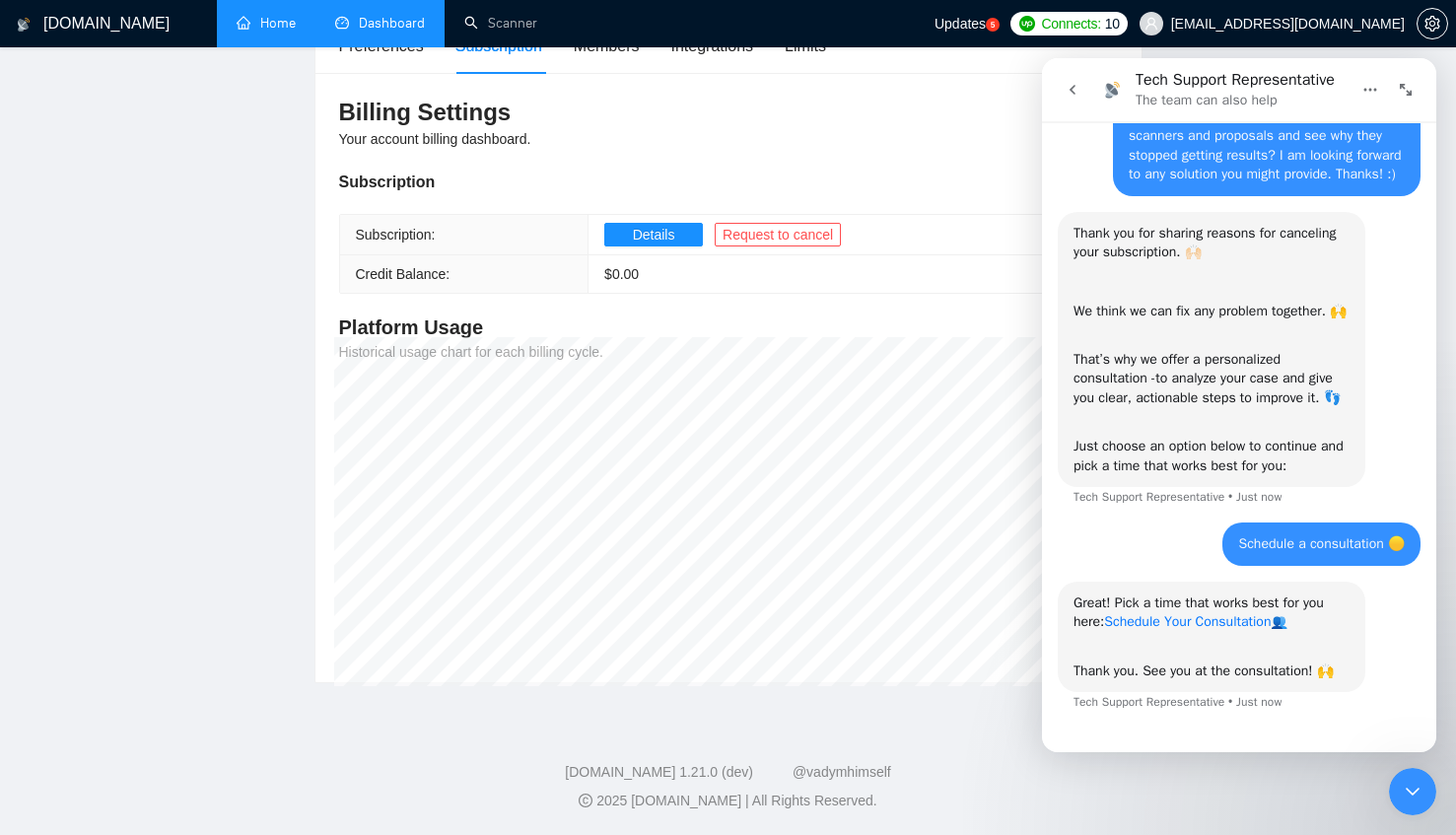click on "Schedule Your Consultation" at bounding box center (1187, 621) 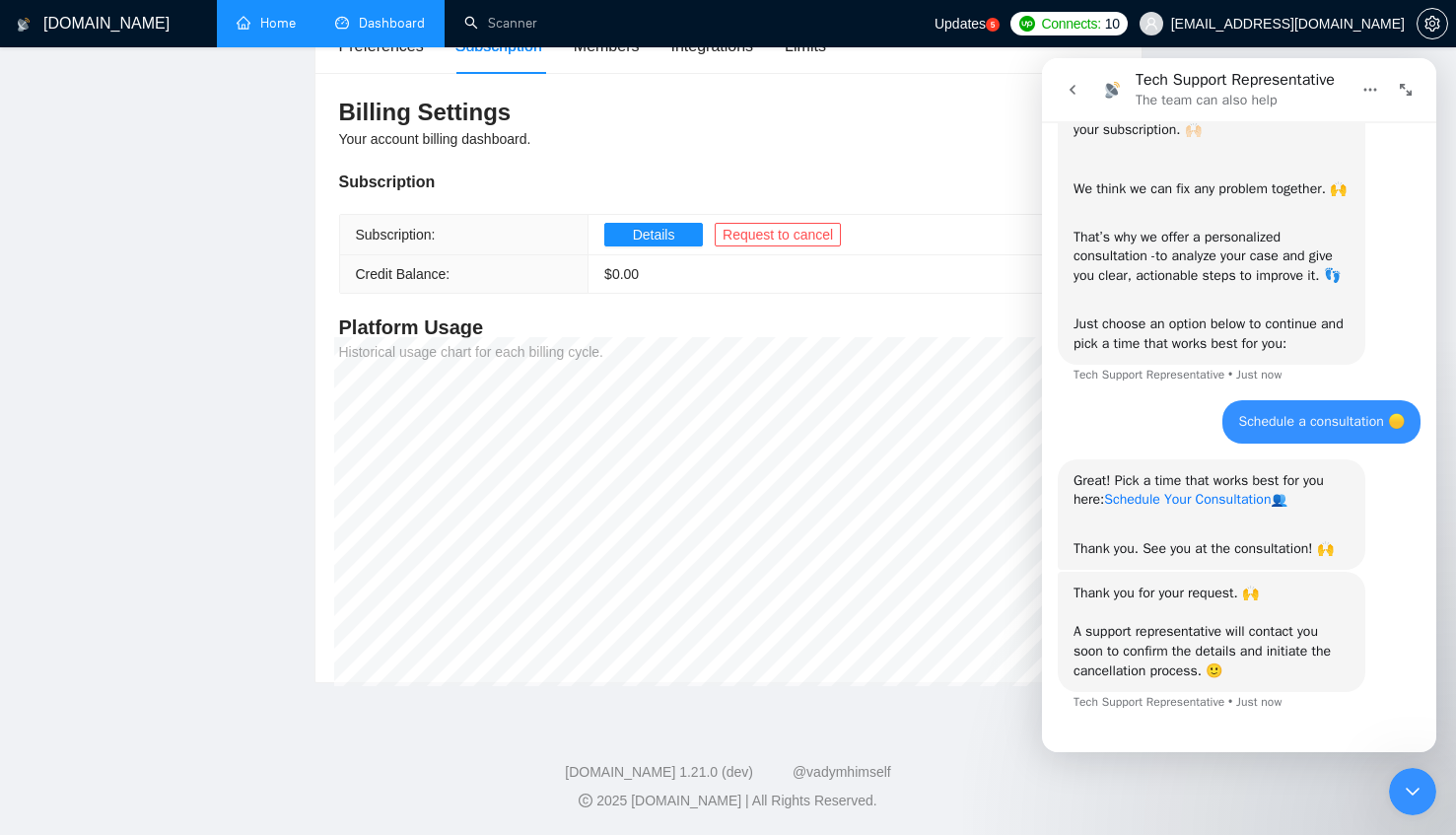 scroll, scrollTop: 1086, scrollLeft: 0, axis: vertical 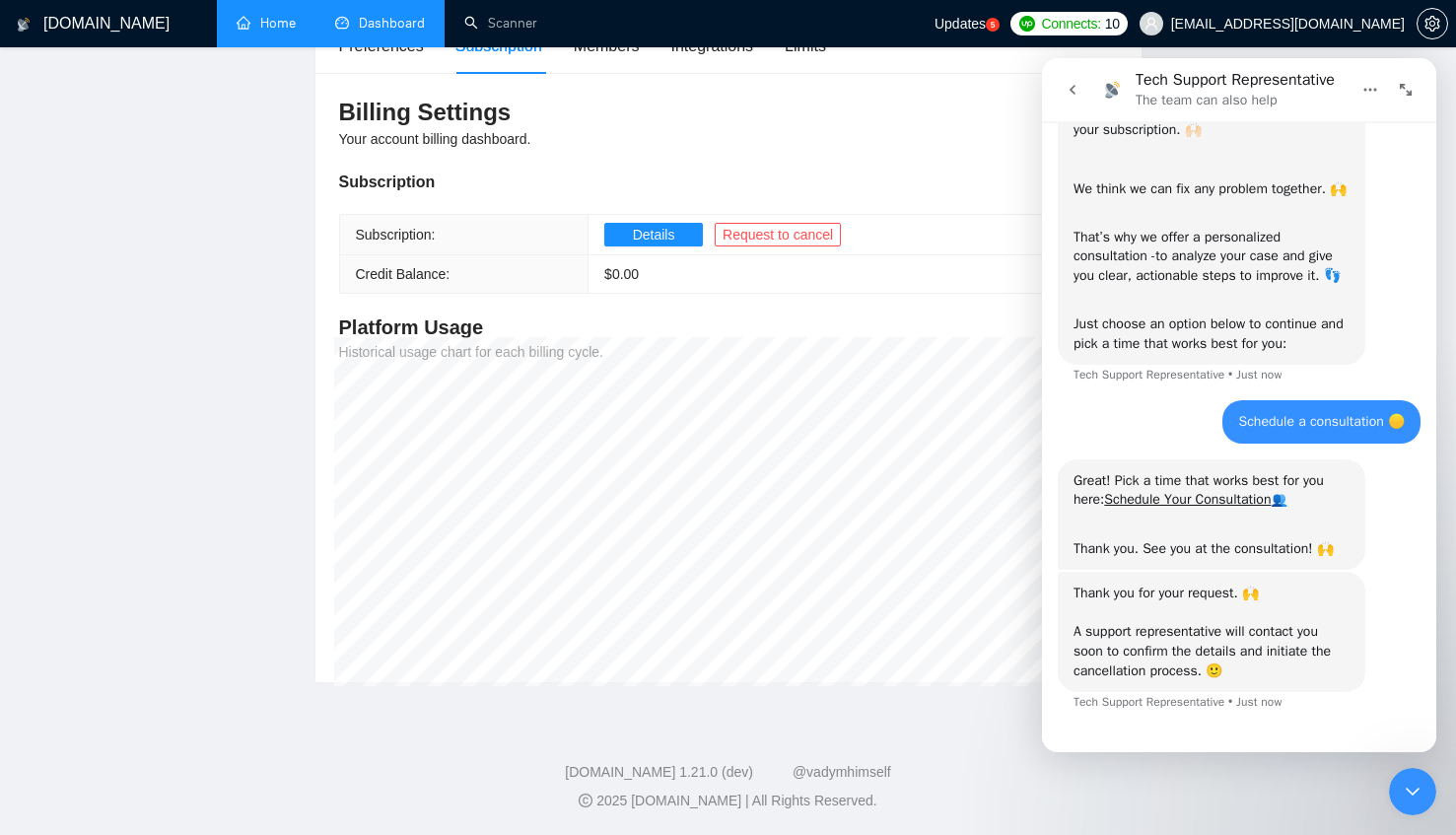 click on "Thank you for your request. 🙌 ​ A support representative will contact you soon to confirm the details and initiate the cancellation process. 🙂" at bounding box center (1212, 632) 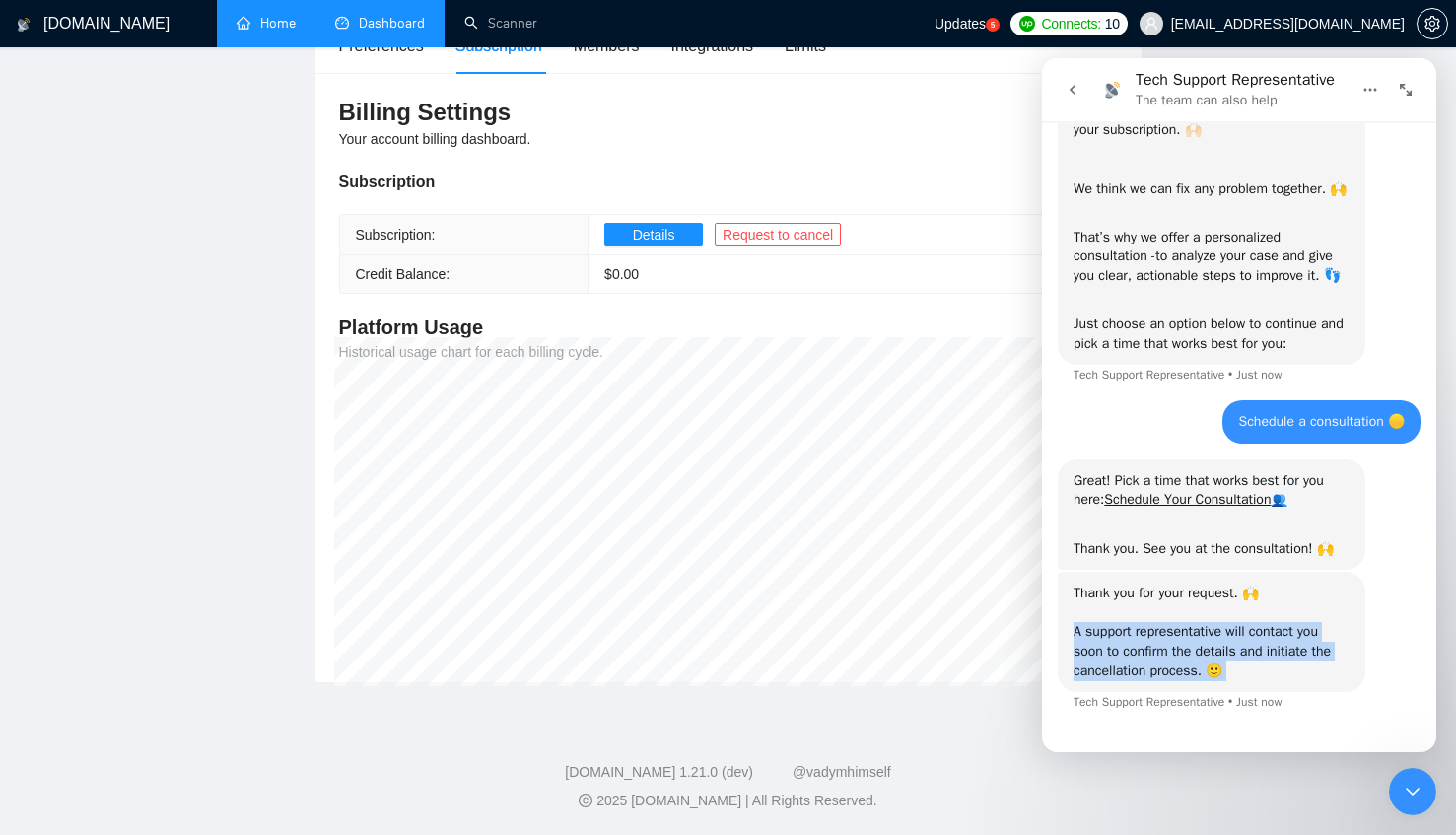 click on "Thank you for your request. 🙌 ​ A support representative will contact you soon to confirm the details and initiate the cancellation process. 🙂 Tech Support Representative    •   Just now" at bounding box center (1212, 632) 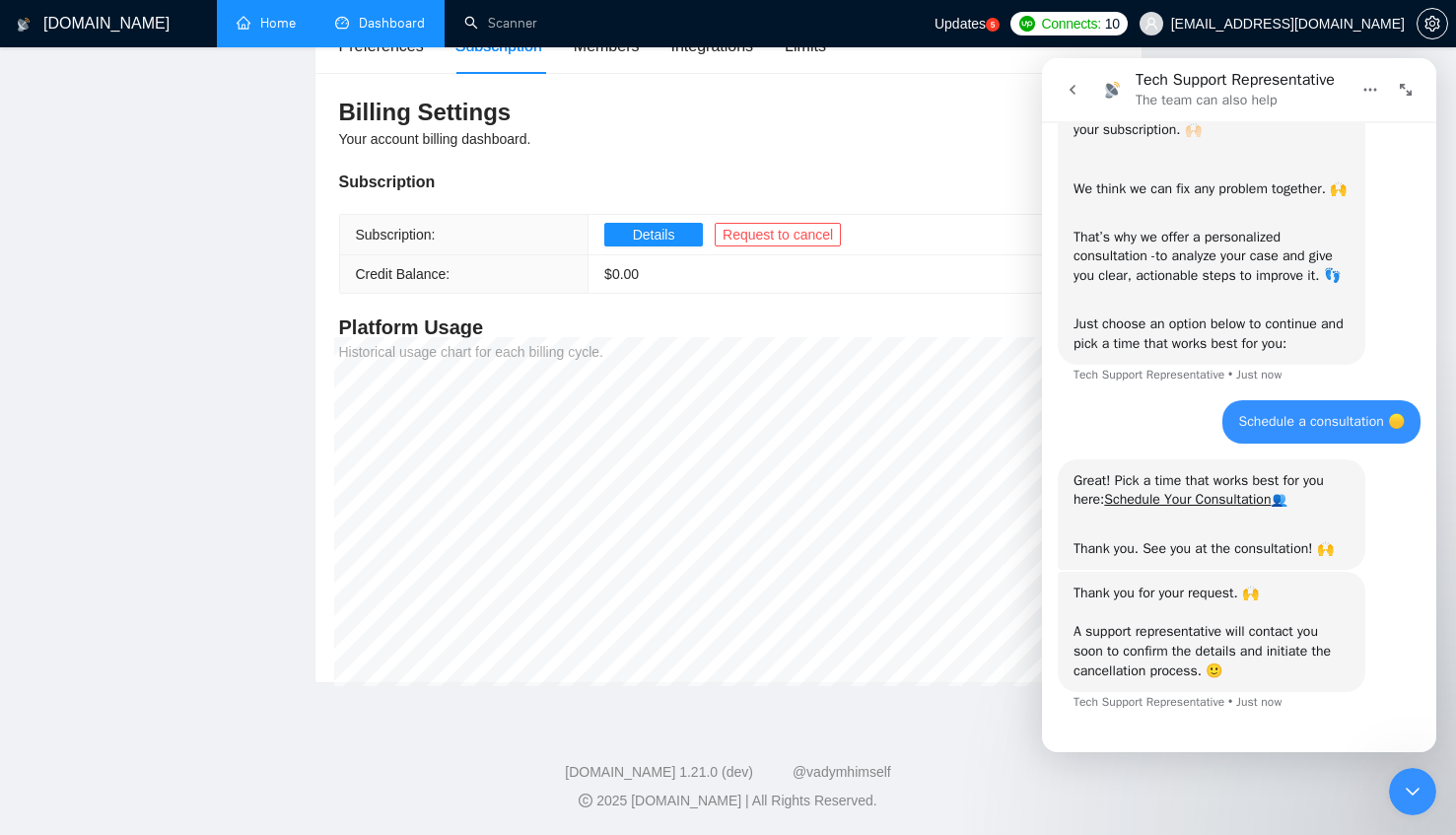 click on "Thank you for your request. 🙌 ​ A support representative will contact you soon to confirm the details and initiate the cancellation process. 🙂" at bounding box center [1212, 632] 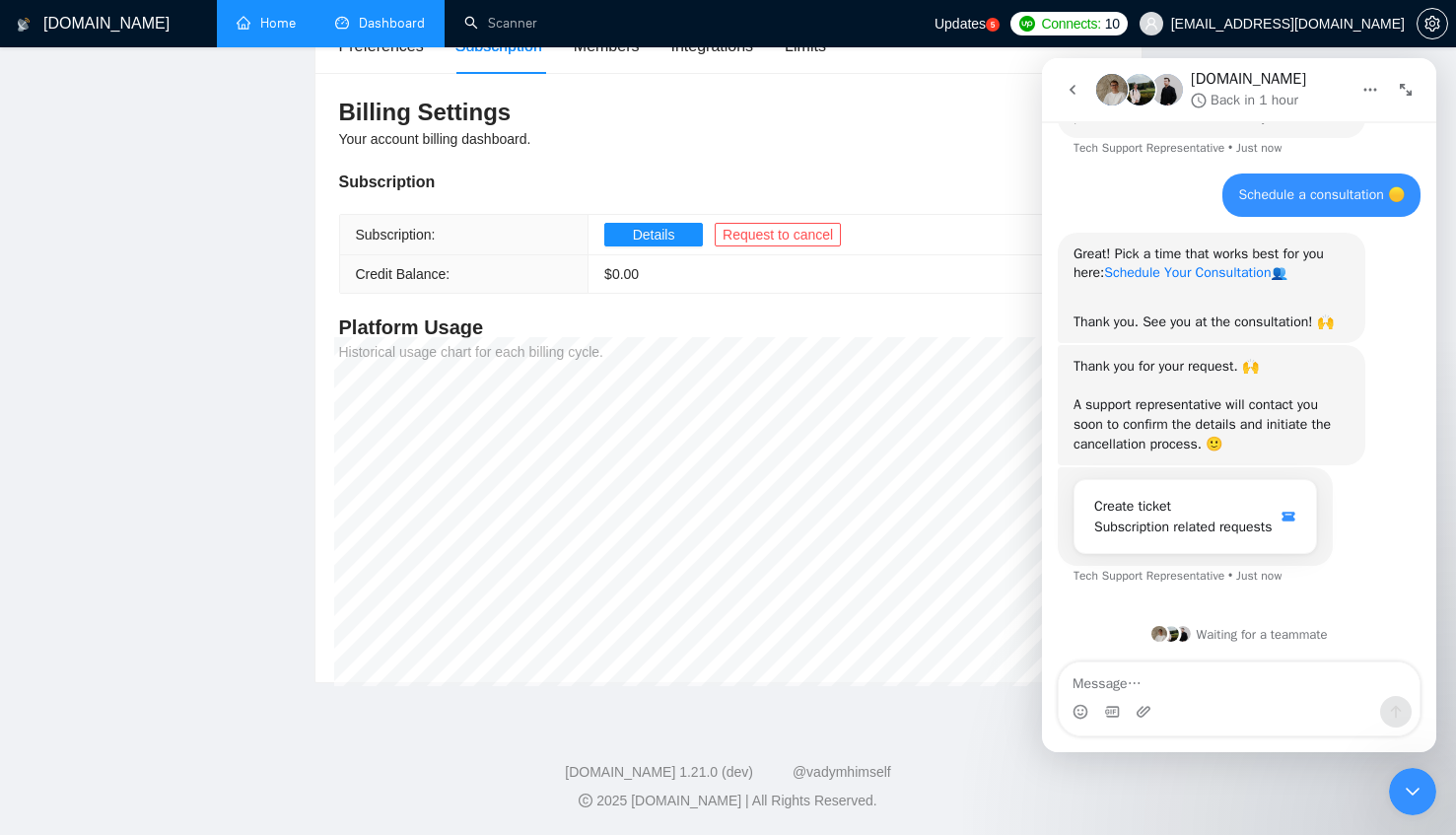 scroll, scrollTop: 1307, scrollLeft: 0, axis: vertical 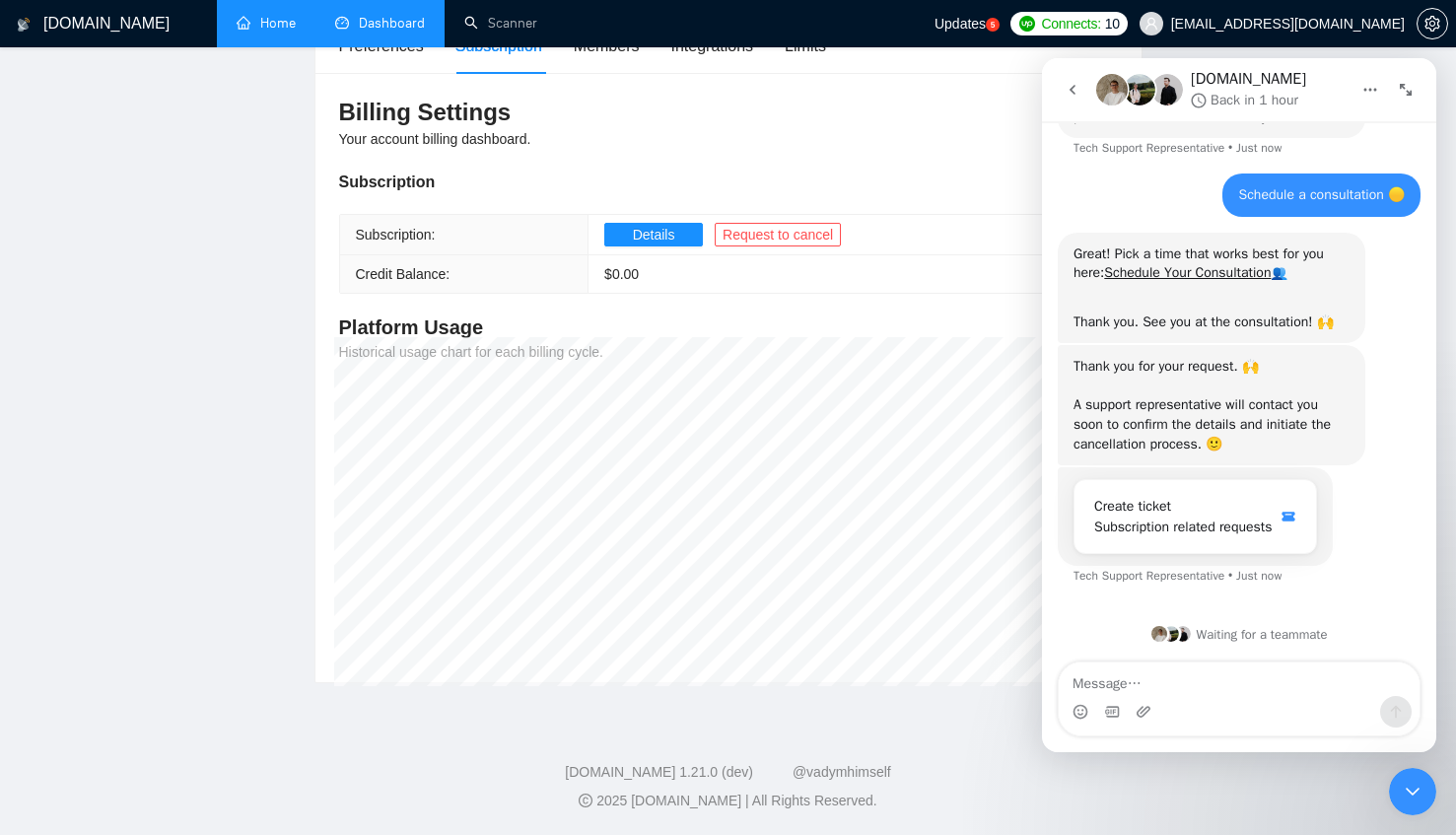 click at bounding box center (1239, 679) 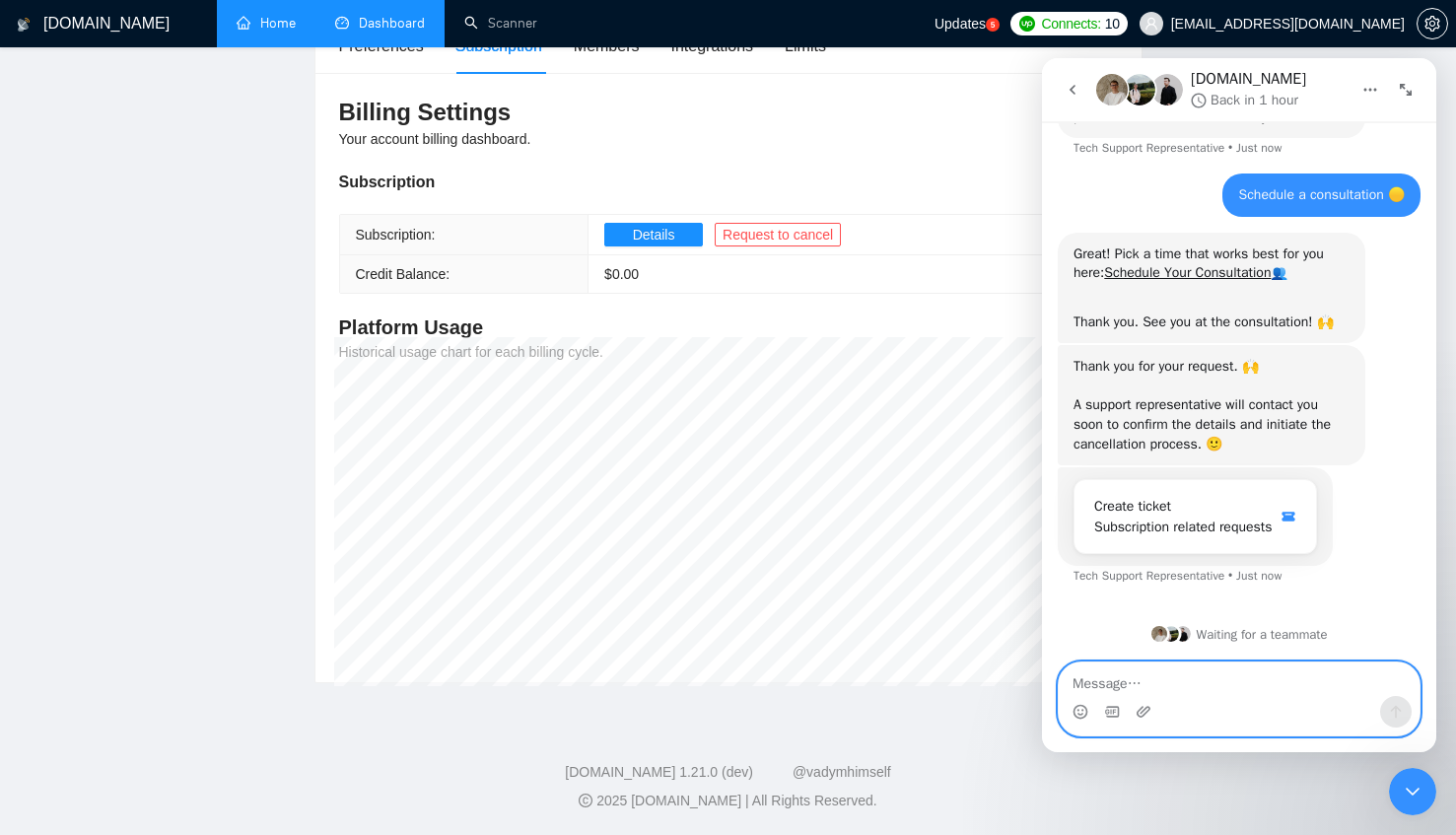 click at bounding box center [1239, 679] 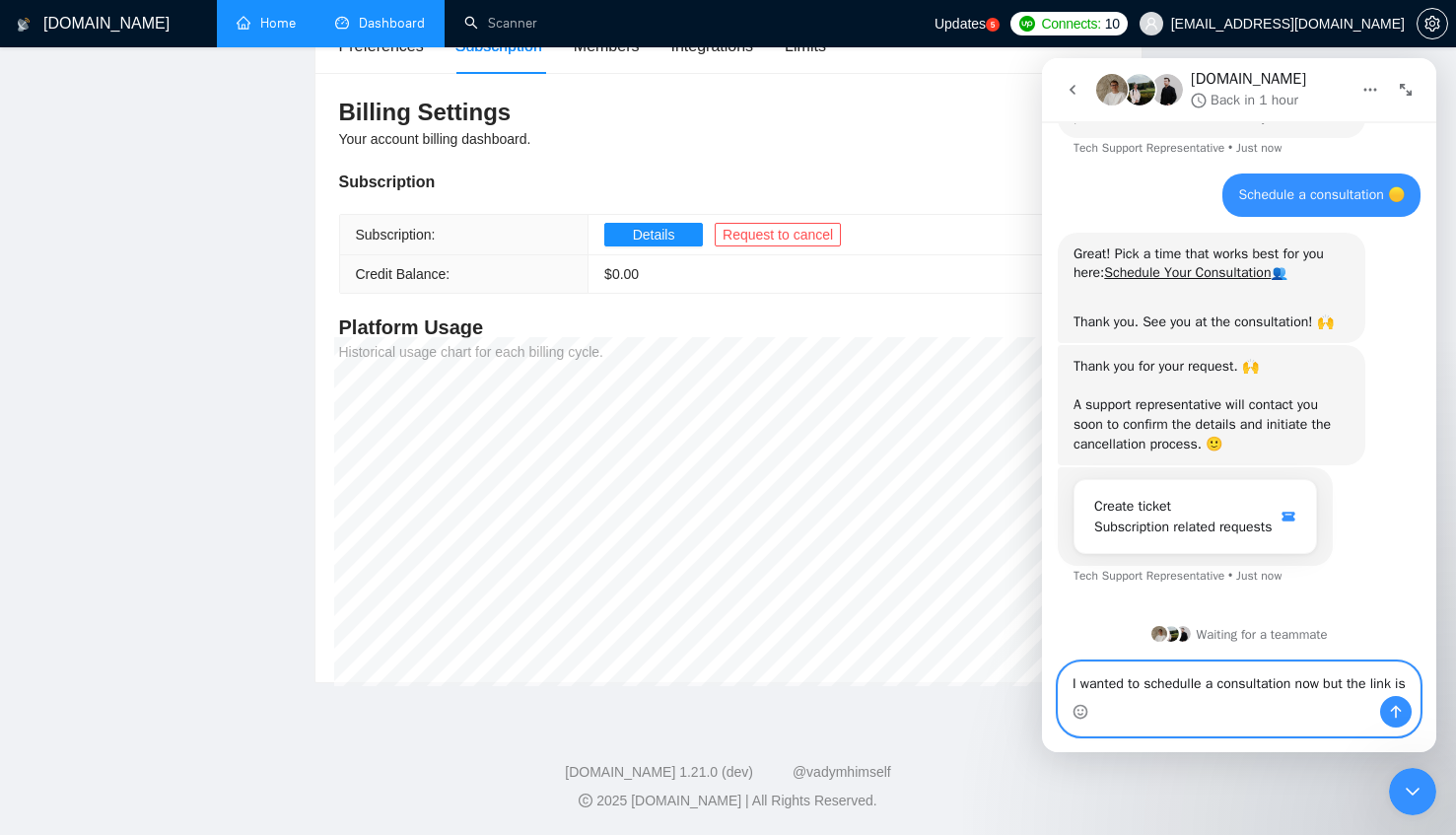 scroll, scrollTop: 1327, scrollLeft: 0, axis: vertical 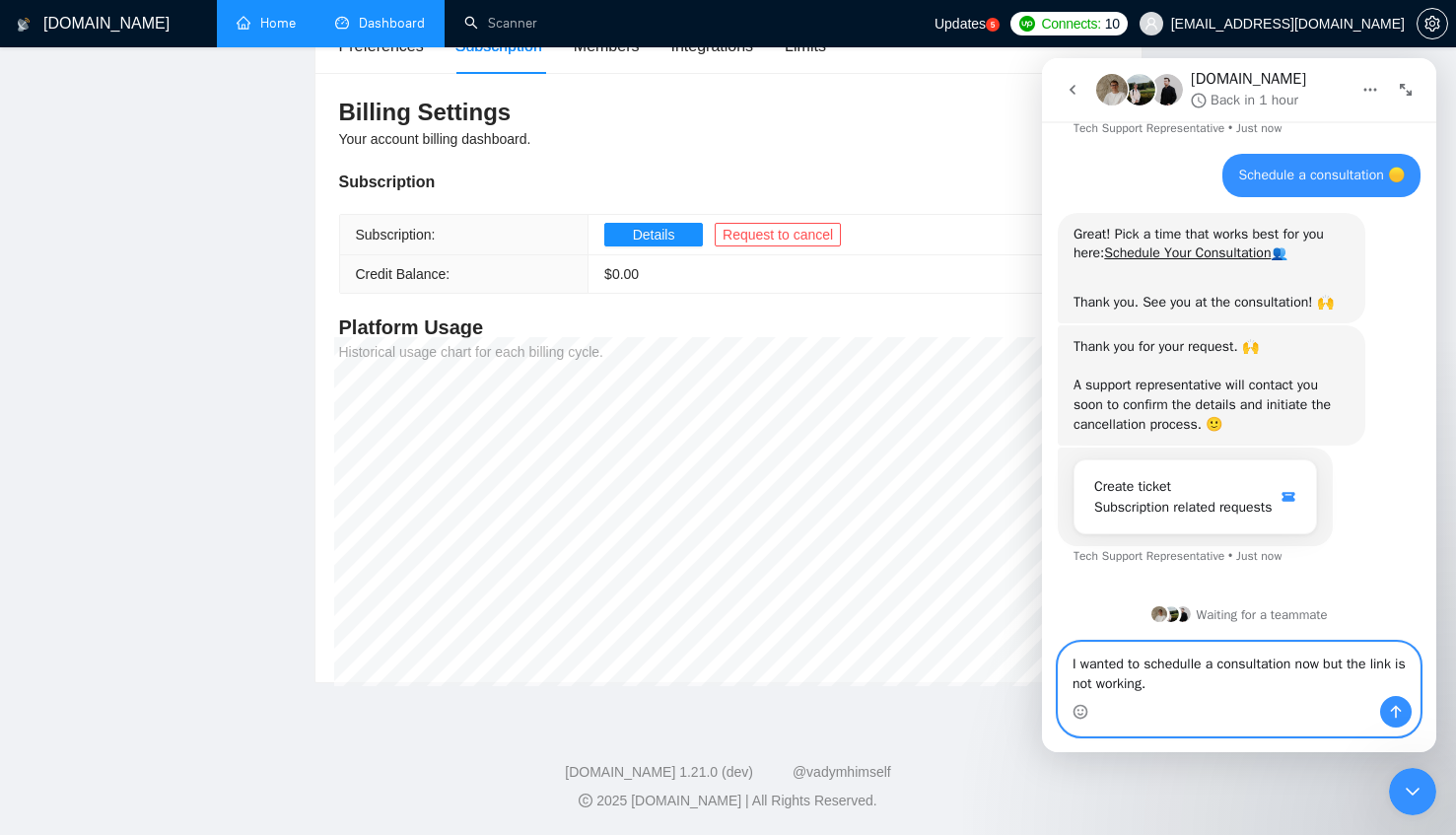 click on "I wanted to schedulle a consultation now but the link is not working." at bounding box center (1239, 669) 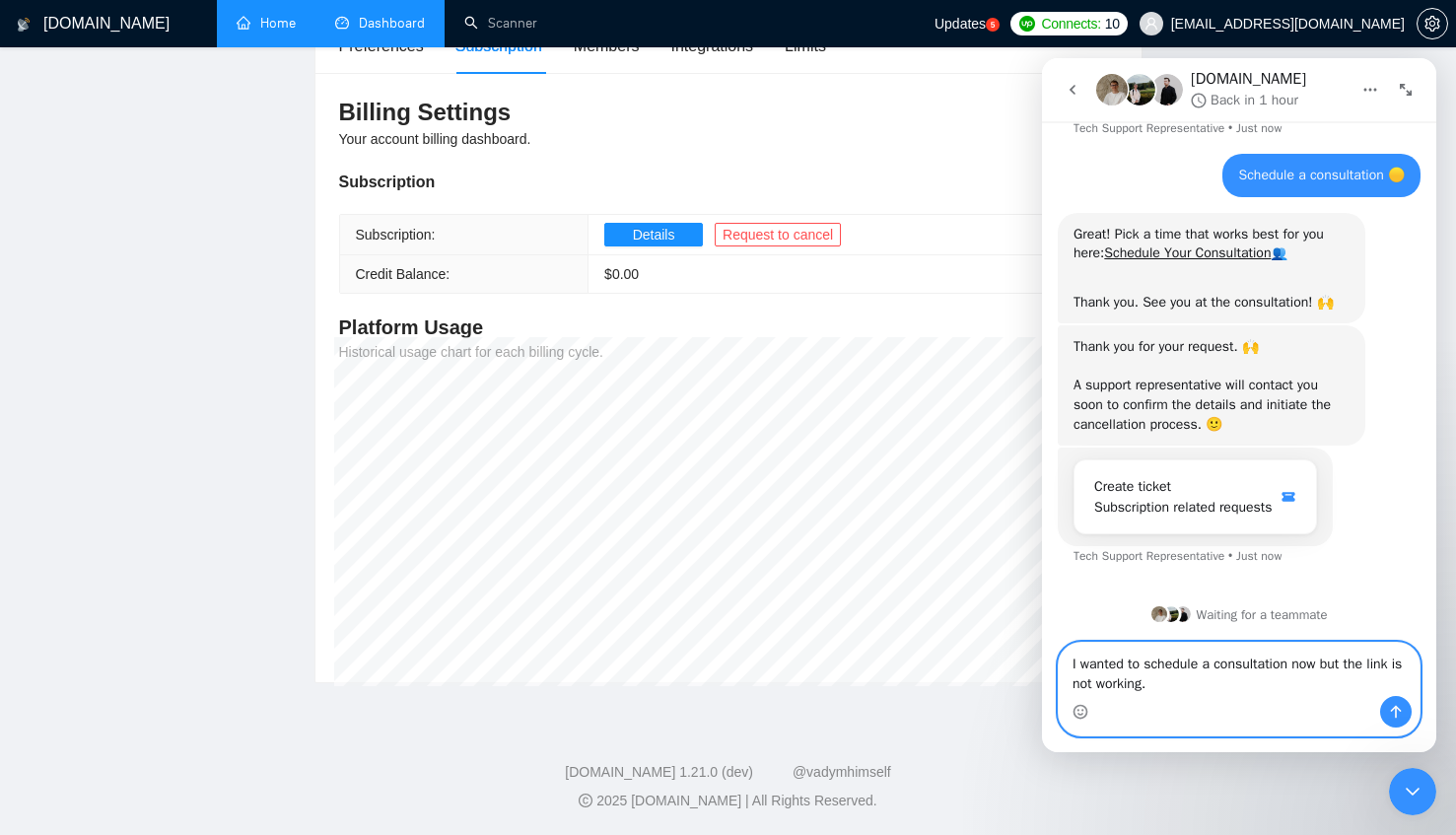 type 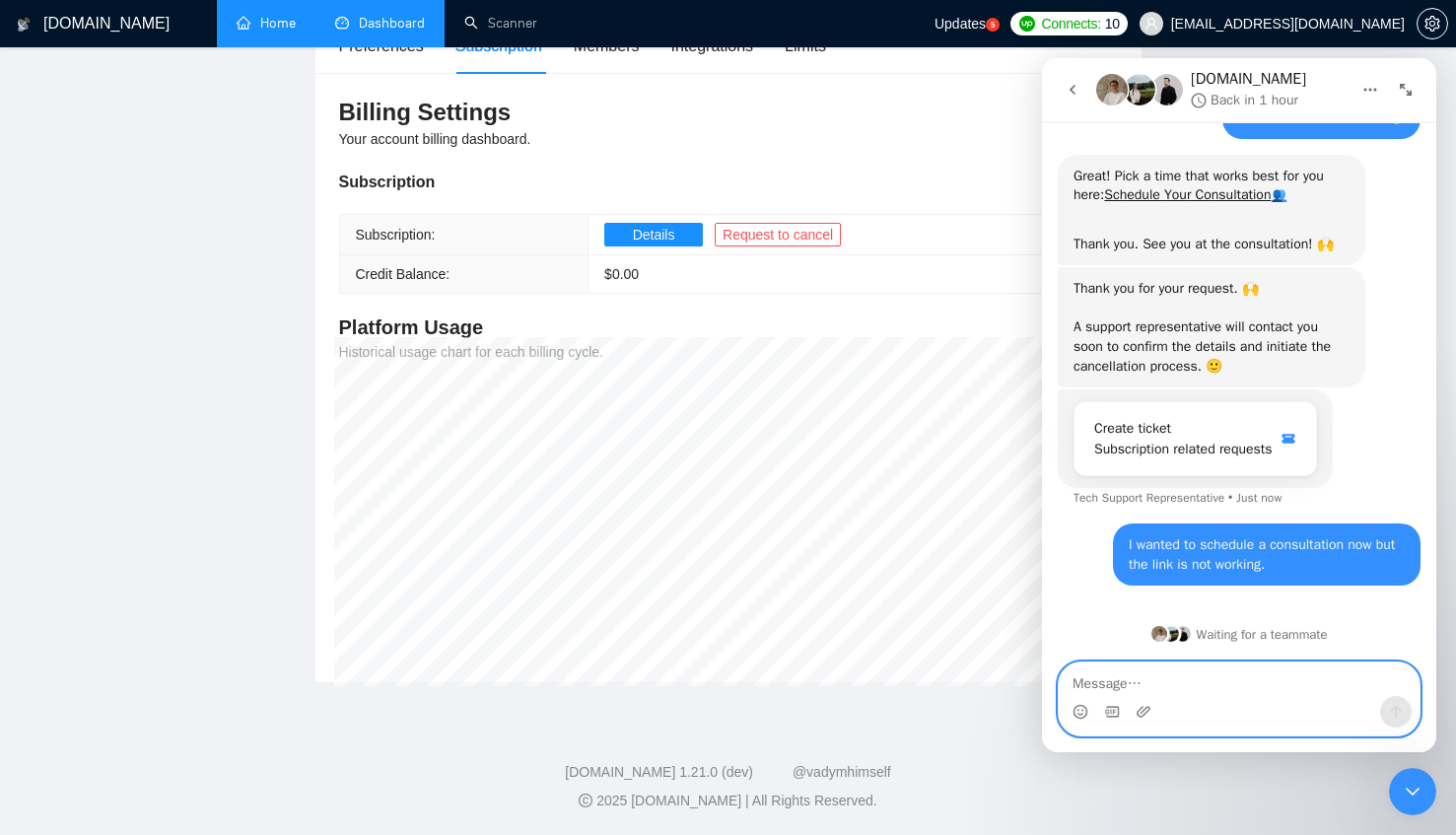 scroll, scrollTop: 1385, scrollLeft: 0, axis: vertical 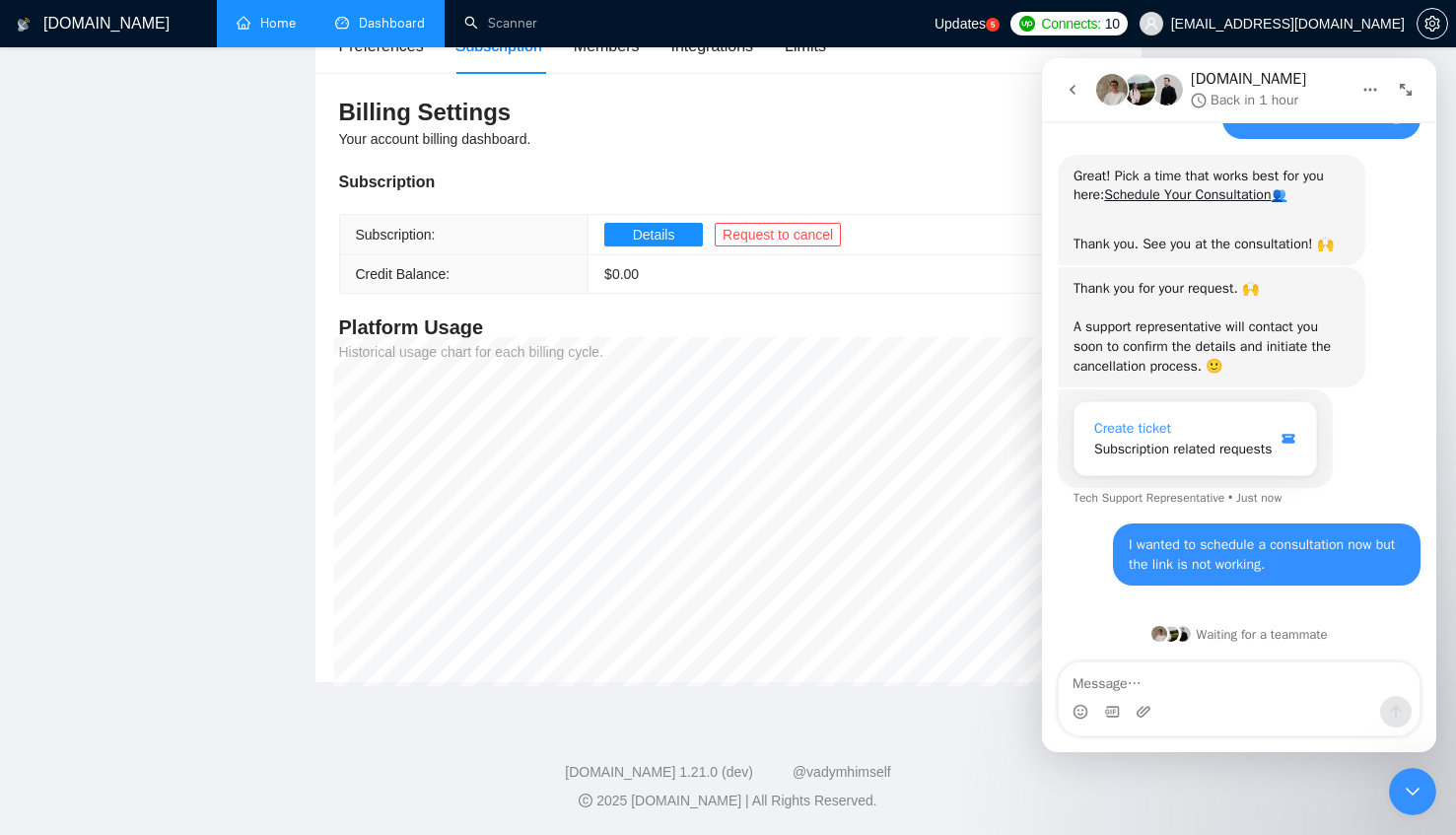 click on "Subscription related requests" at bounding box center (1183, 449) 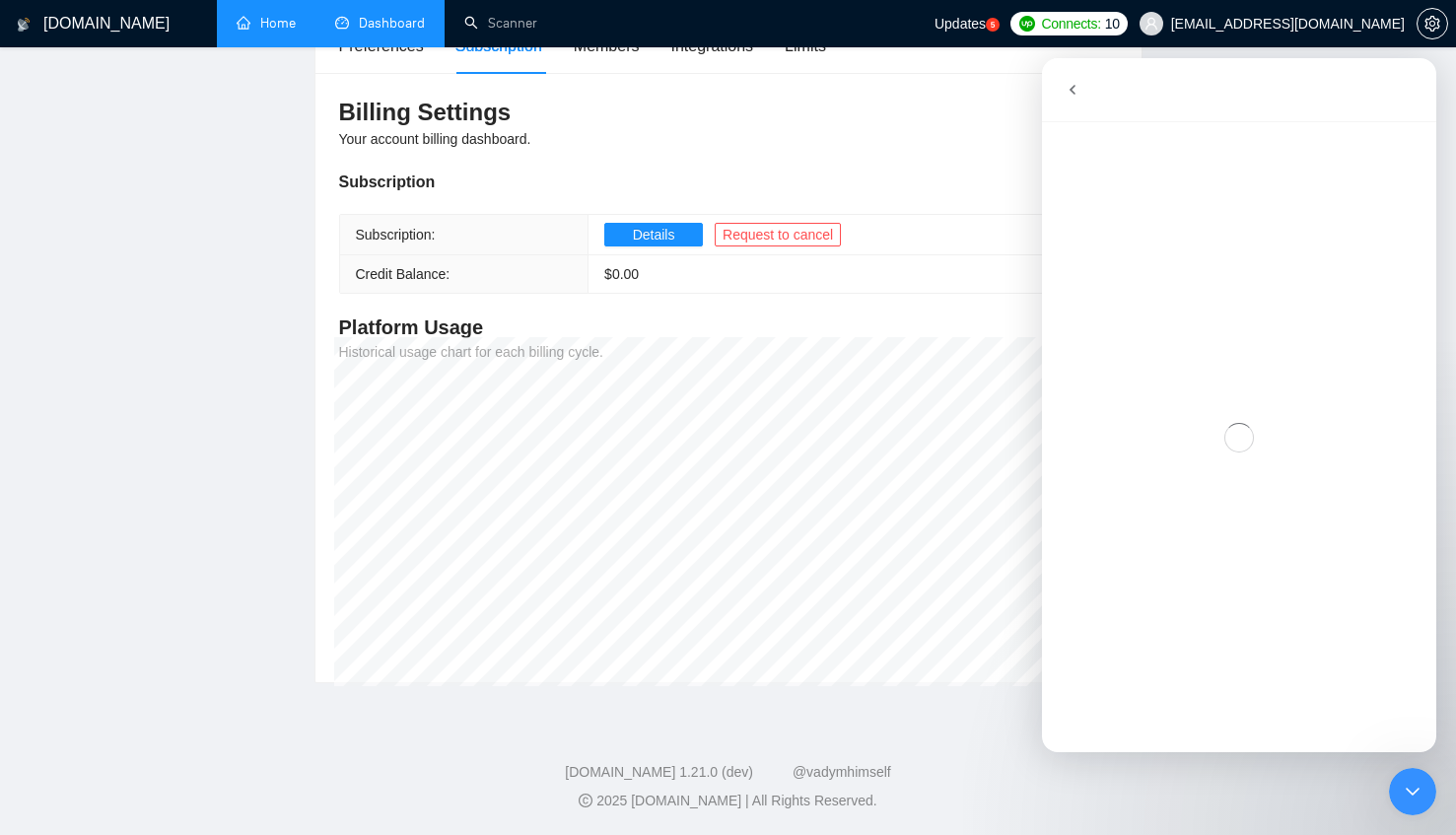 scroll, scrollTop: 0, scrollLeft: 0, axis: both 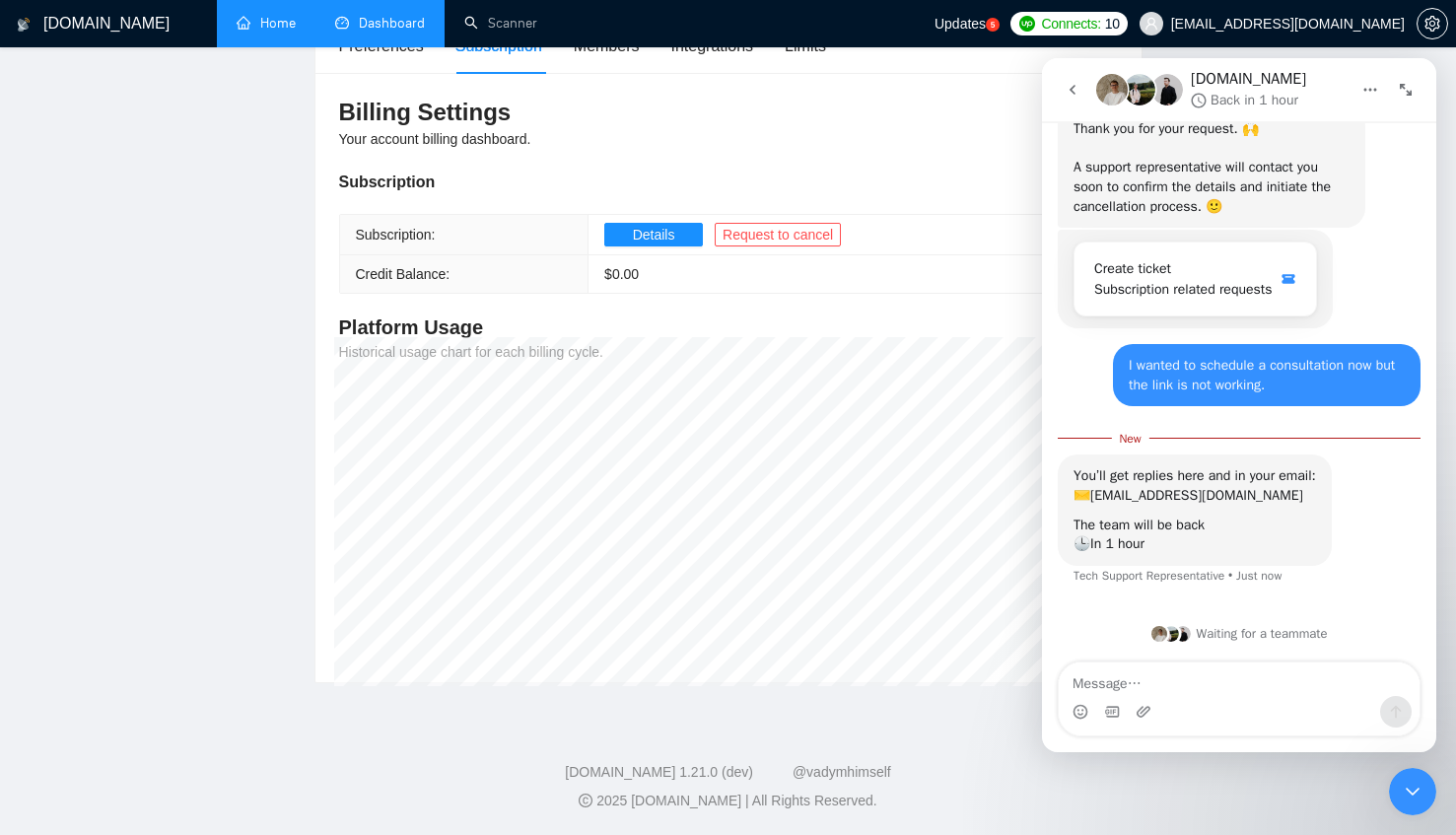 click on "You’ll get replies here and in your email: ✉️  [EMAIL_ADDRESS][DOMAIN_NAME]" at bounding box center (1195, 485) 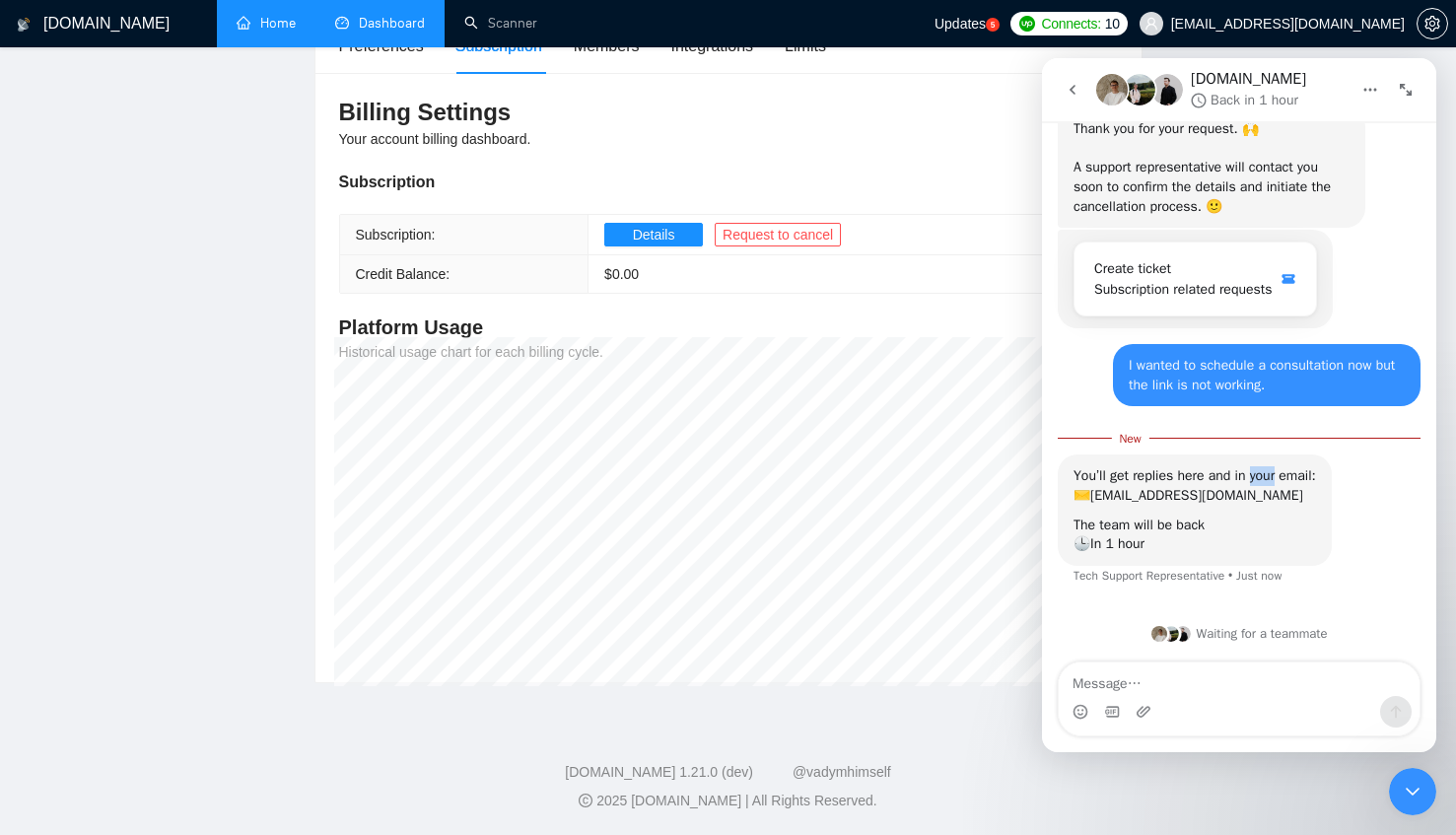 click on "You’ll get replies here and in your email: ✉️  [EMAIL_ADDRESS][DOMAIN_NAME]" at bounding box center (1195, 485) 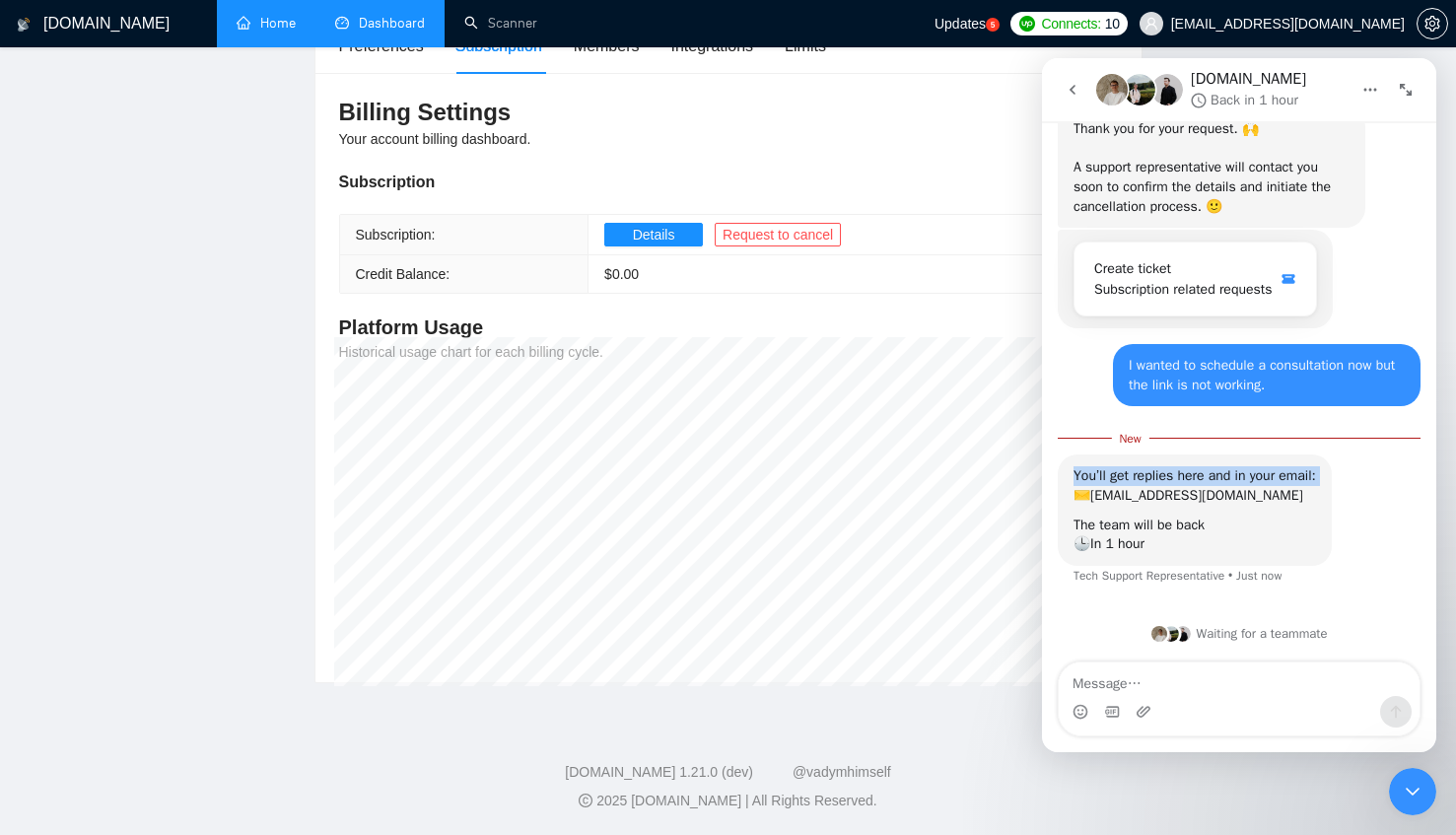 click on "You’ll get replies here and in your email: ✉️  [EMAIL_ADDRESS][DOMAIN_NAME]" at bounding box center [1195, 485] 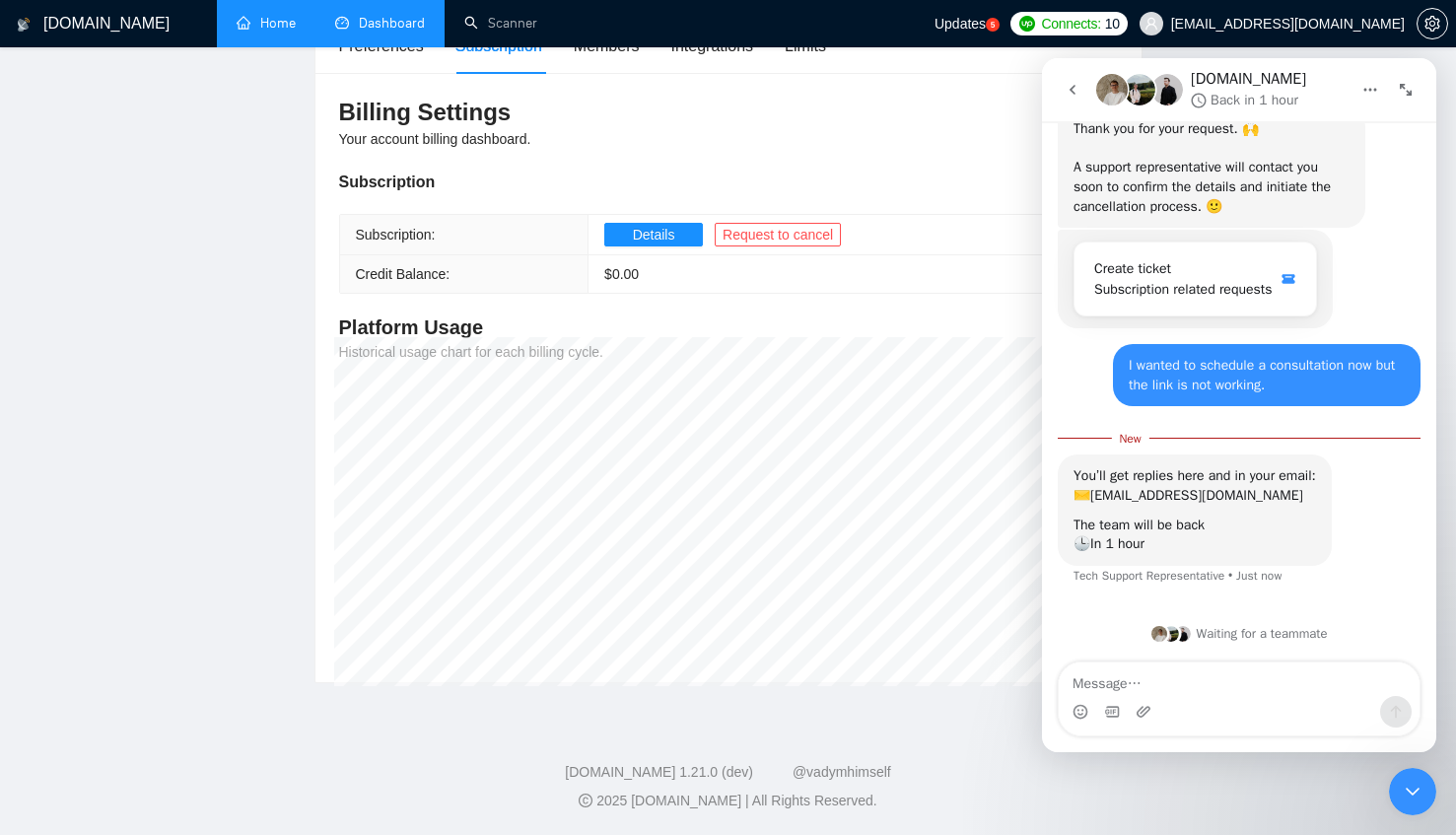 click on "The team will be back 🕒  In 1 hour" at bounding box center [1195, 534] 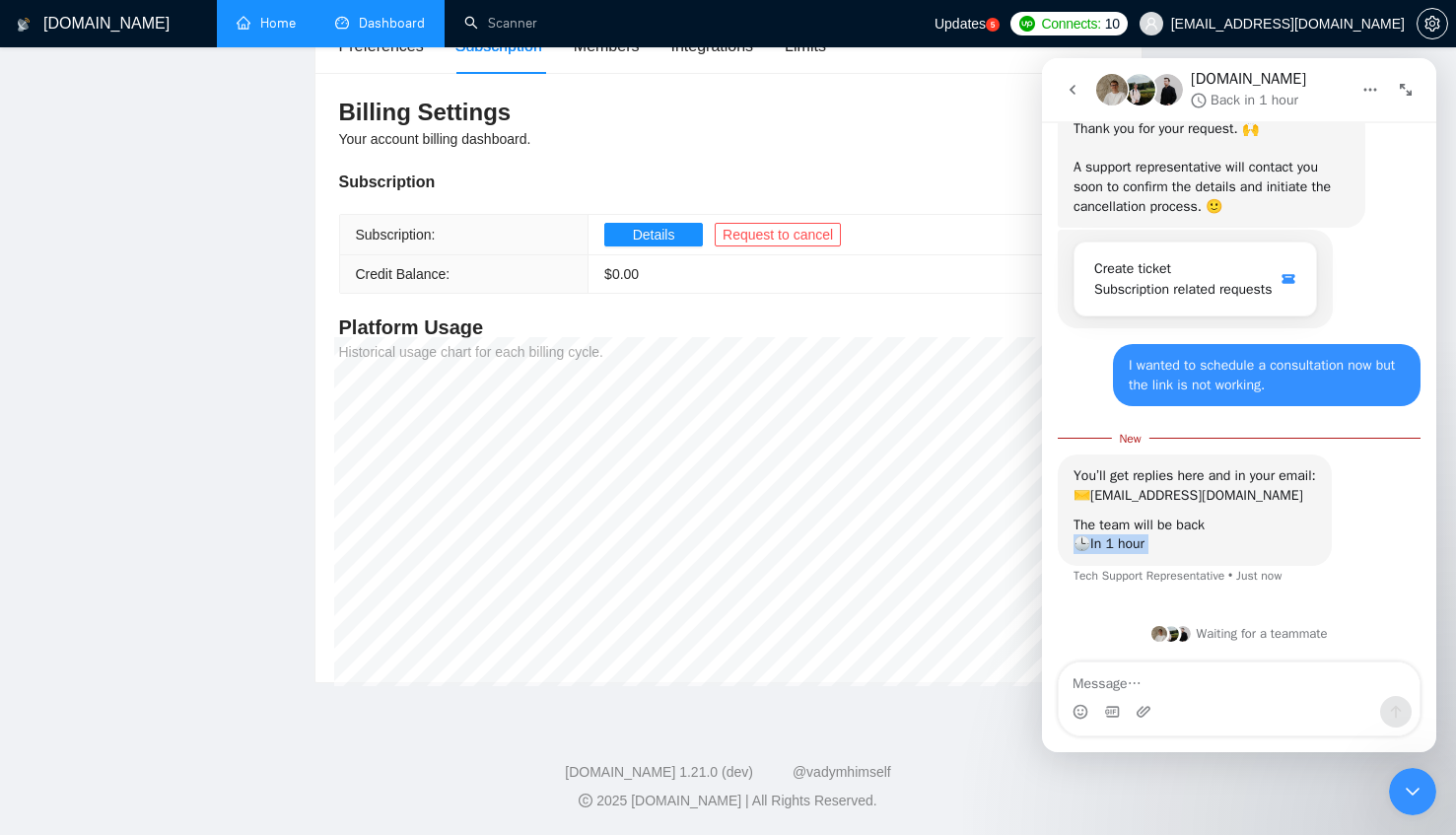 click on "The team will be back 🕒  In 1 hour" at bounding box center [1195, 534] 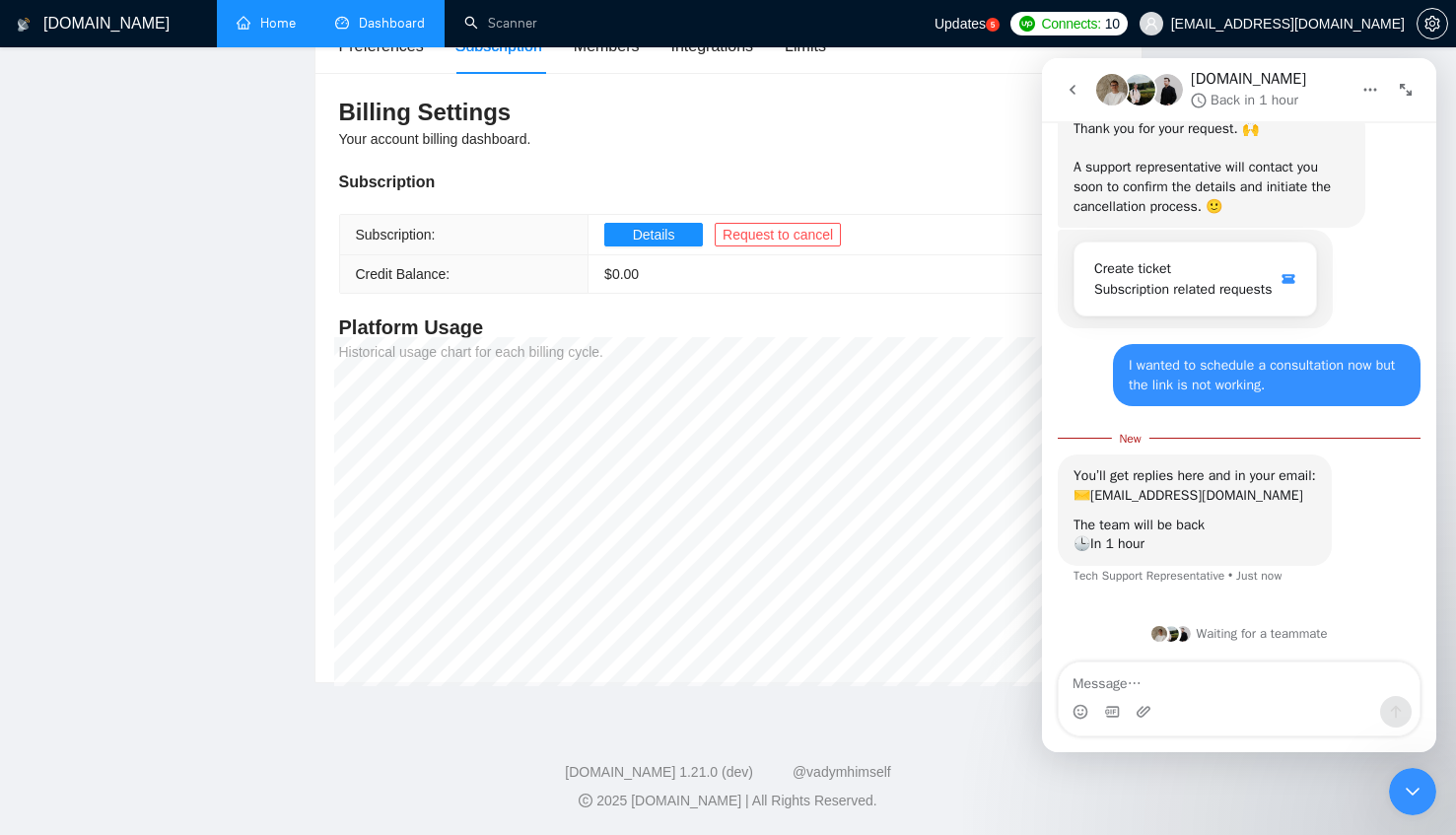 click on "You’ll get replies here and in your email: ✉️  [EMAIL_ADDRESS][DOMAIN_NAME]" at bounding box center (1195, 485) 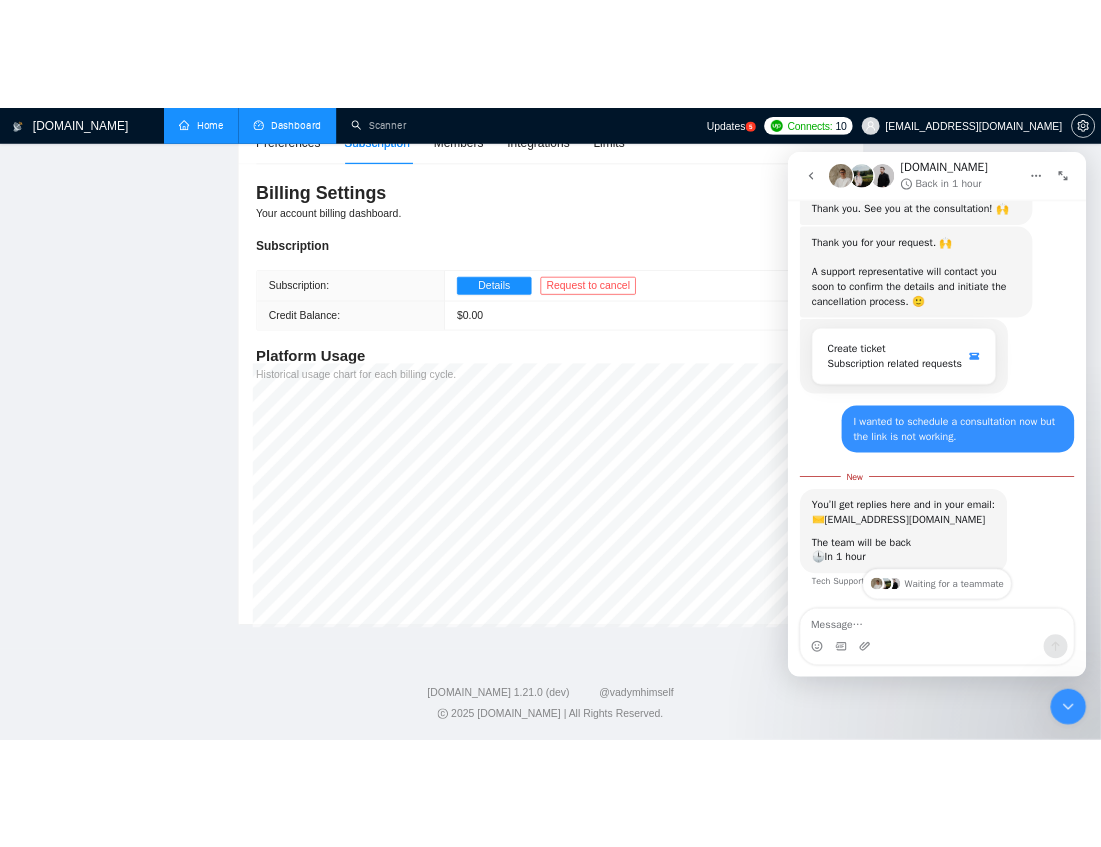 scroll, scrollTop: 1546, scrollLeft: 0, axis: vertical 